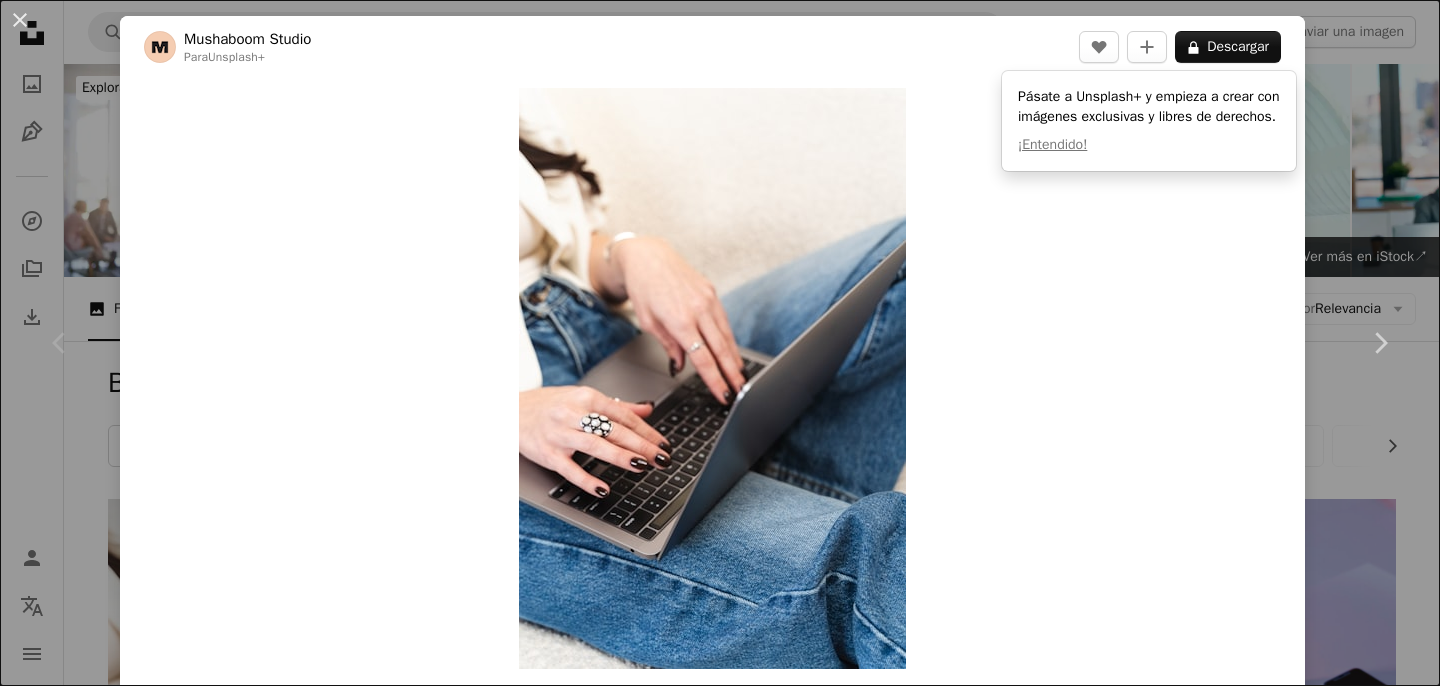 scroll, scrollTop: 578, scrollLeft: 0, axis: vertical 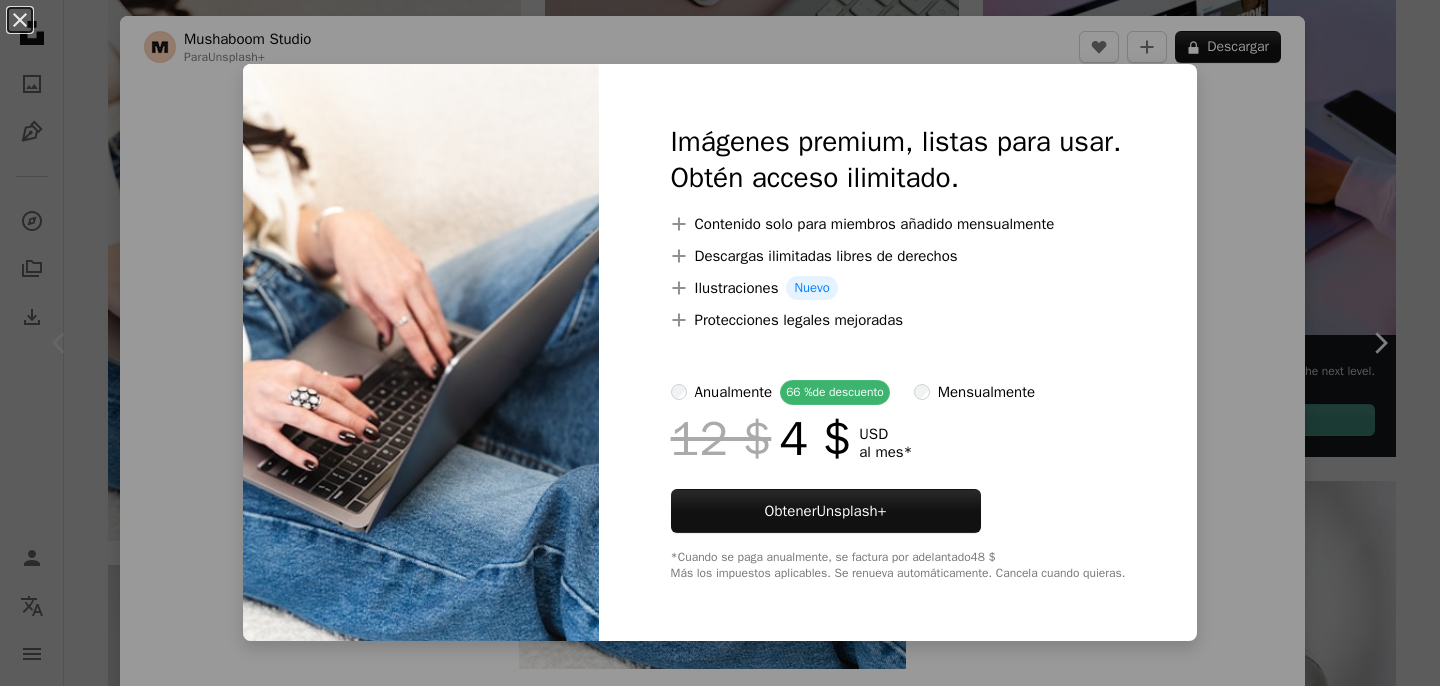 click on "An X shape Imágenes premium, listas para usar. Obtén acceso ilimitado. A plus sign Contenido solo para miembros añadido mensualmente A plus sign Descargas ilimitadas libres de derechos A plus sign Ilustraciones  Nuevo A plus sign Protecciones legales mejoradas anualmente 66 %  de descuento mensualmente 12 $   4 $ USD al mes * Obtener  Unsplash+ *Cuando se paga anualmente, se factura por adelantado  48 $ Más los impuestos aplicables. Se renueva automáticamente. Cancela cuando quieras." at bounding box center [720, 343] 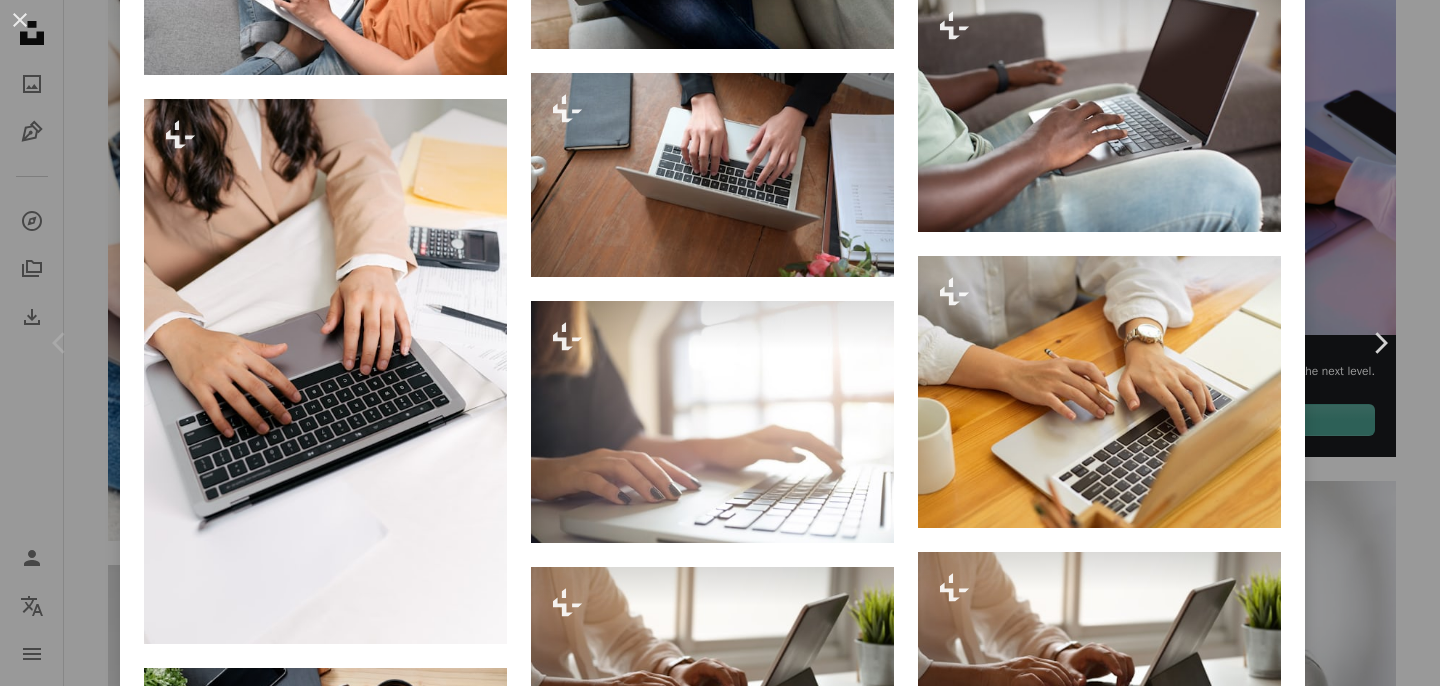 scroll, scrollTop: 4277, scrollLeft: 0, axis: vertical 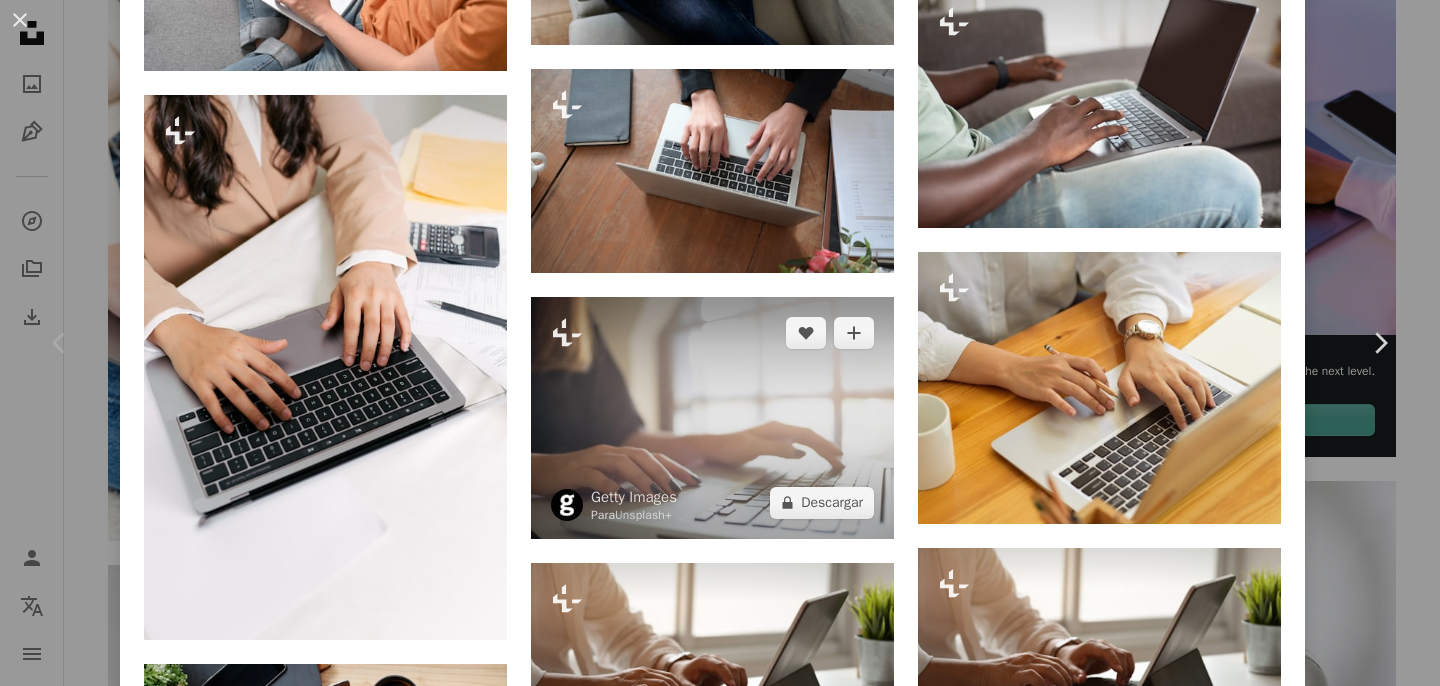 click at bounding box center [712, 418] 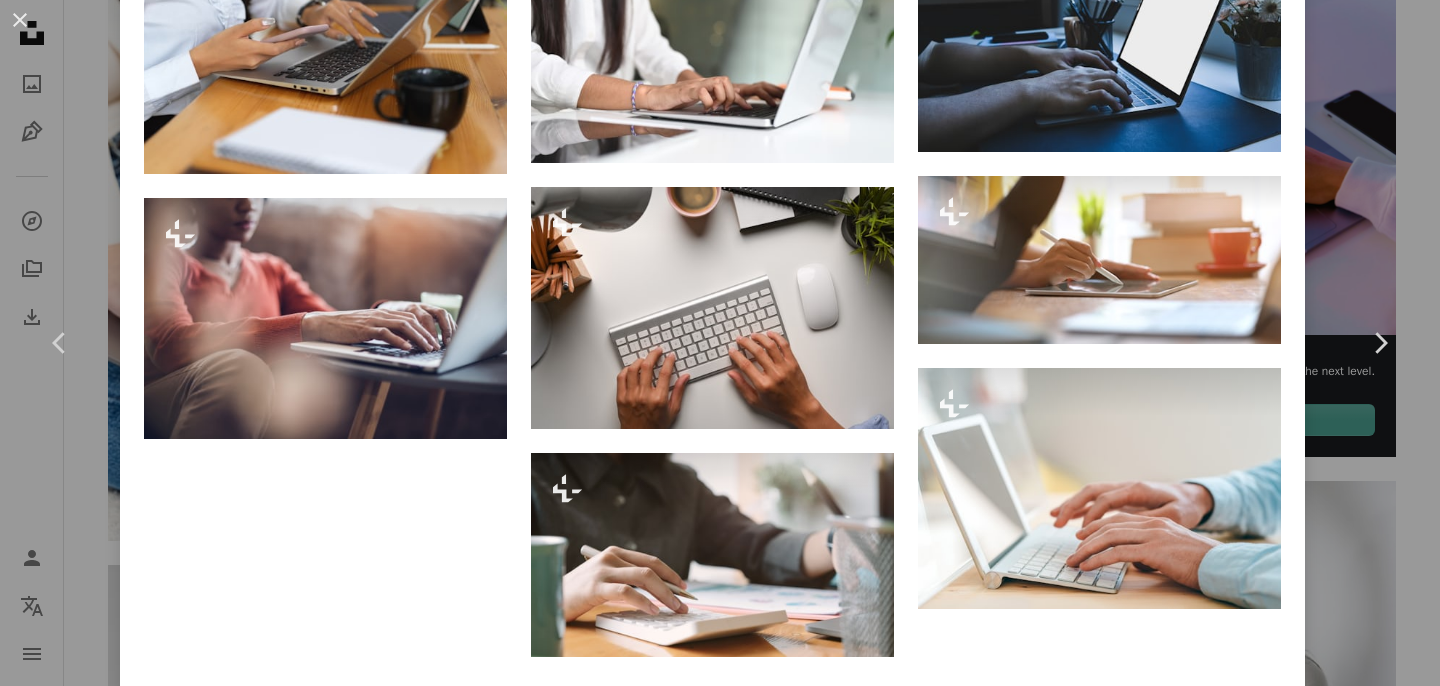 scroll, scrollTop: 8680, scrollLeft: 0, axis: vertical 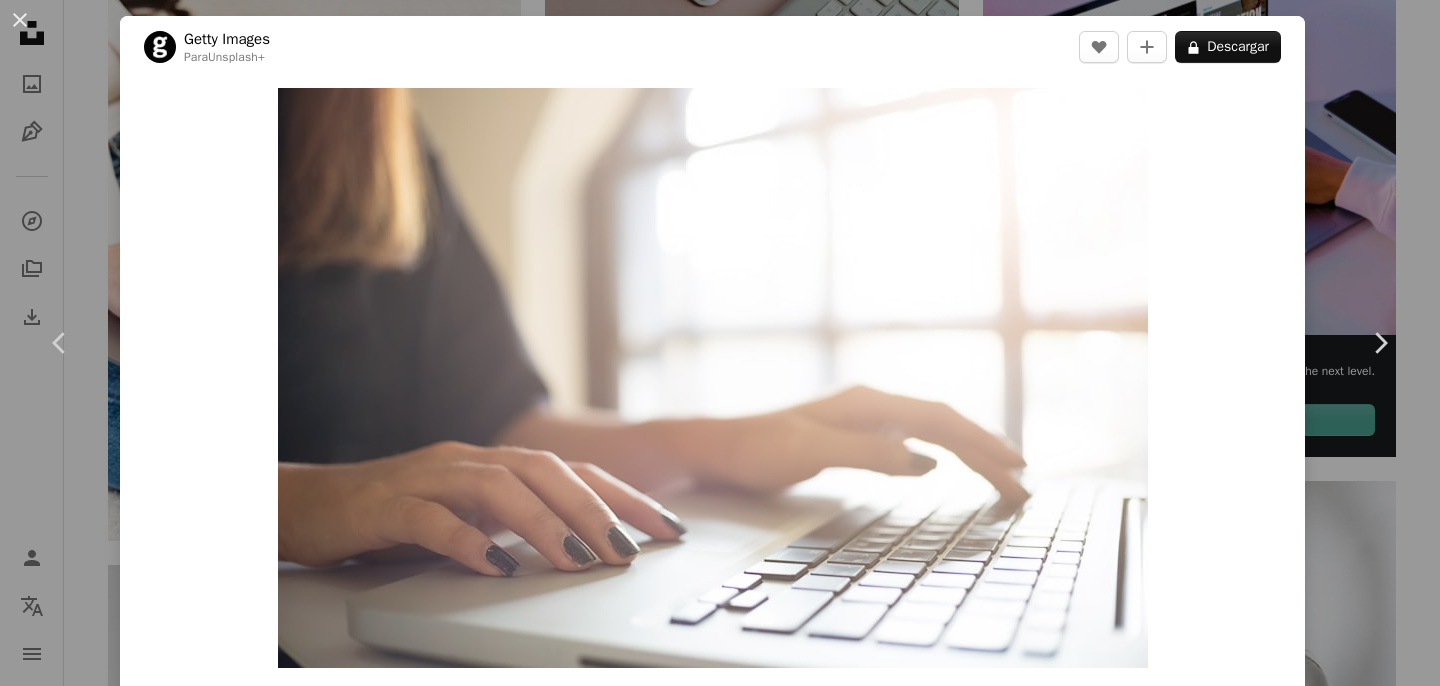 click on "[FIRST] [LAST] Para  Unsplash+ A lock Descargar Zoom in A forward-right arrow Compartir More Actions Calendar outlined Publicado el  23 de agosto de 2022 Safety Con la  Licencia Unsplash+ oficina Tecnología ordenador portátil datos Tailandia mano laborable Internet interior de la casa moderno Mecanografía ocupado usando la computadora portátil secretario Citas en línea parte del cuerpo humano teclado numérico Casa modelo morado Fotos de stock gratuitas Imágenes relacionadas Plus sign for Unsplash+ A heart A plus sign Getty Images Para  Unsplash+ A lock Descargar Plus sign for Unsplash+ A heart A plus sign Getty Images Para  Unsplash+ A lock Descargar Plus sign for Unsplash+ A heart A plus sign Getty Images Para  Unsplash+ A lock Descargar Plus sign for Unsplash+ A heart A plus sign Getty Images Para  Unsplash+ A lock Descargar Plus sign for Unsplash+ A heart" at bounding box center (720, 343) 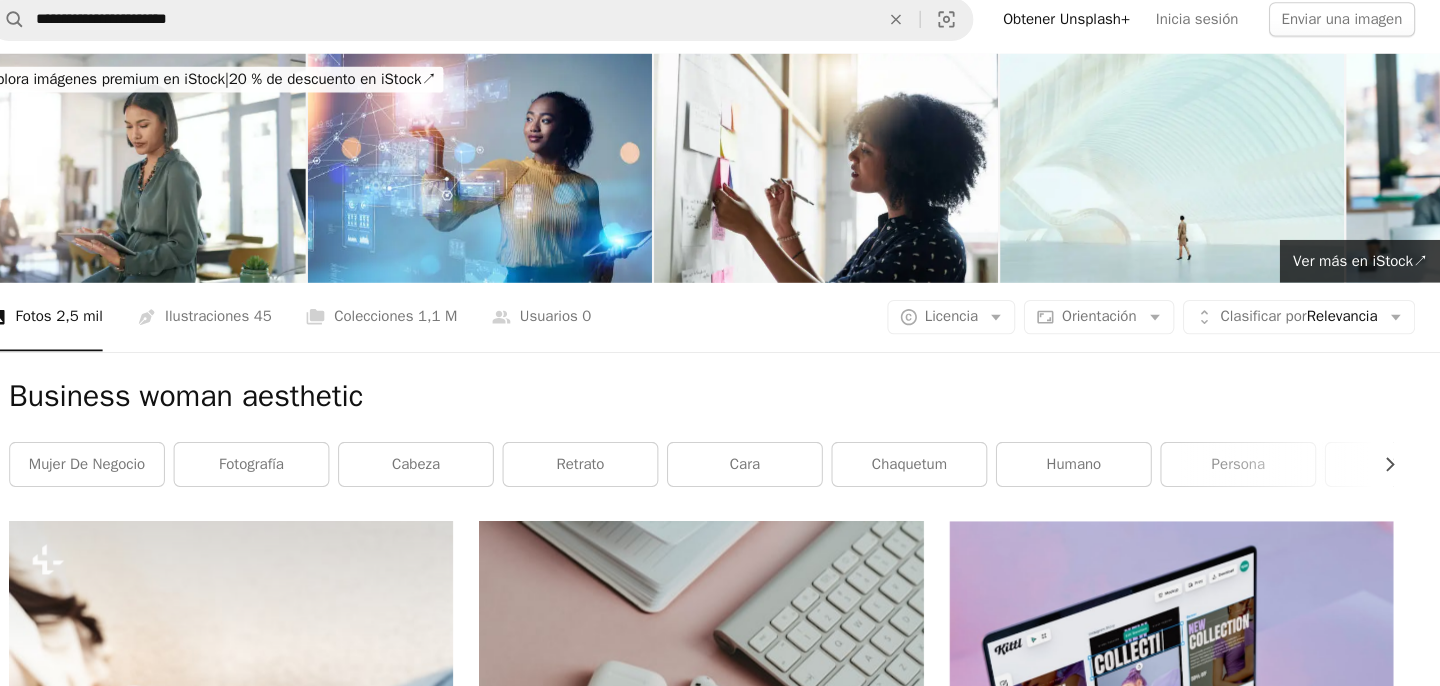 scroll, scrollTop: 0, scrollLeft: 0, axis: both 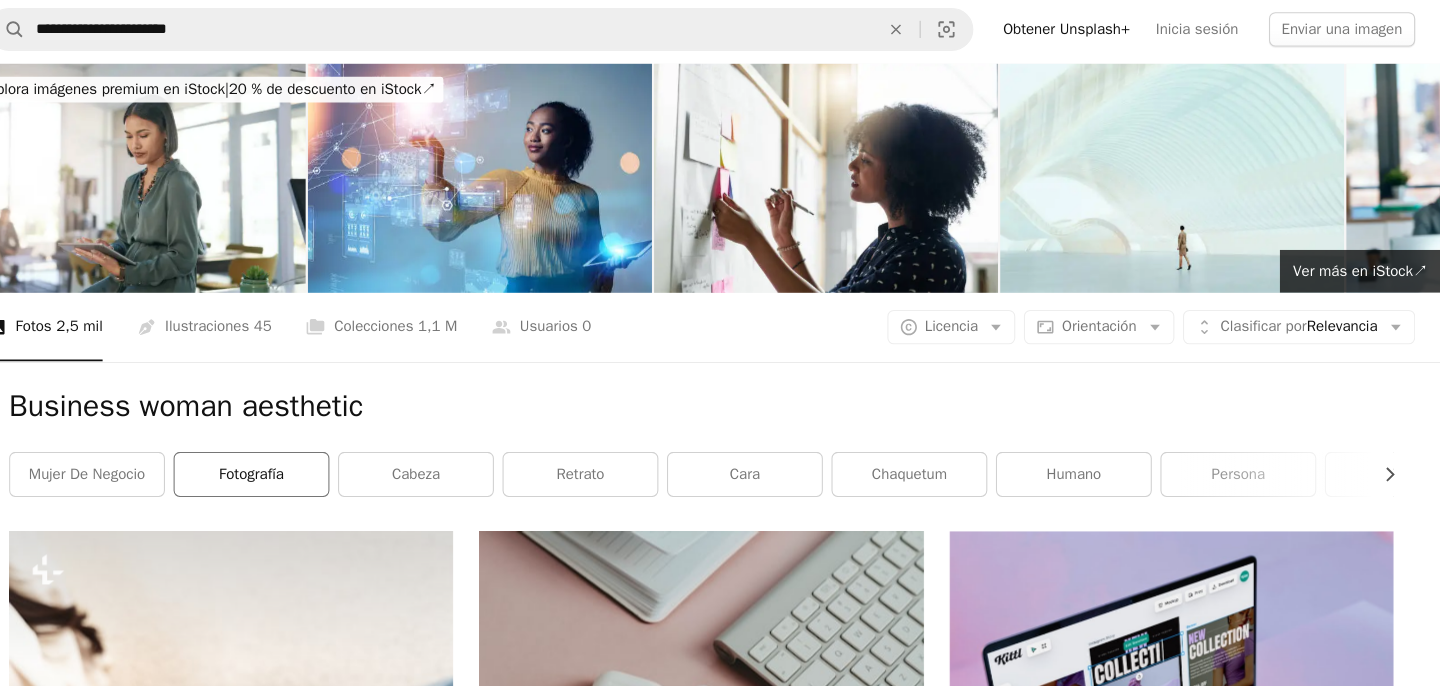 click on "fotografía" at bounding box center [333, 446] 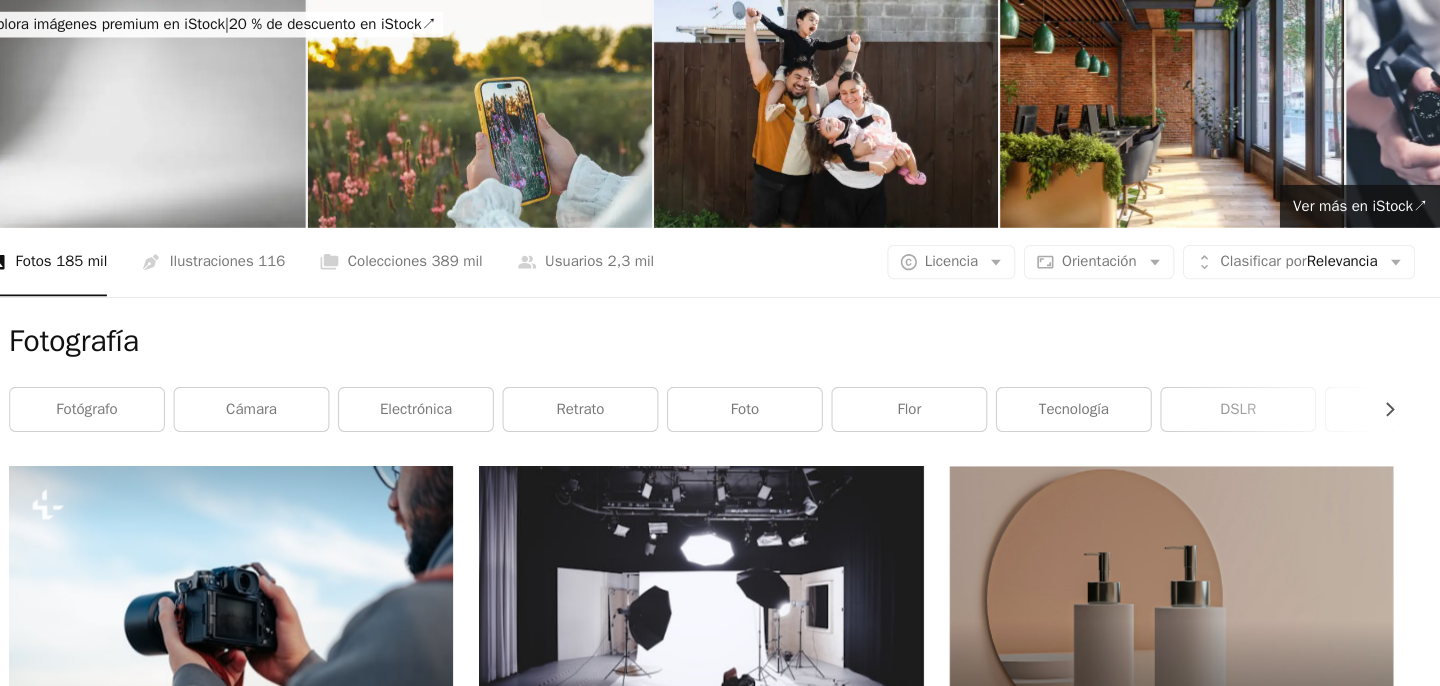 scroll, scrollTop: 0, scrollLeft: 0, axis: both 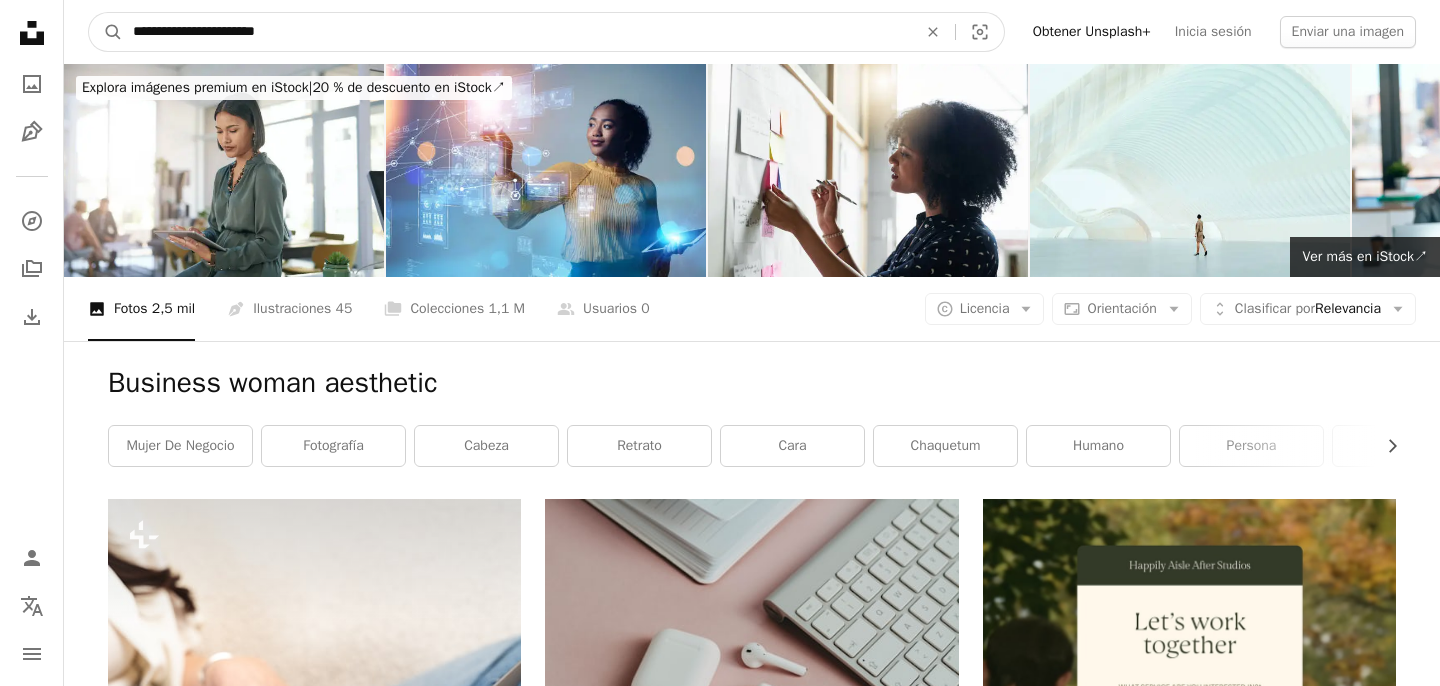 click on "**********" at bounding box center (517, 32) 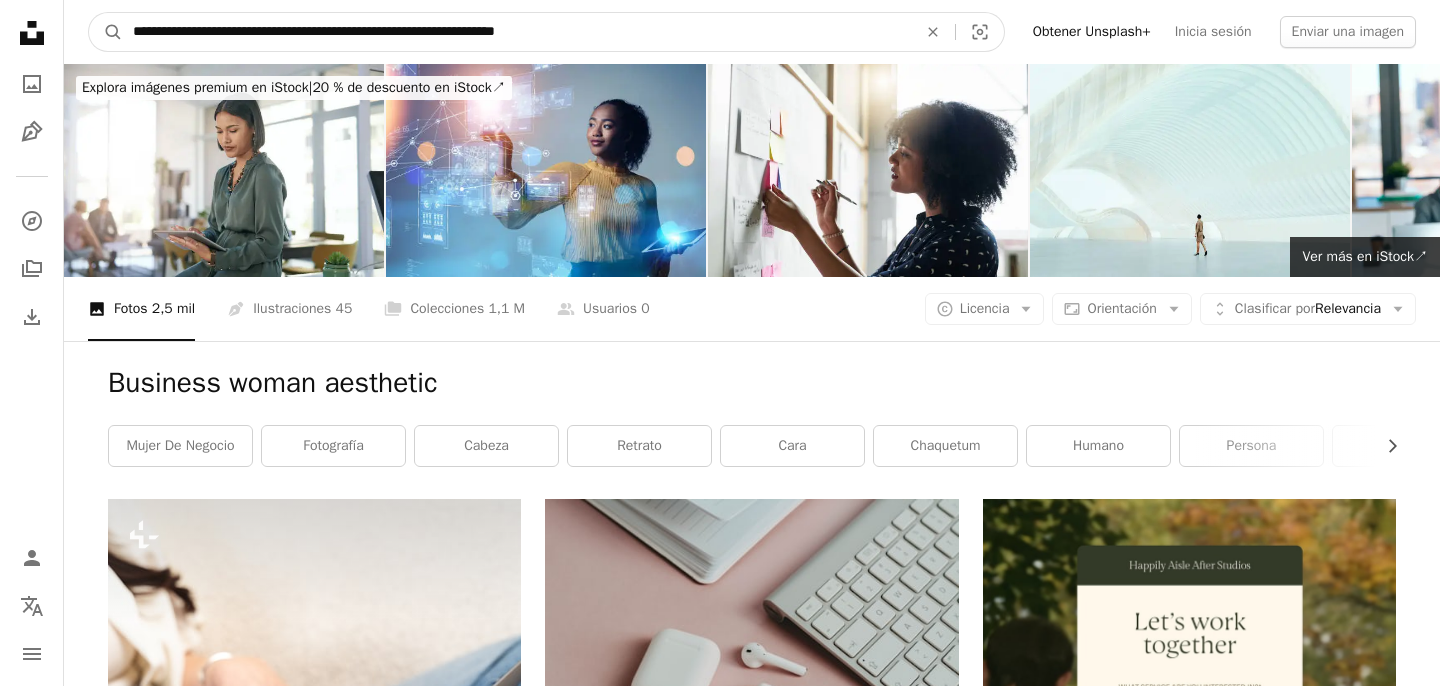 click on "**********" at bounding box center (517, 32) 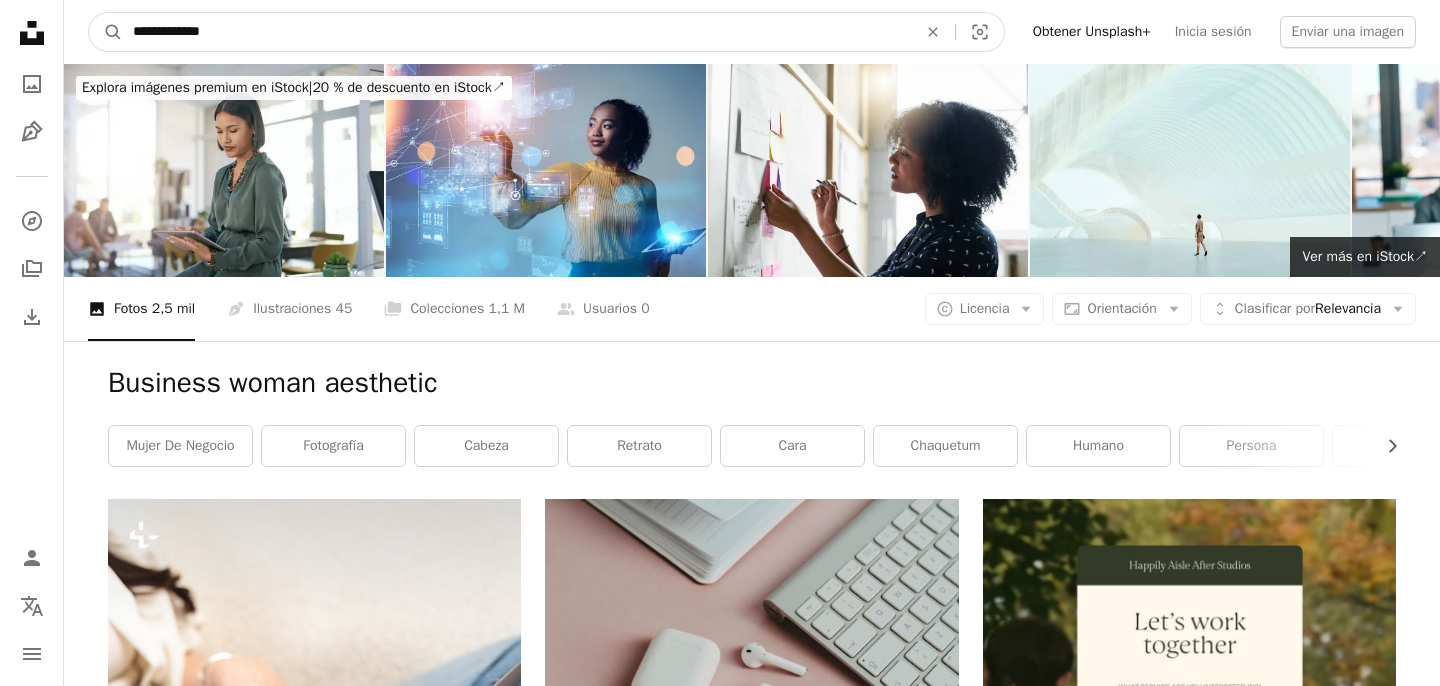type on "**********" 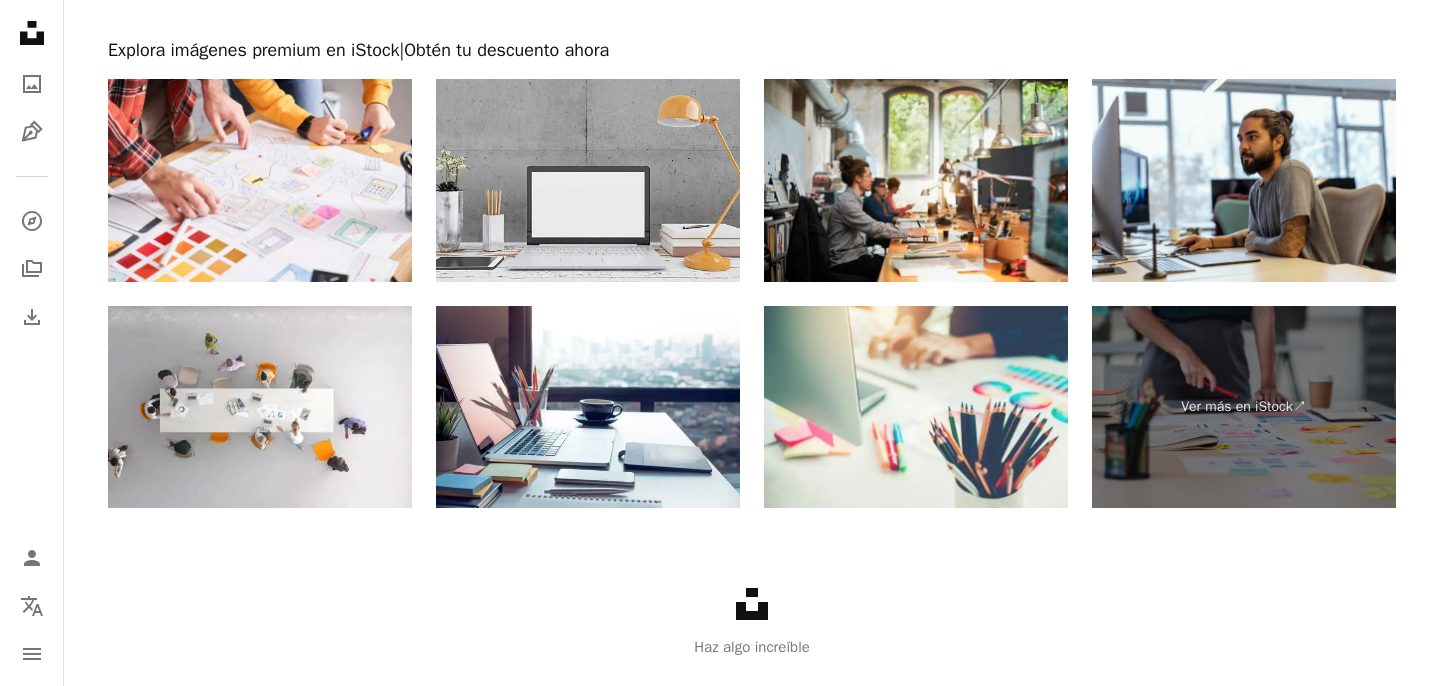 scroll, scrollTop: 3560, scrollLeft: 0, axis: vertical 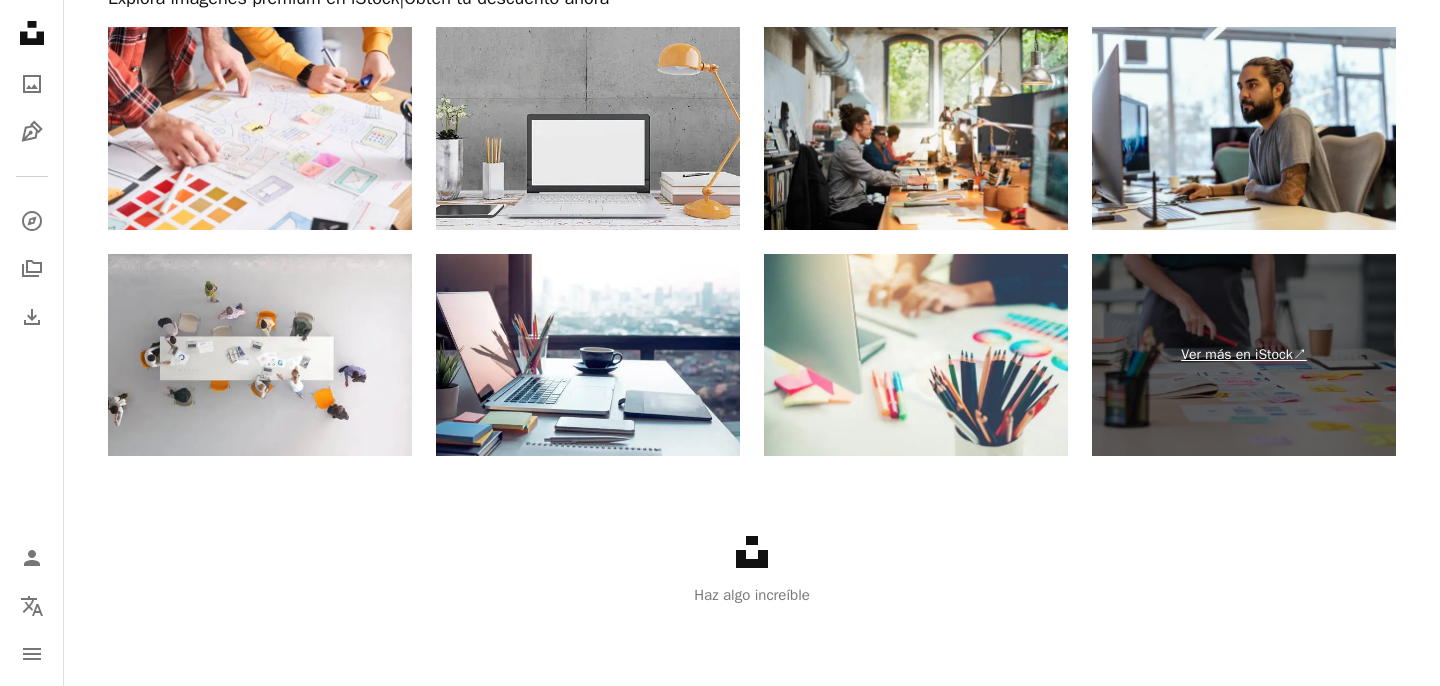 click on "Ver más en iStock  ↗" at bounding box center (1244, 355) 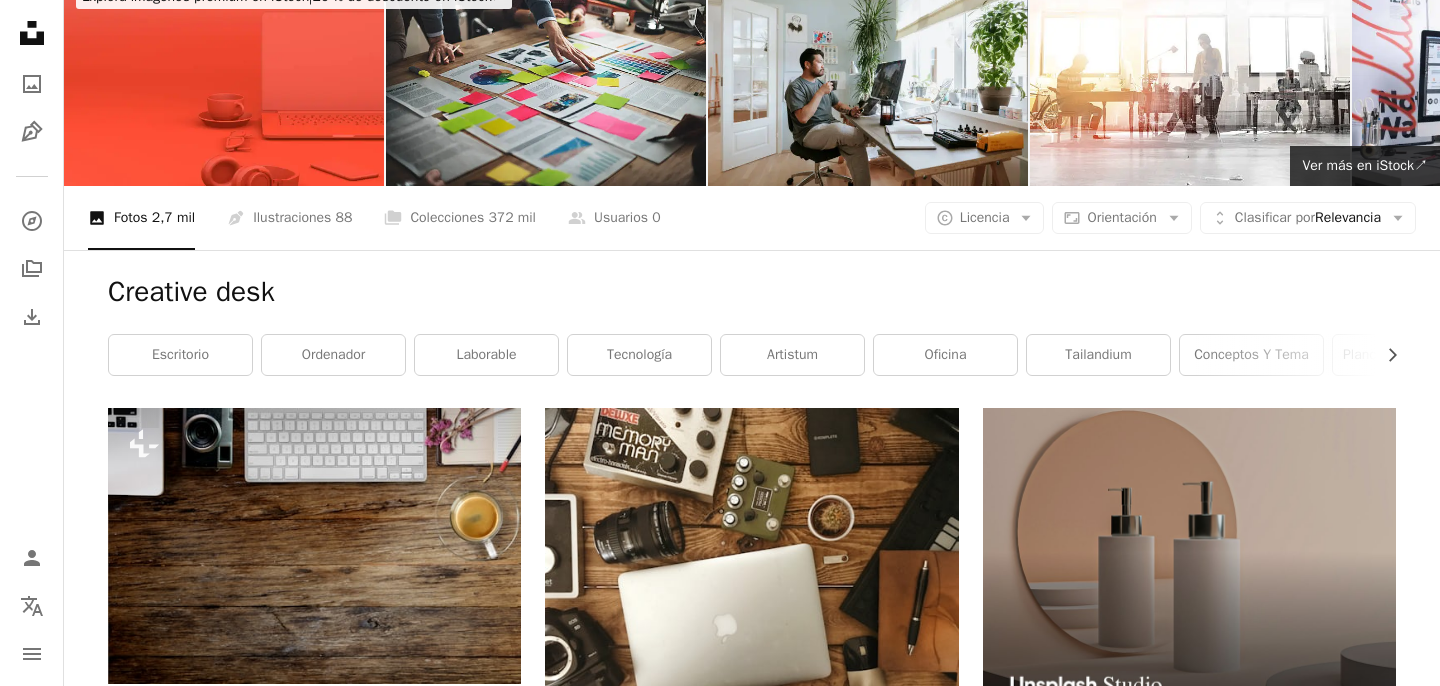 scroll, scrollTop: 0, scrollLeft: 0, axis: both 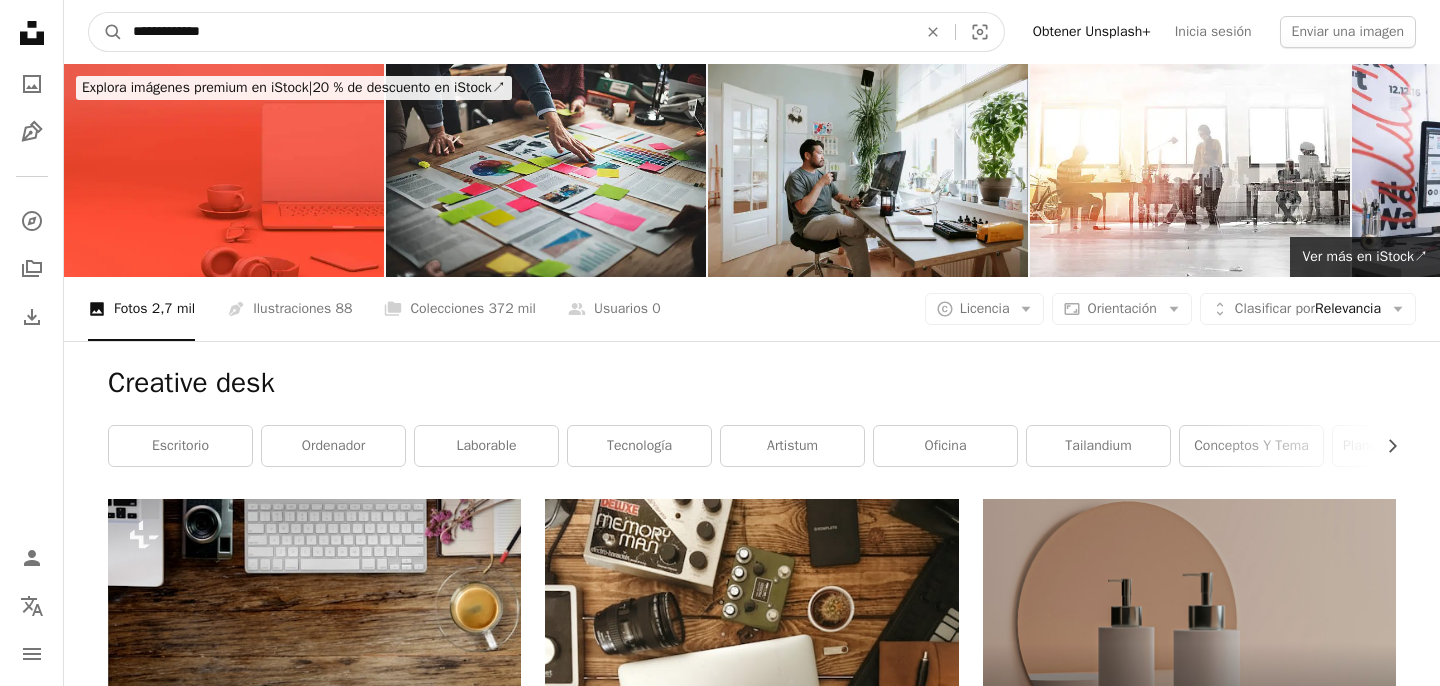 click on "**********" at bounding box center (517, 32) 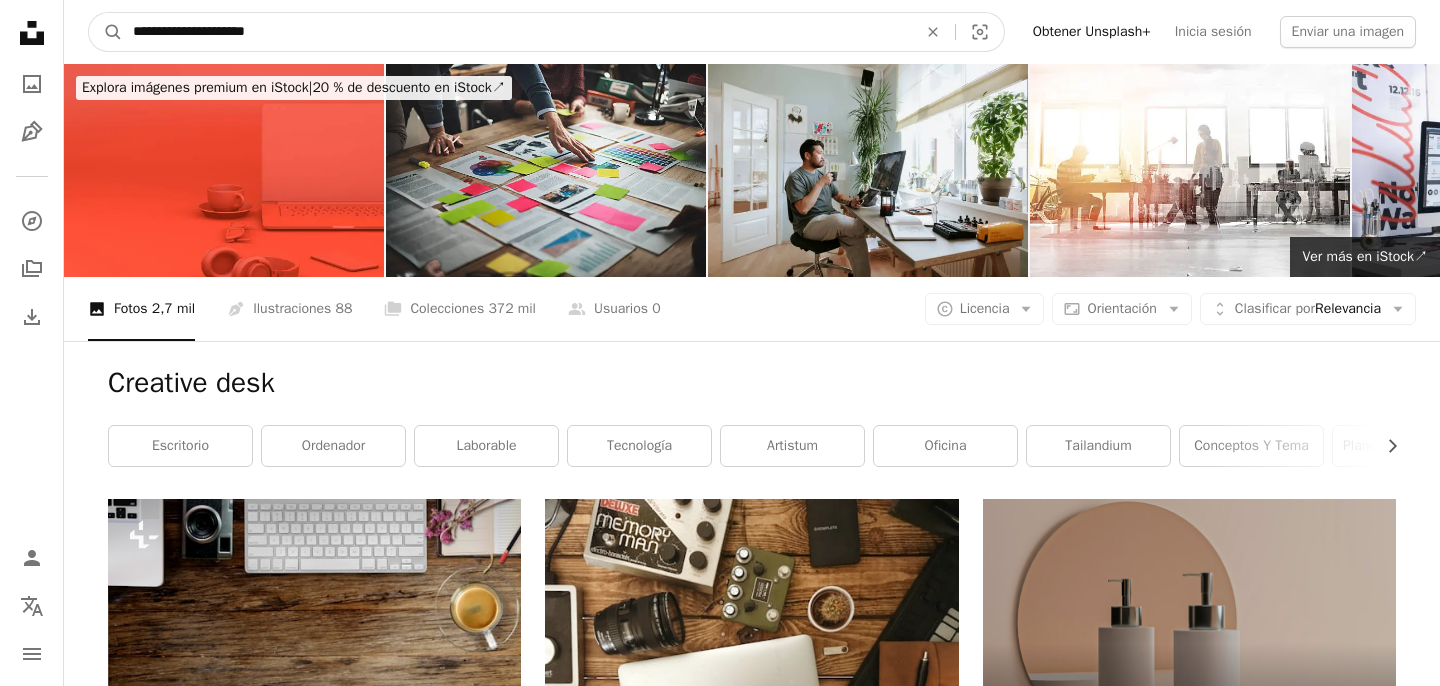 type on "**********" 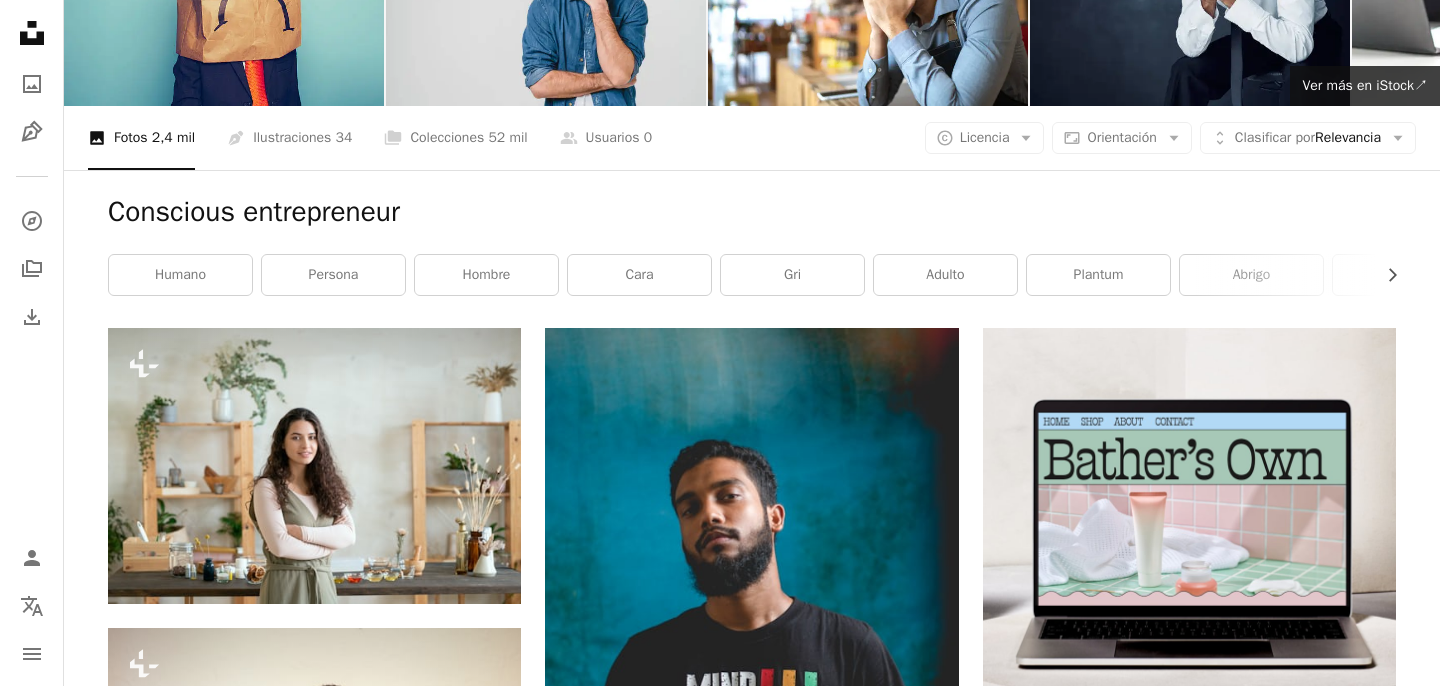 scroll, scrollTop: 0, scrollLeft: 0, axis: both 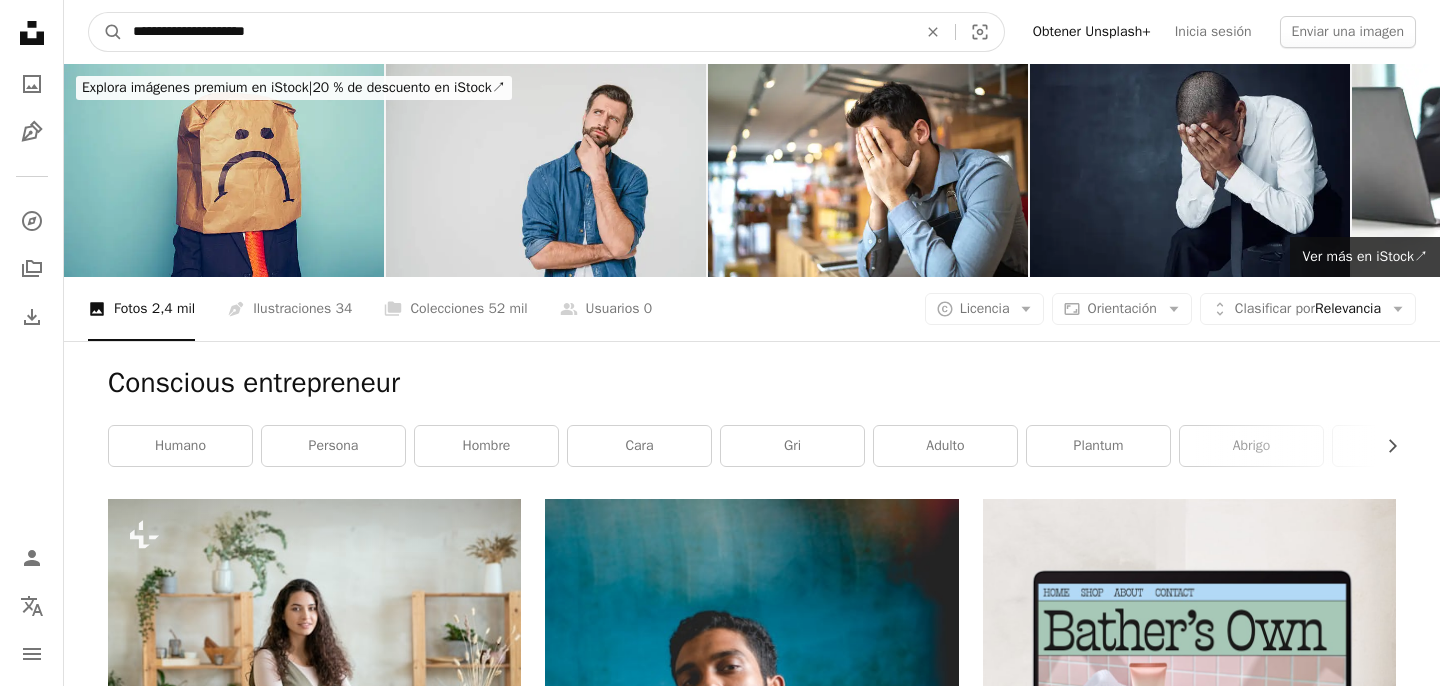 click on "**********" at bounding box center (517, 32) 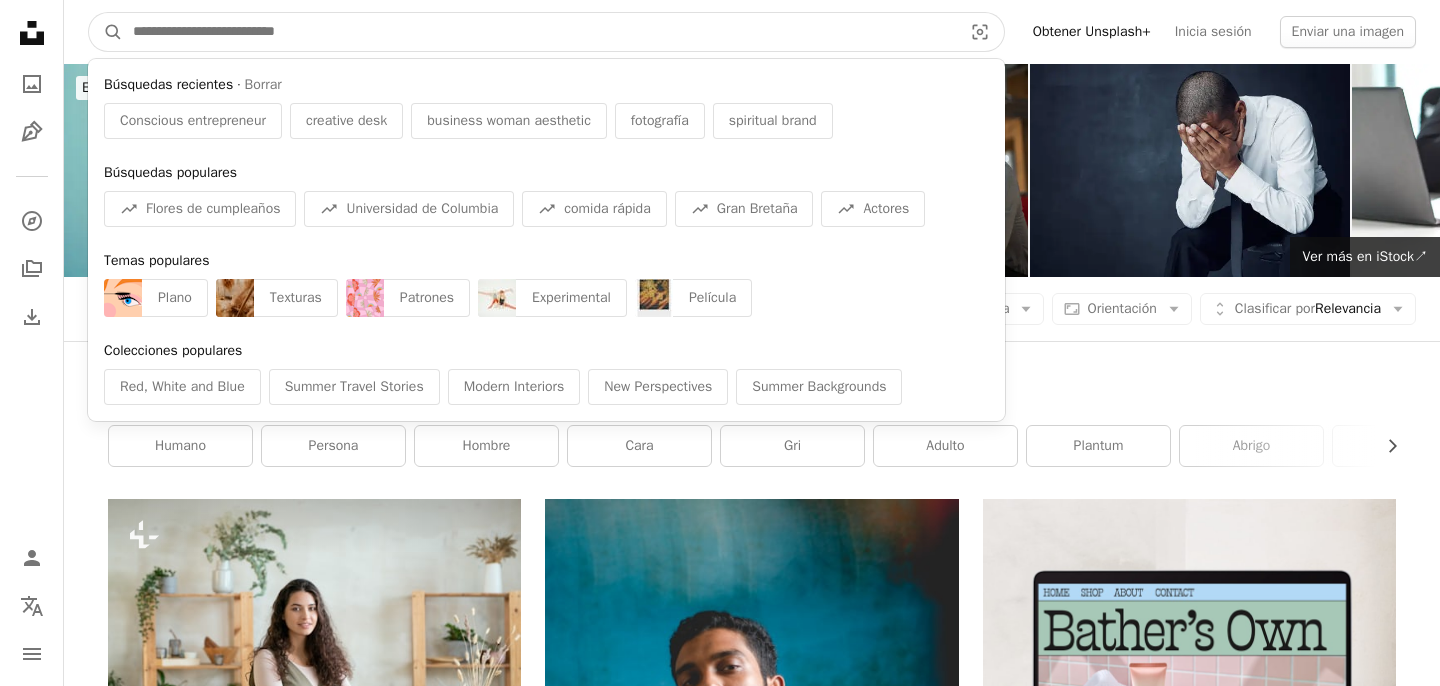 click at bounding box center [539, 32] 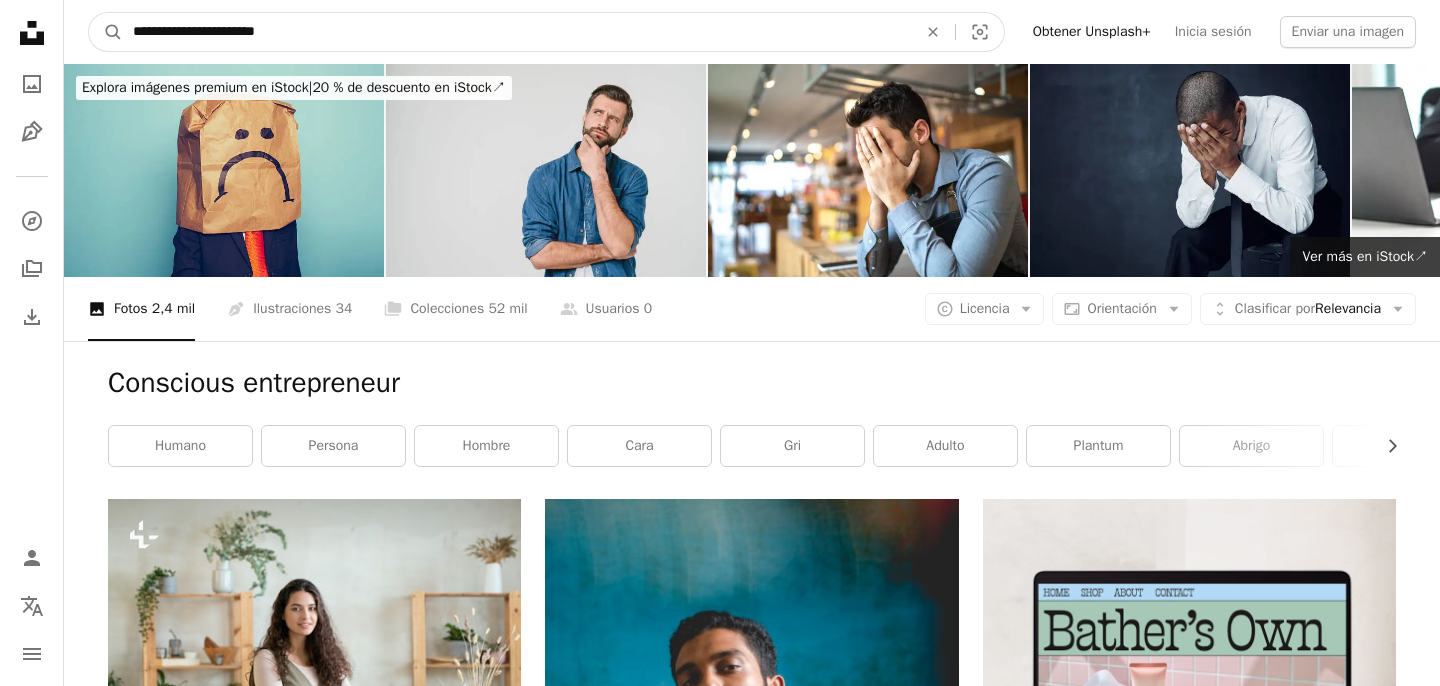 type on "**********" 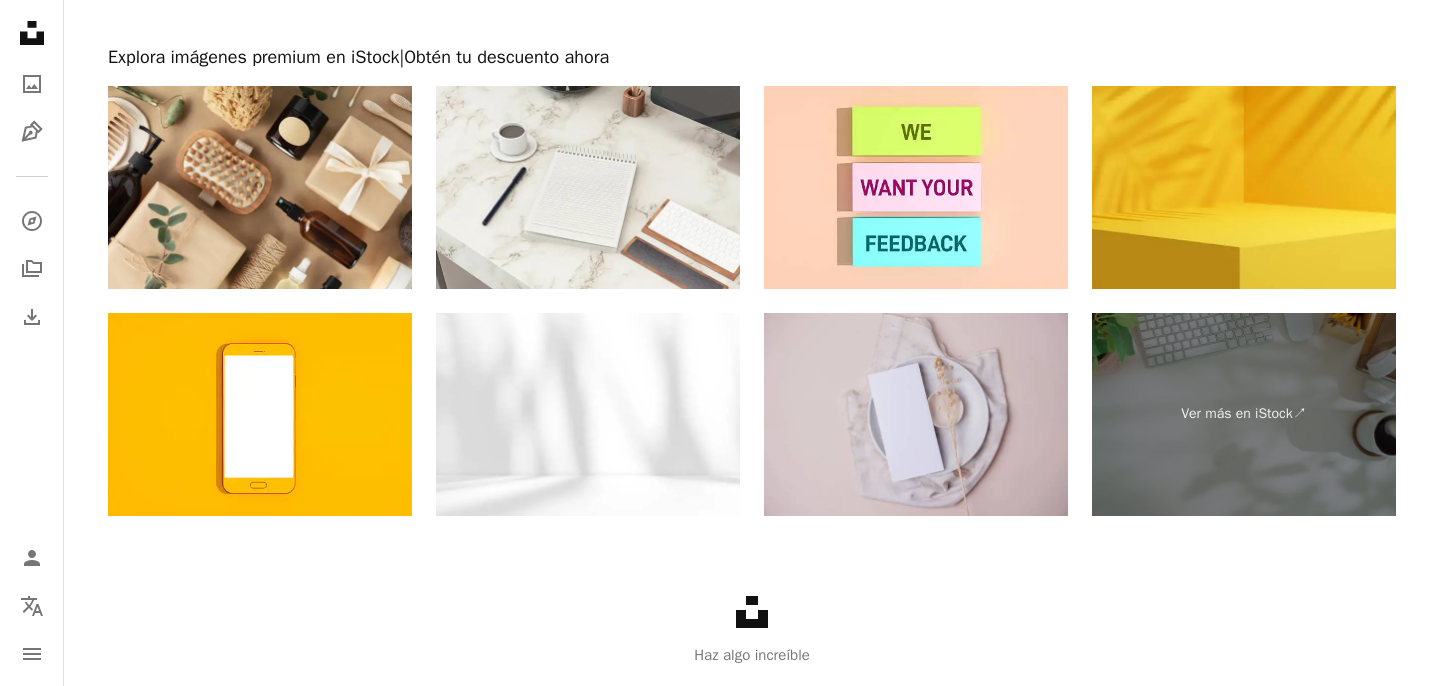 scroll, scrollTop: 3930, scrollLeft: 0, axis: vertical 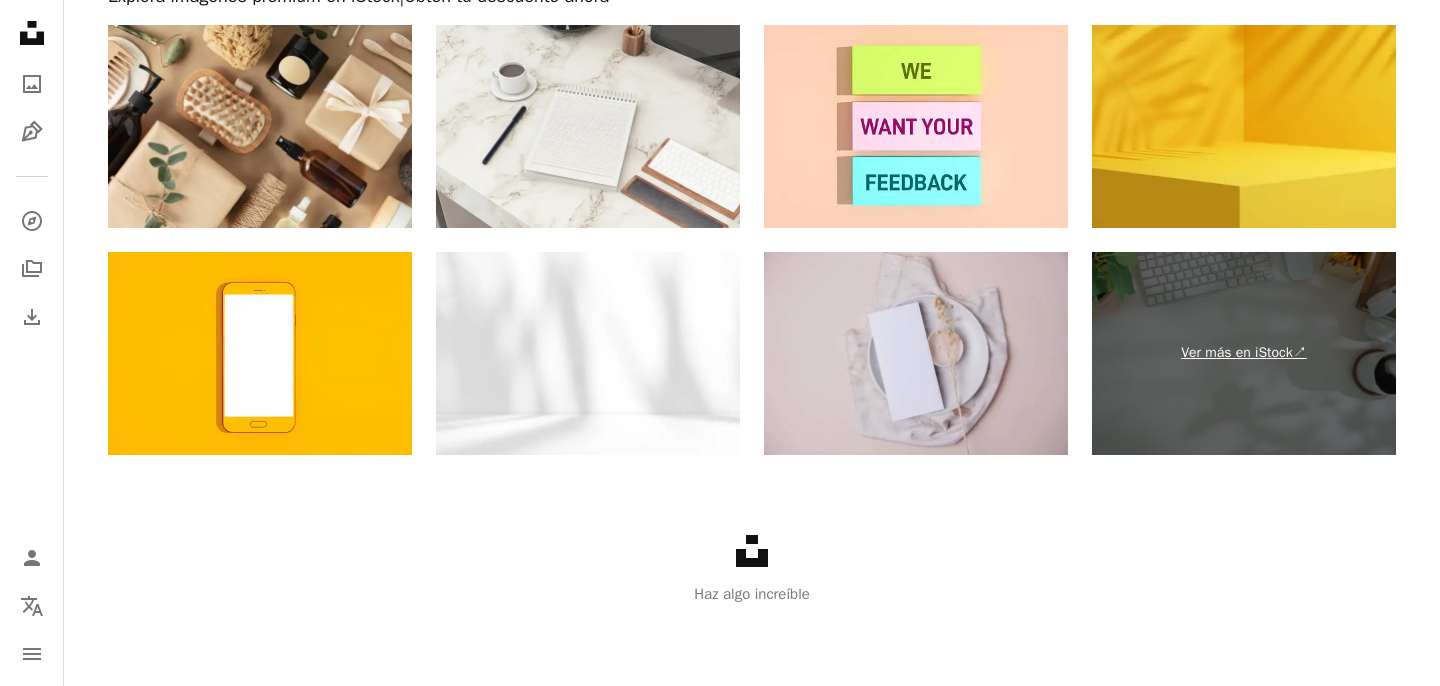 click on "Ver más en iStock  ↗" at bounding box center (1244, 353) 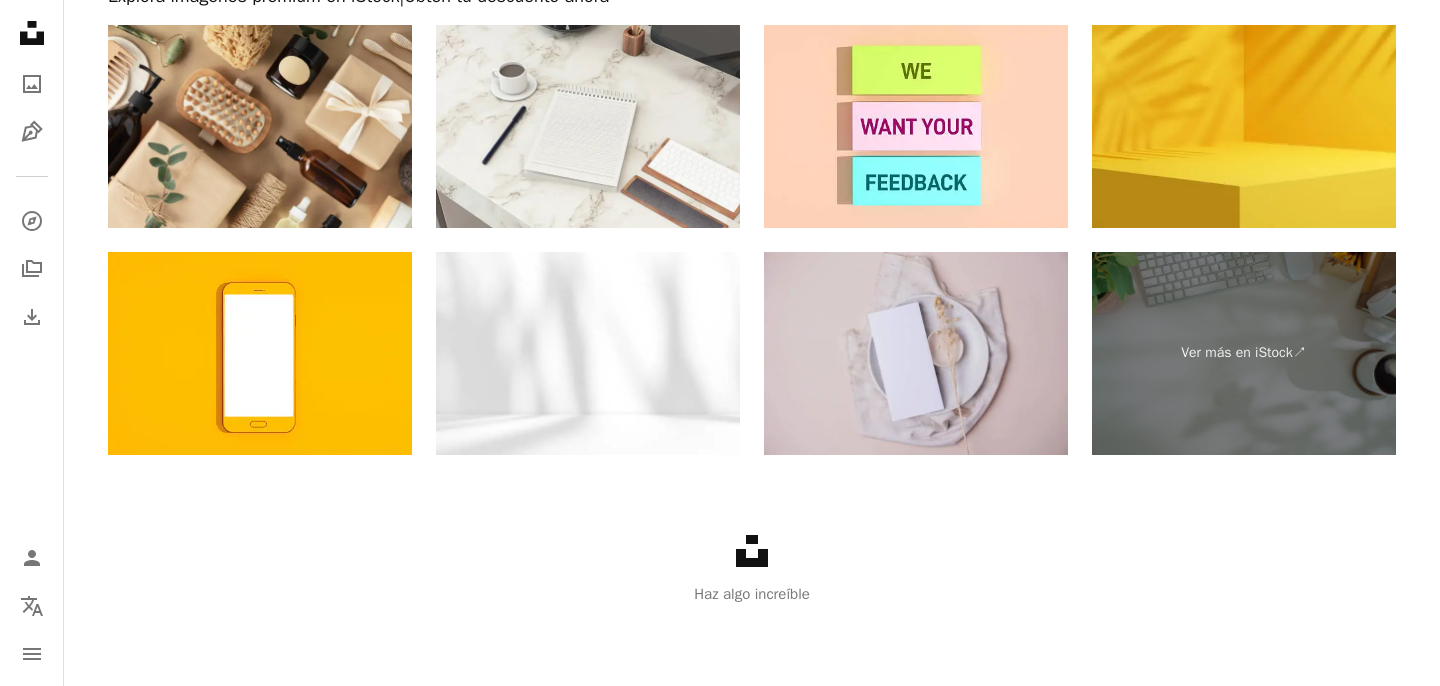 click on "Unsplash logo" at bounding box center (752, 562) 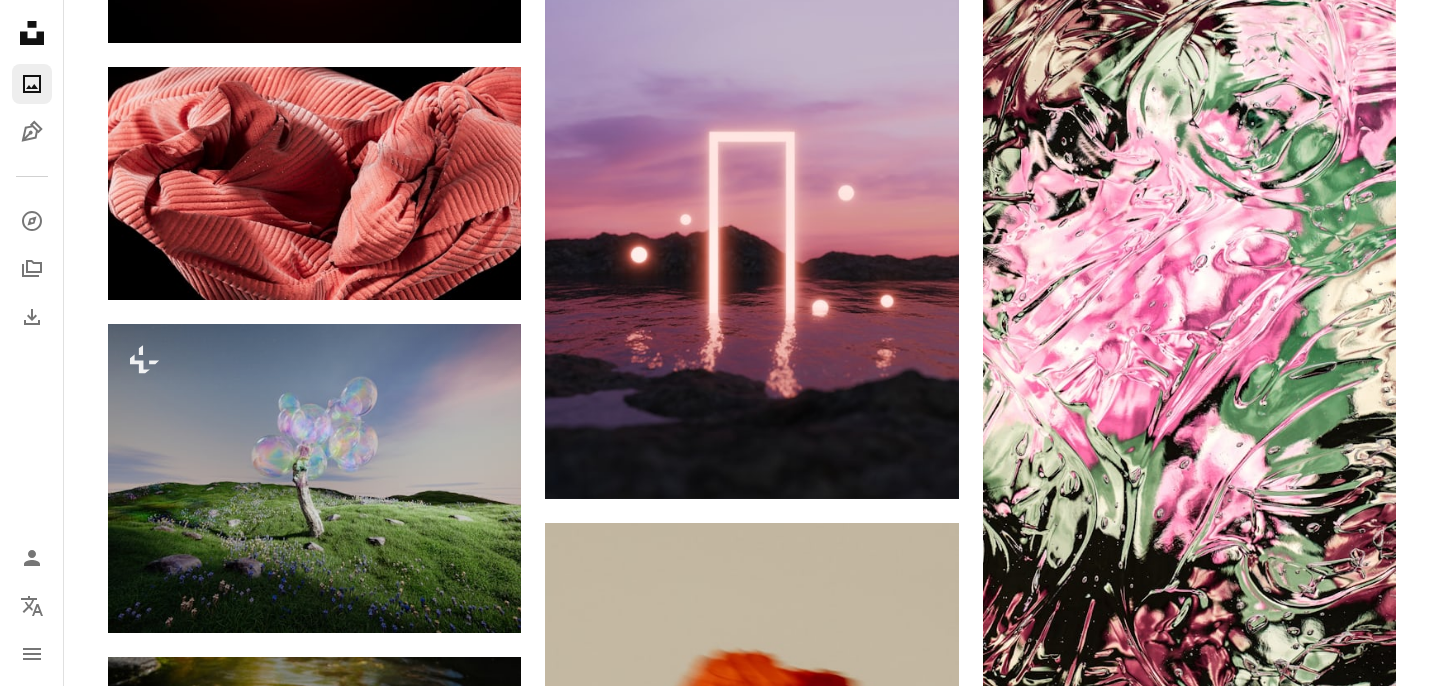 scroll, scrollTop: 1835, scrollLeft: 0, axis: vertical 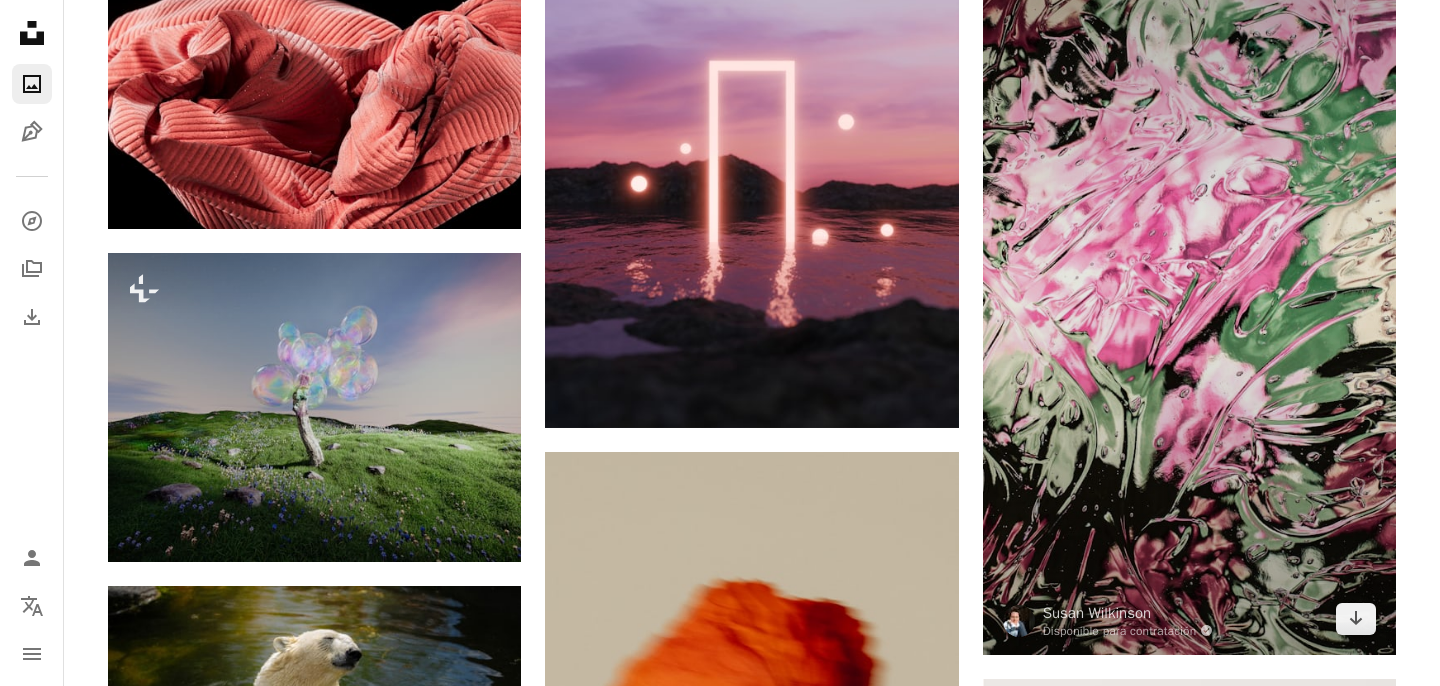 click at bounding box center [1189, 286] 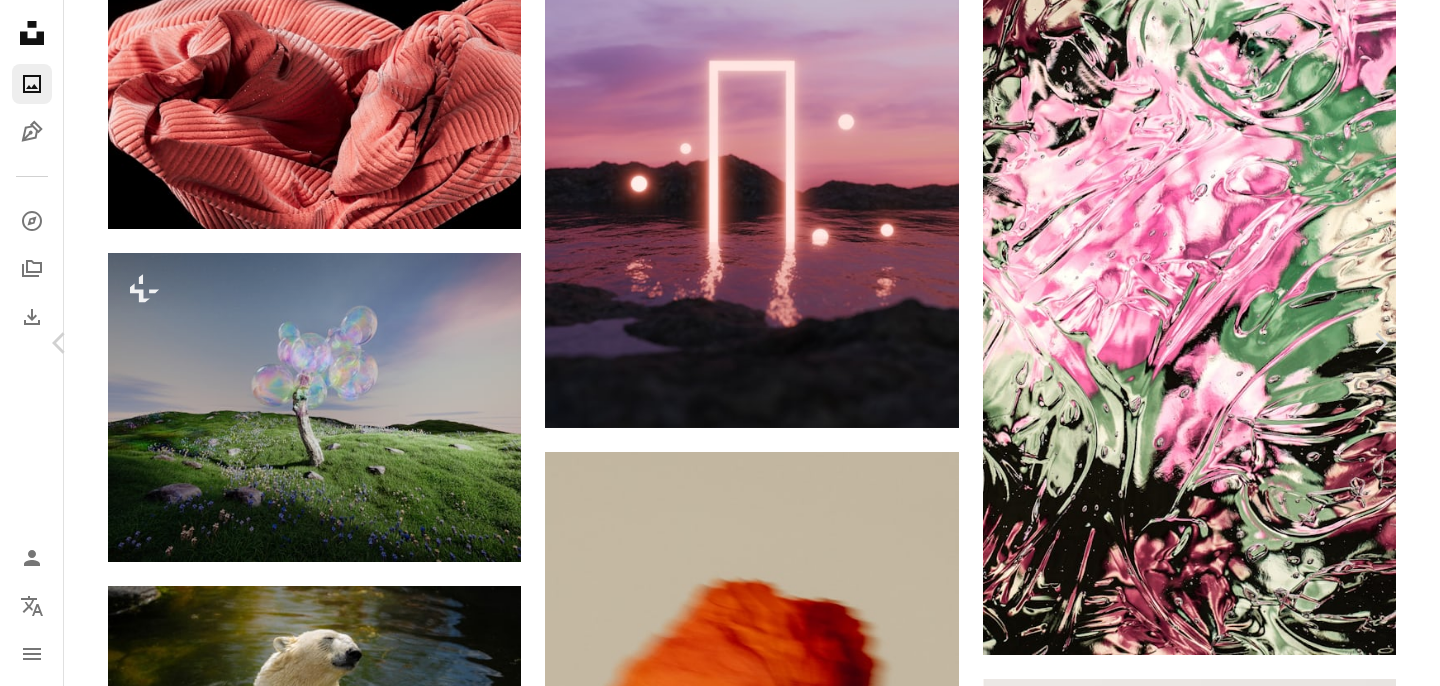 scroll, scrollTop: 468, scrollLeft: 0, axis: vertical 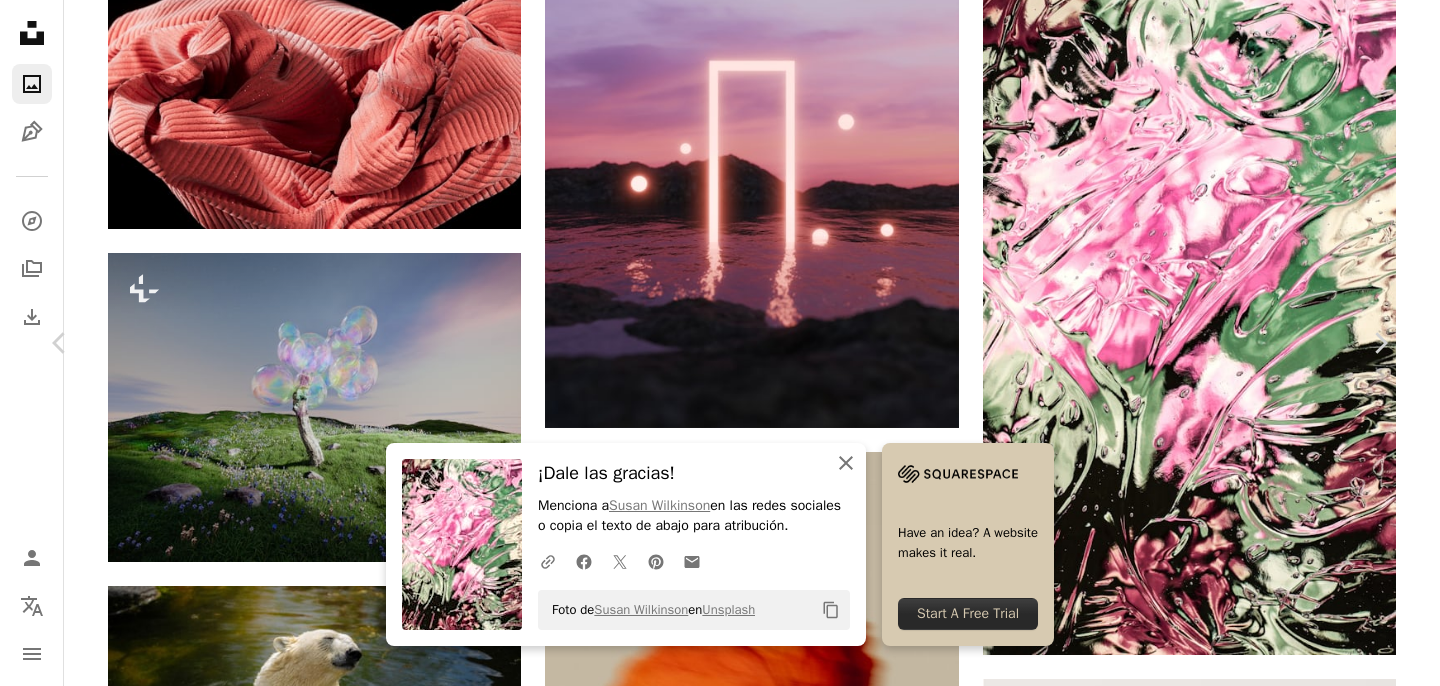 click on "An X shape" 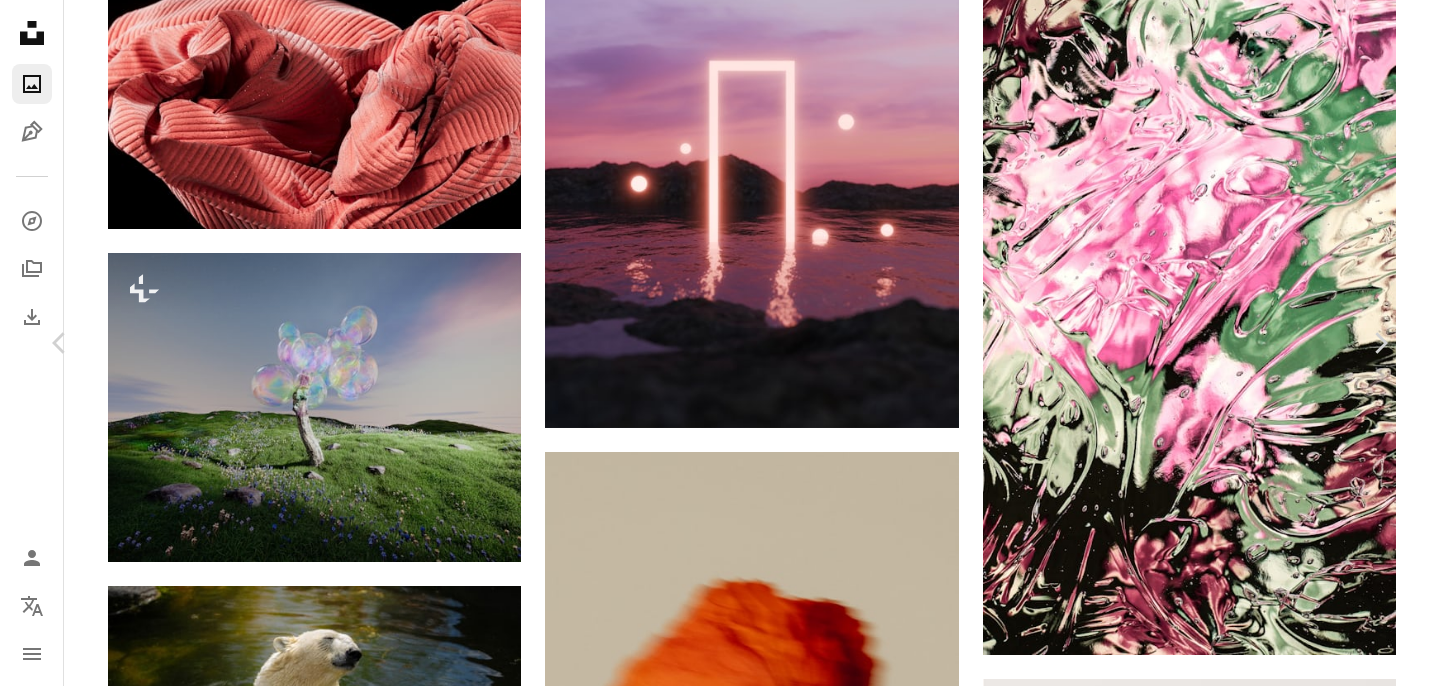 scroll, scrollTop: 3334, scrollLeft: 0, axis: vertical 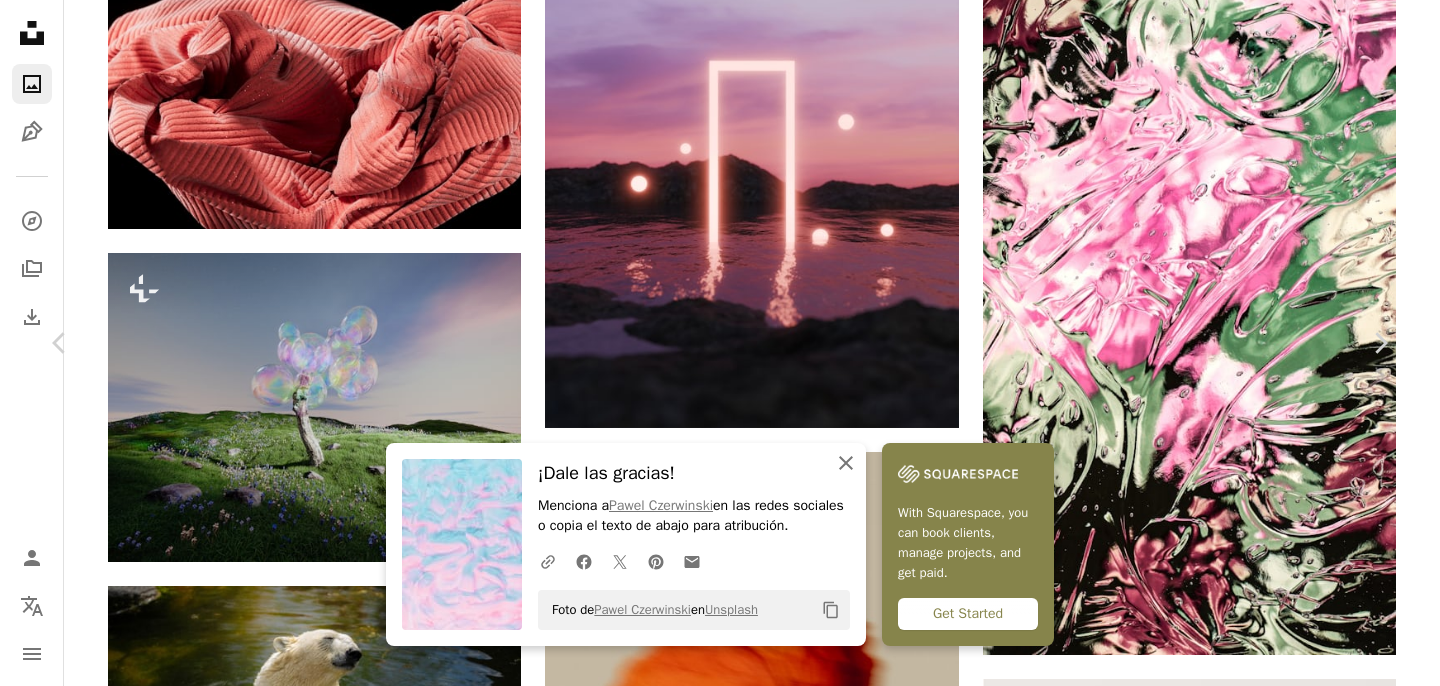 click on "An X shape" 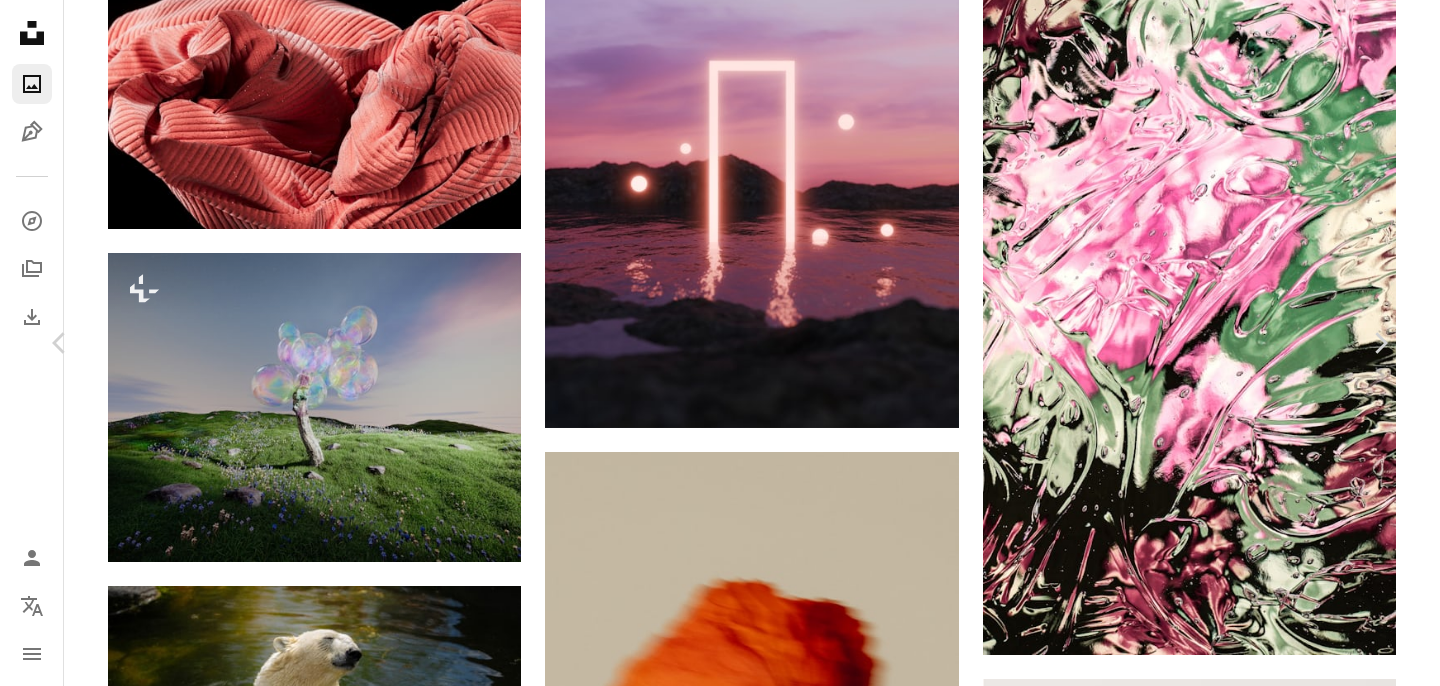 scroll, scrollTop: 16262, scrollLeft: 0, axis: vertical 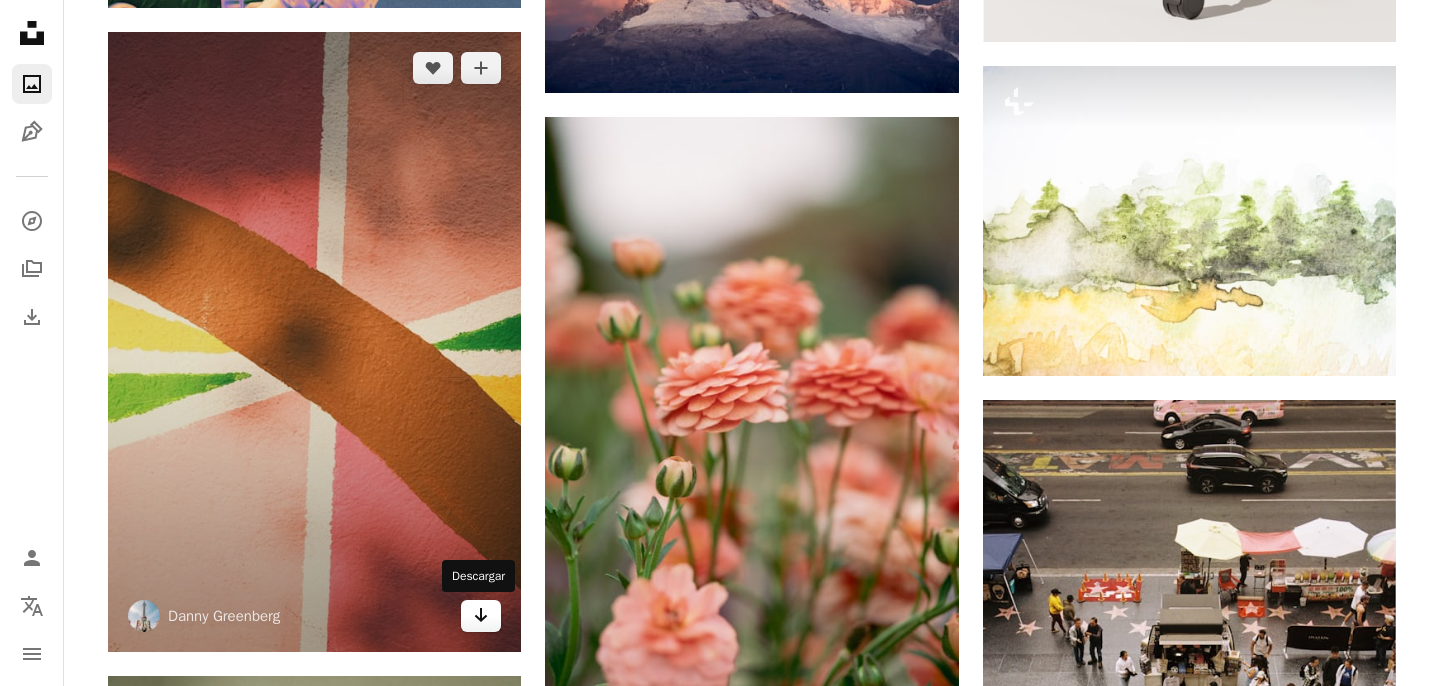 click on "Arrow pointing down" 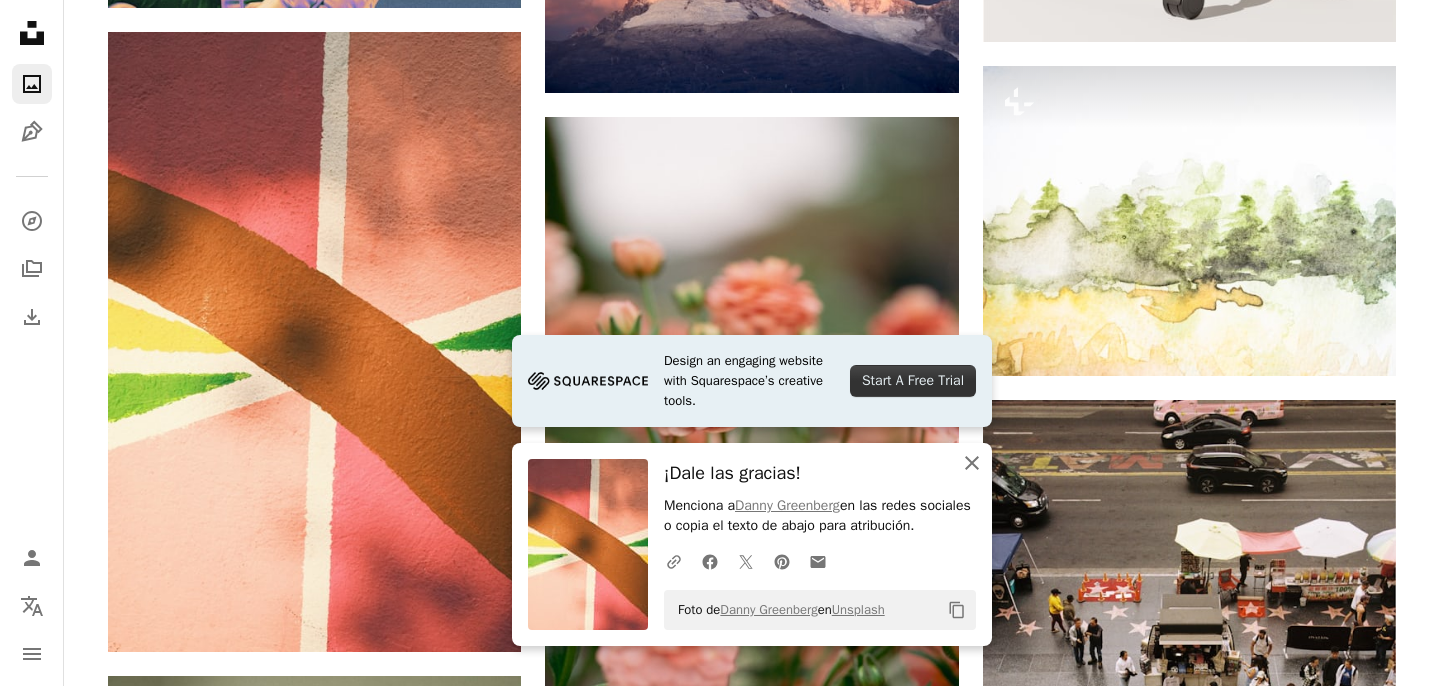 click on "An X shape" 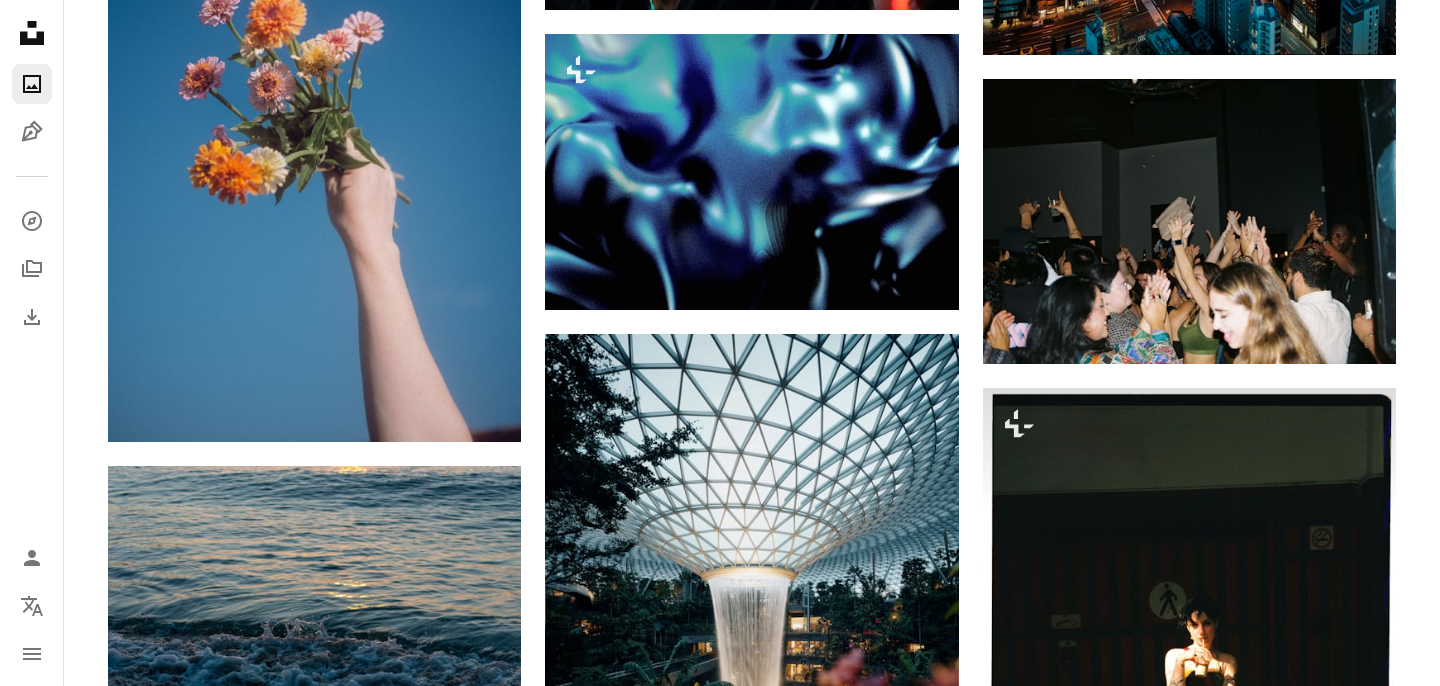 scroll, scrollTop: 12115, scrollLeft: 0, axis: vertical 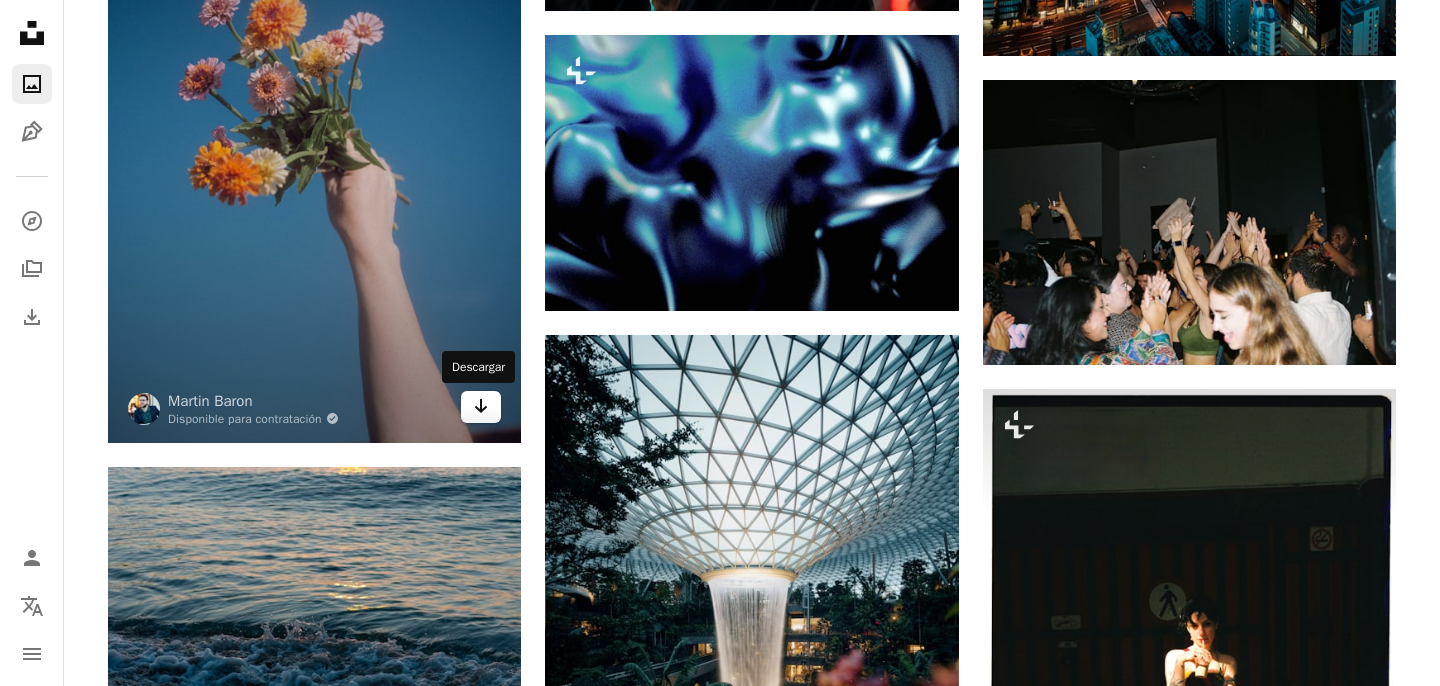 click on "Arrow pointing down" 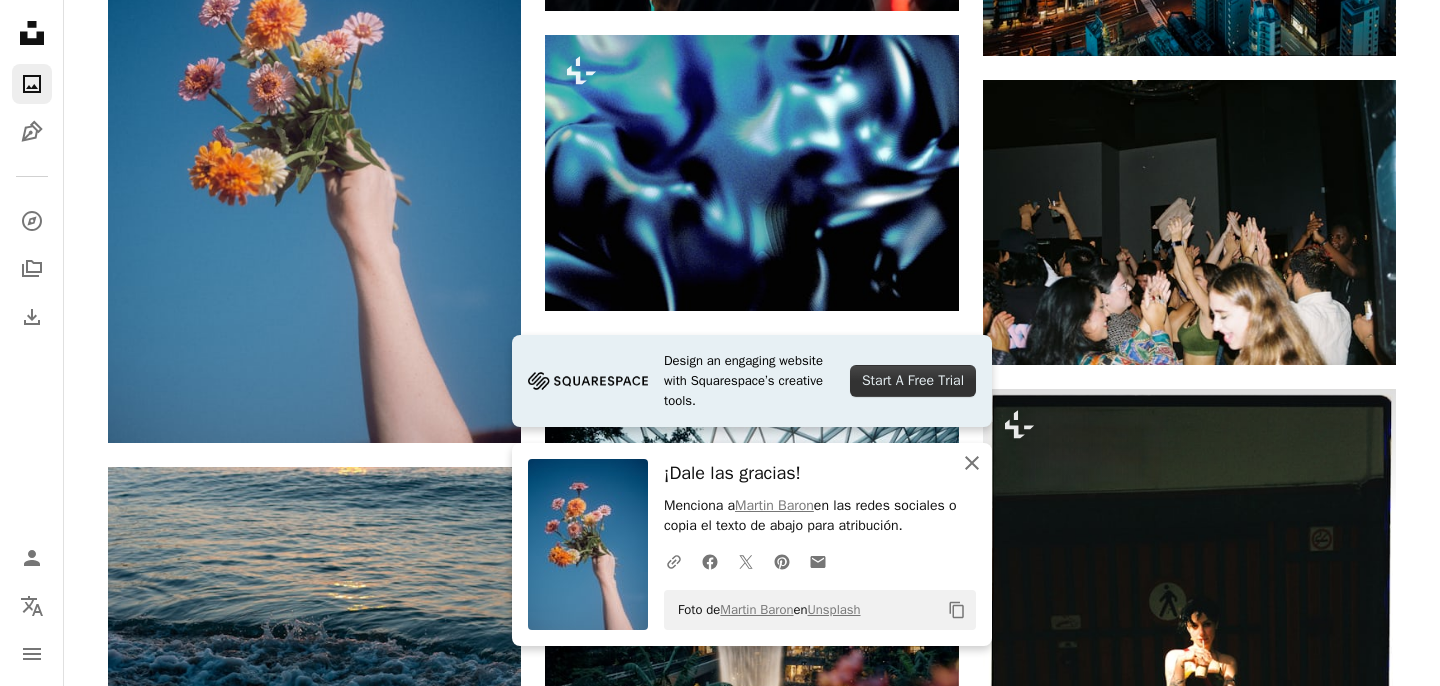 click on "An X shape" 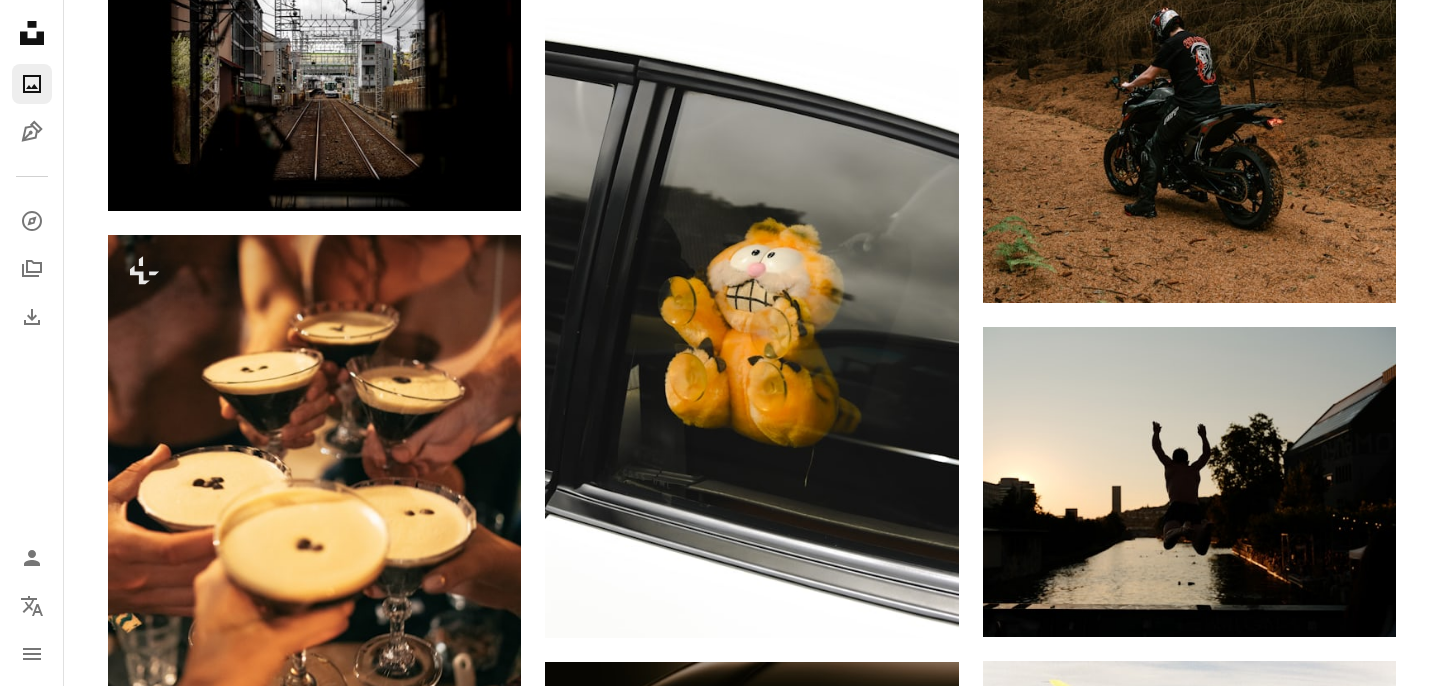 scroll, scrollTop: 18064, scrollLeft: 0, axis: vertical 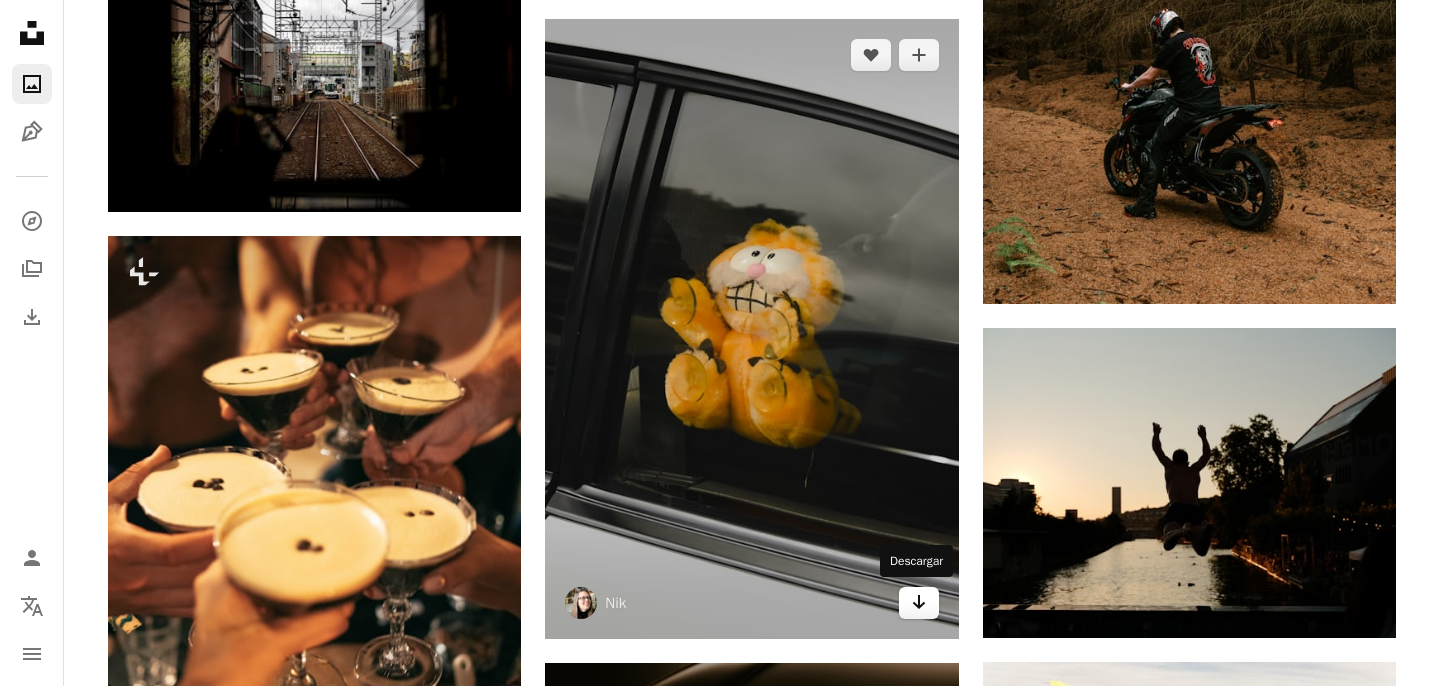 click on "Arrow pointing down" 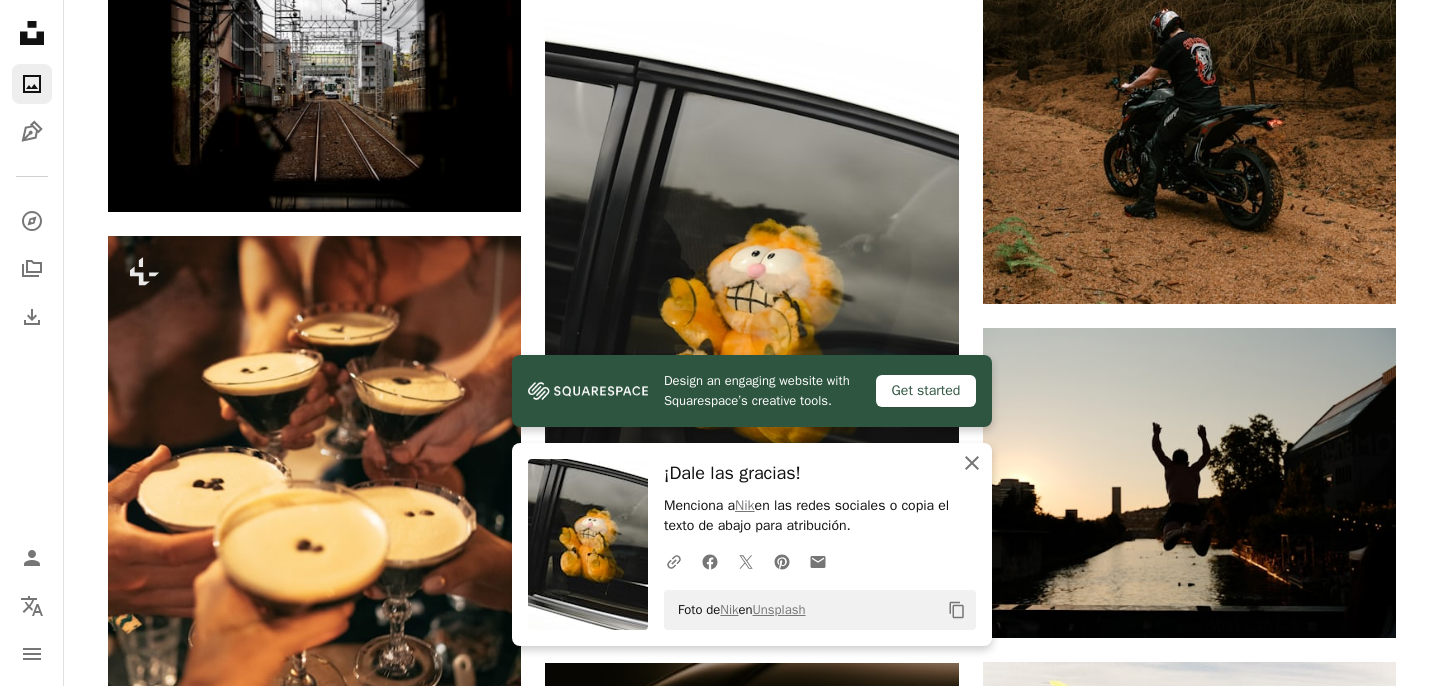 click 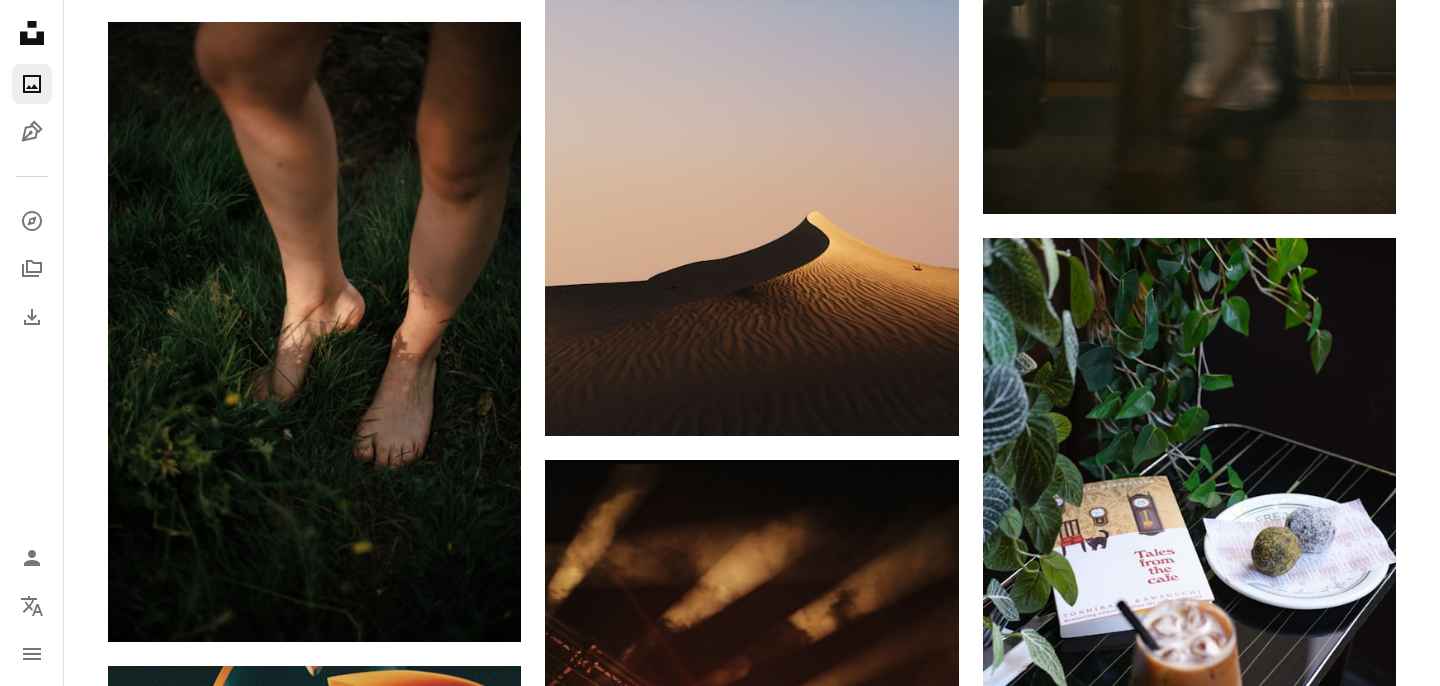 scroll, scrollTop: 19771, scrollLeft: 0, axis: vertical 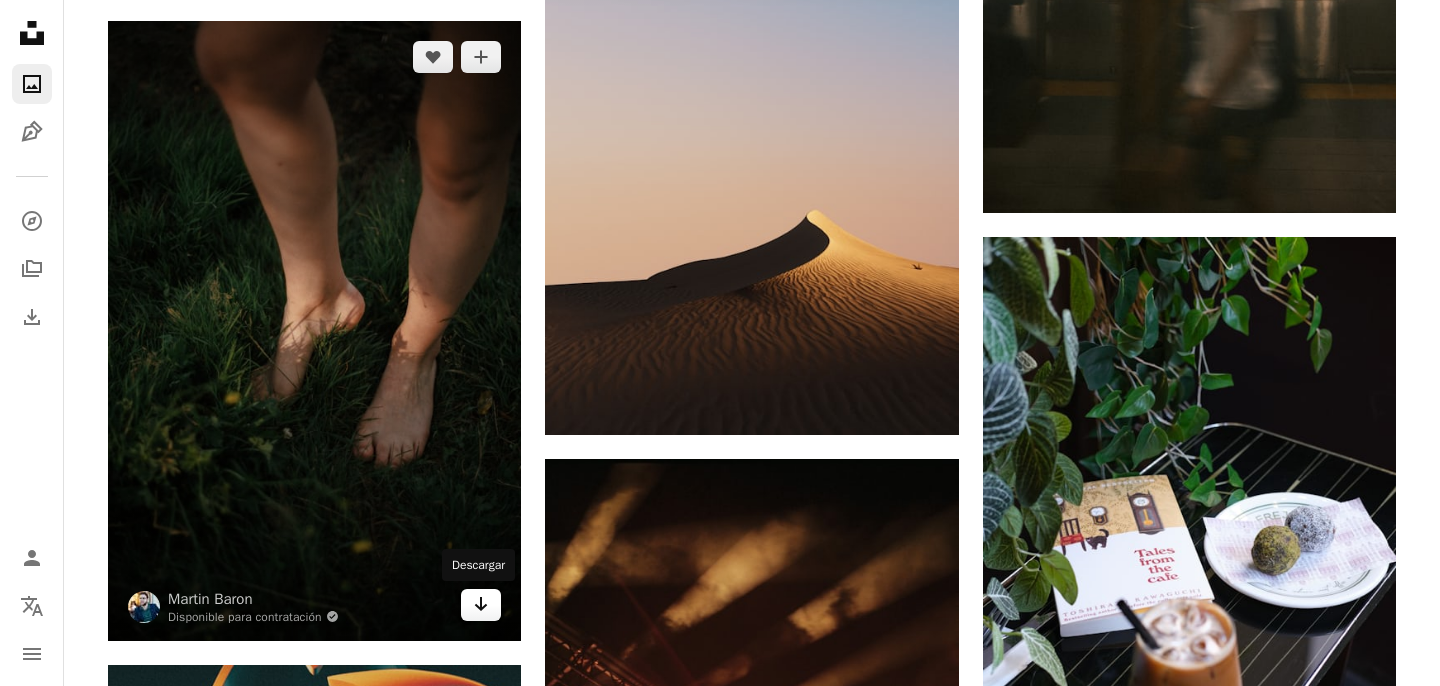 click on "Arrow pointing down" at bounding box center [481, 605] 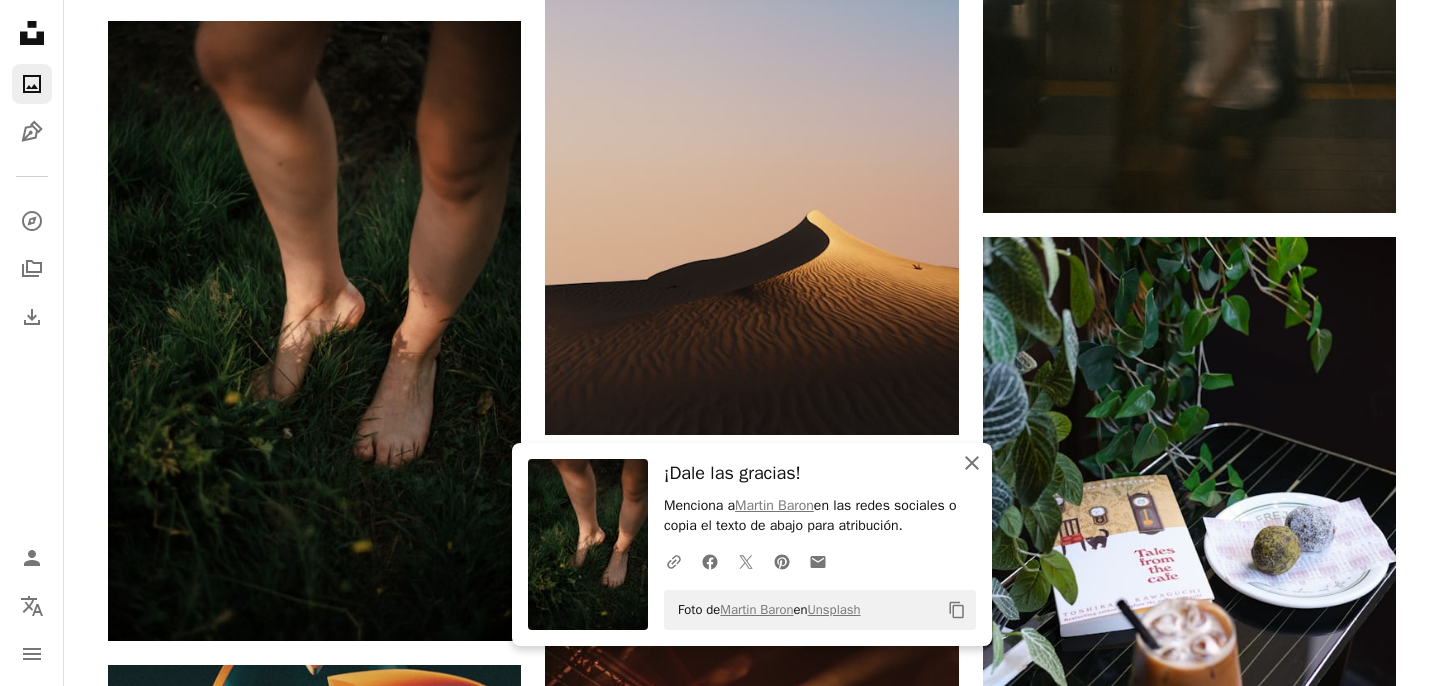 click on "An X shape" 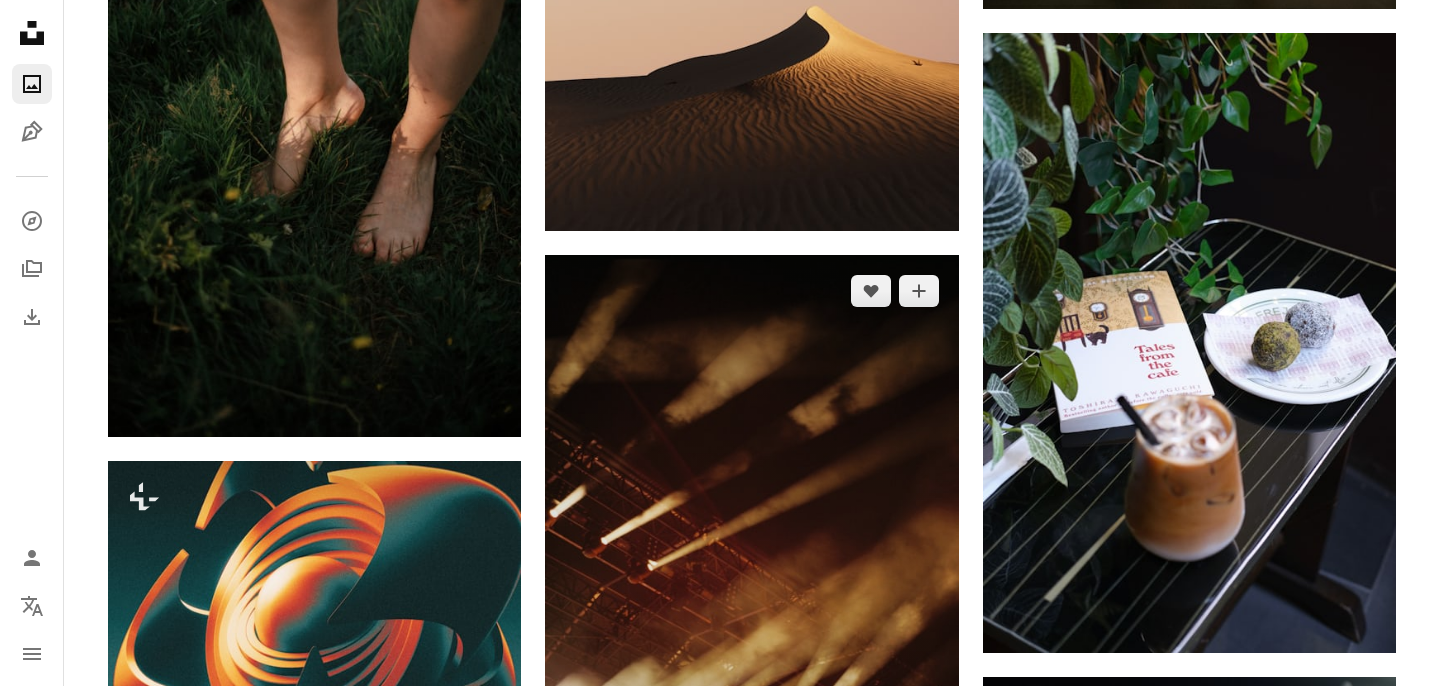 scroll, scrollTop: 19994, scrollLeft: 0, axis: vertical 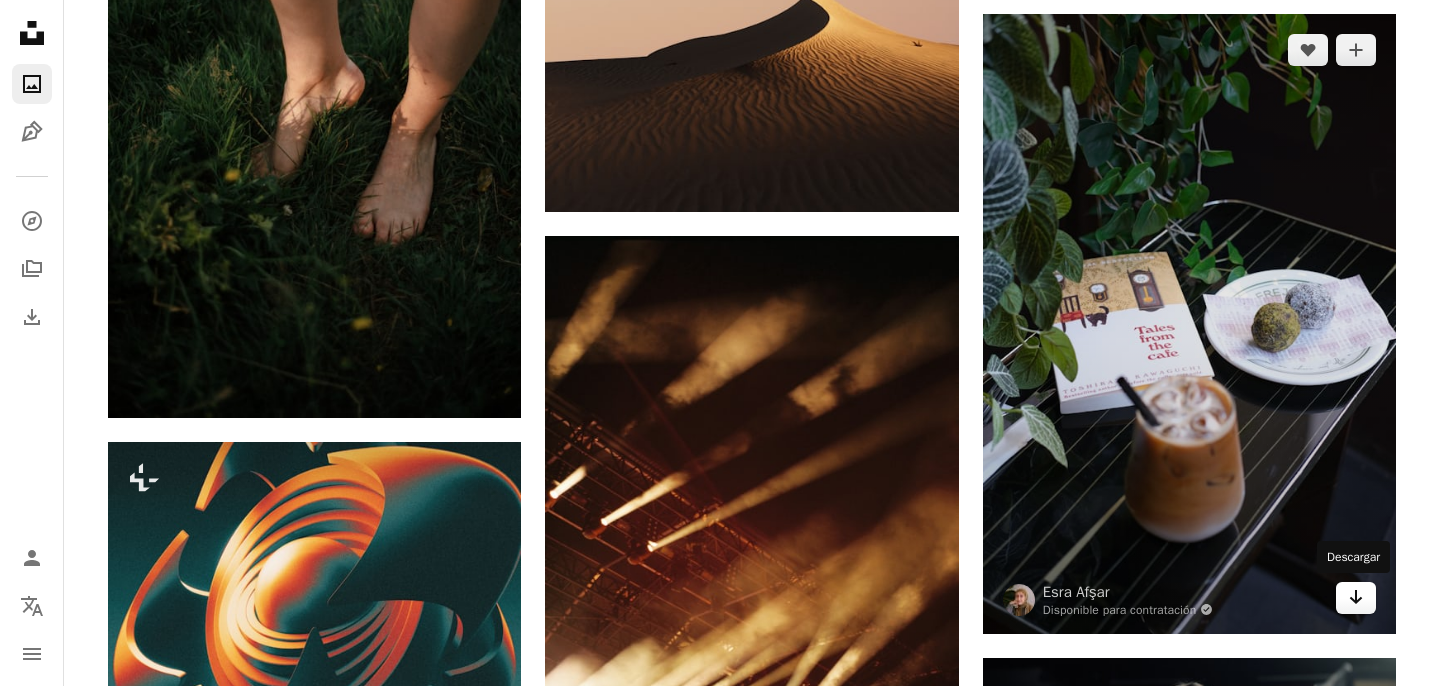 click 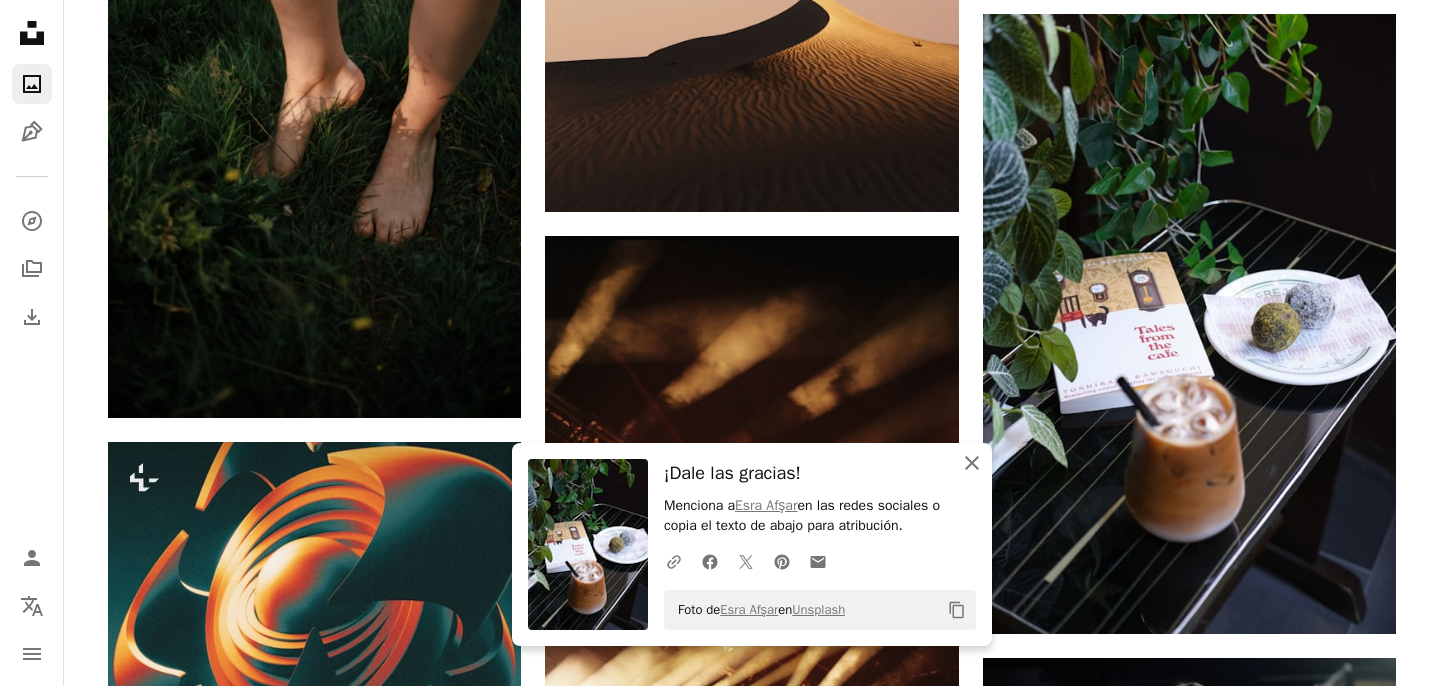 click on "An X shape" 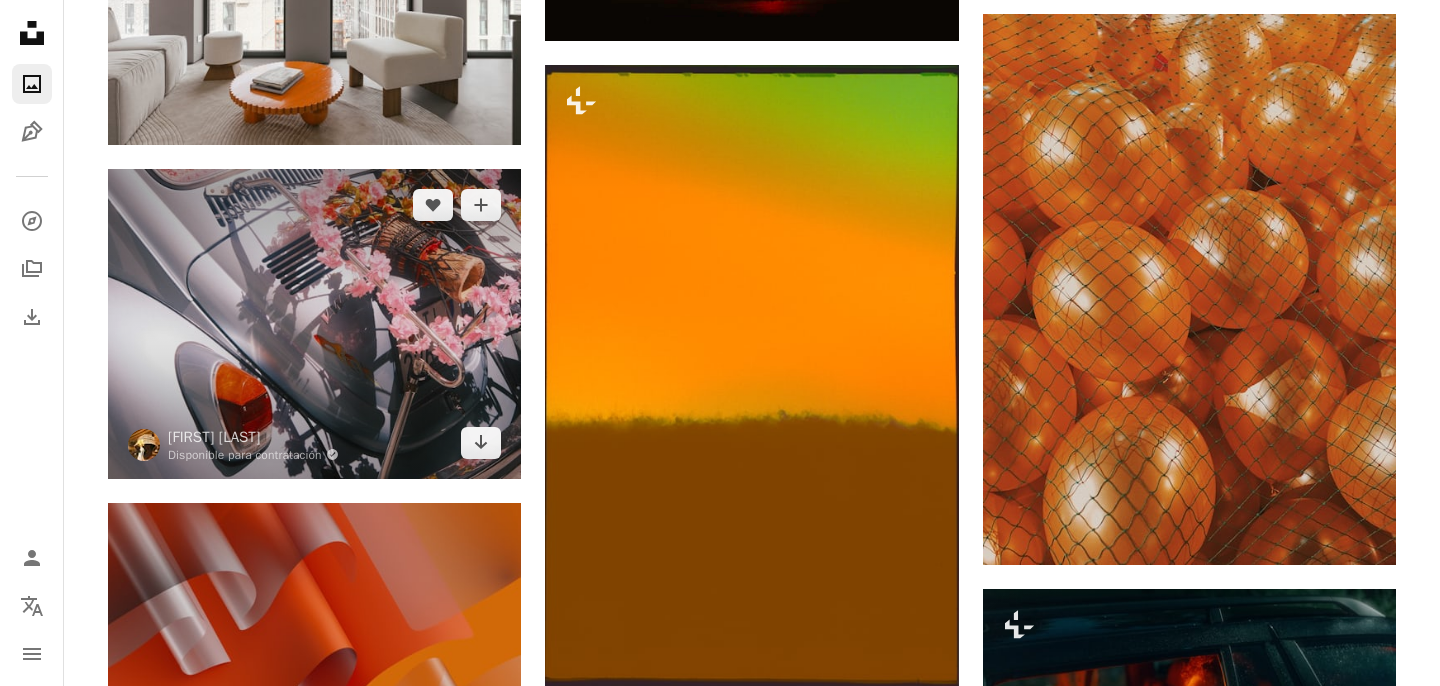 scroll, scrollTop: 23847, scrollLeft: 0, axis: vertical 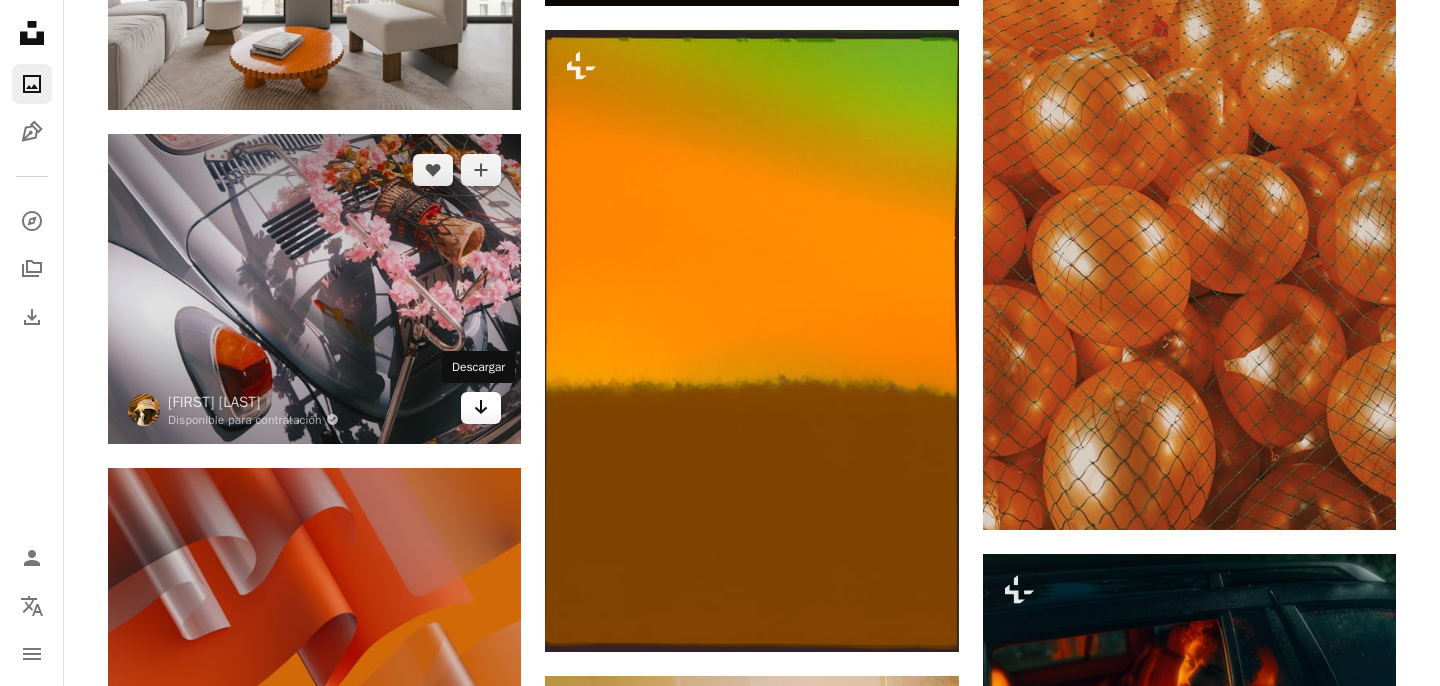 click on "Arrow pointing down" at bounding box center [481, 408] 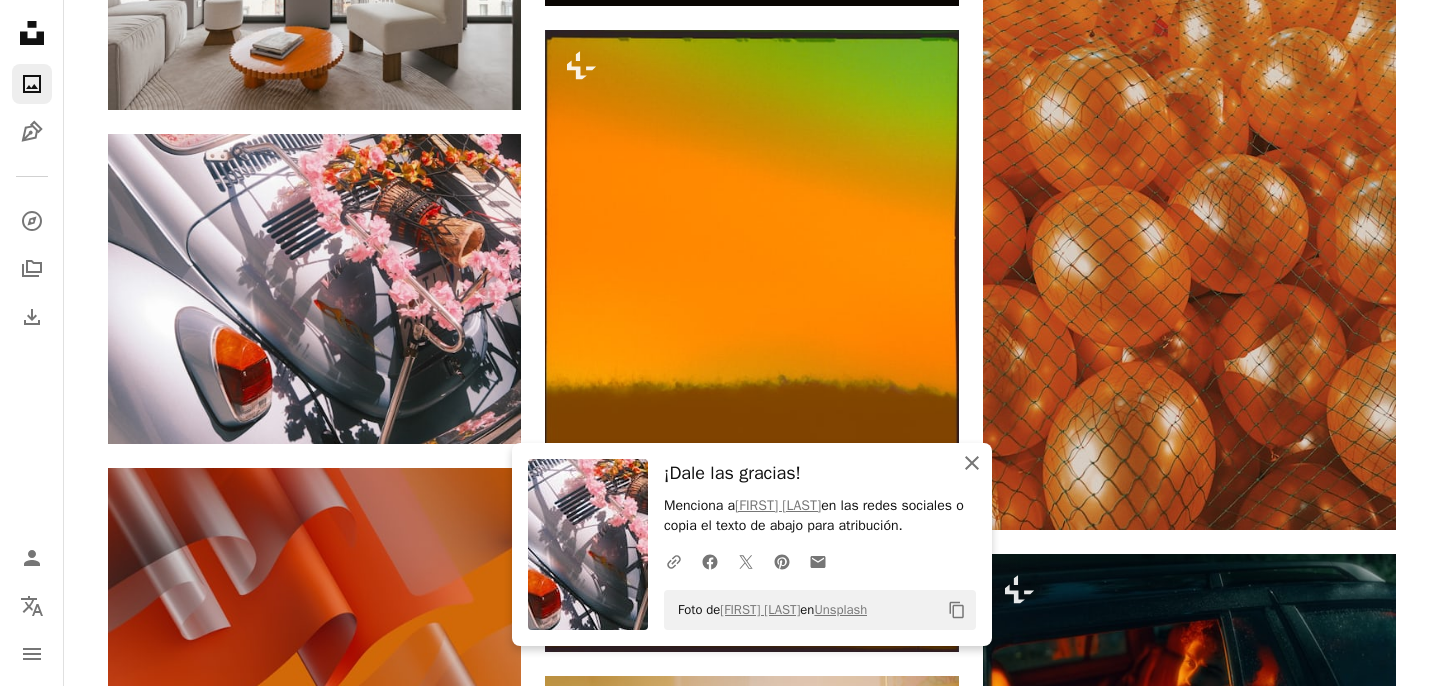 click on "An X shape" 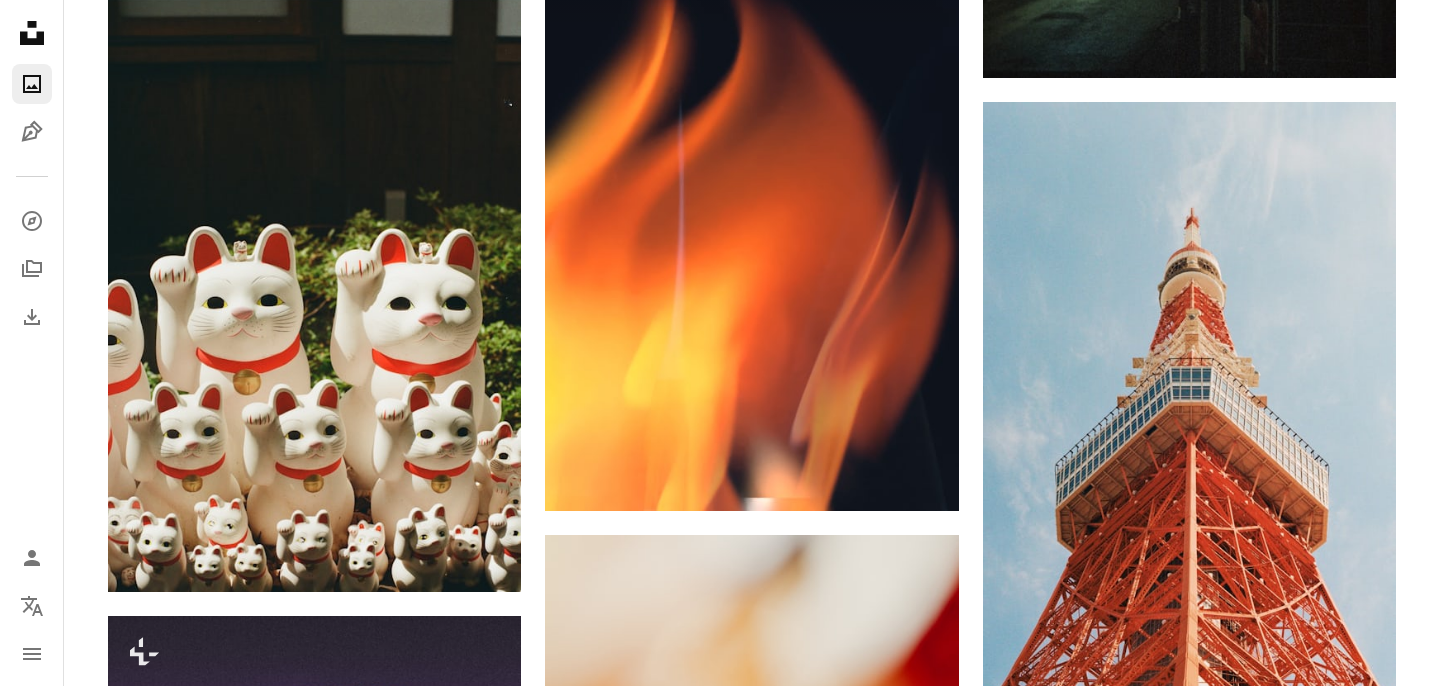 scroll, scrollTop: 25266, scrollLeft: 0, axis: vertical 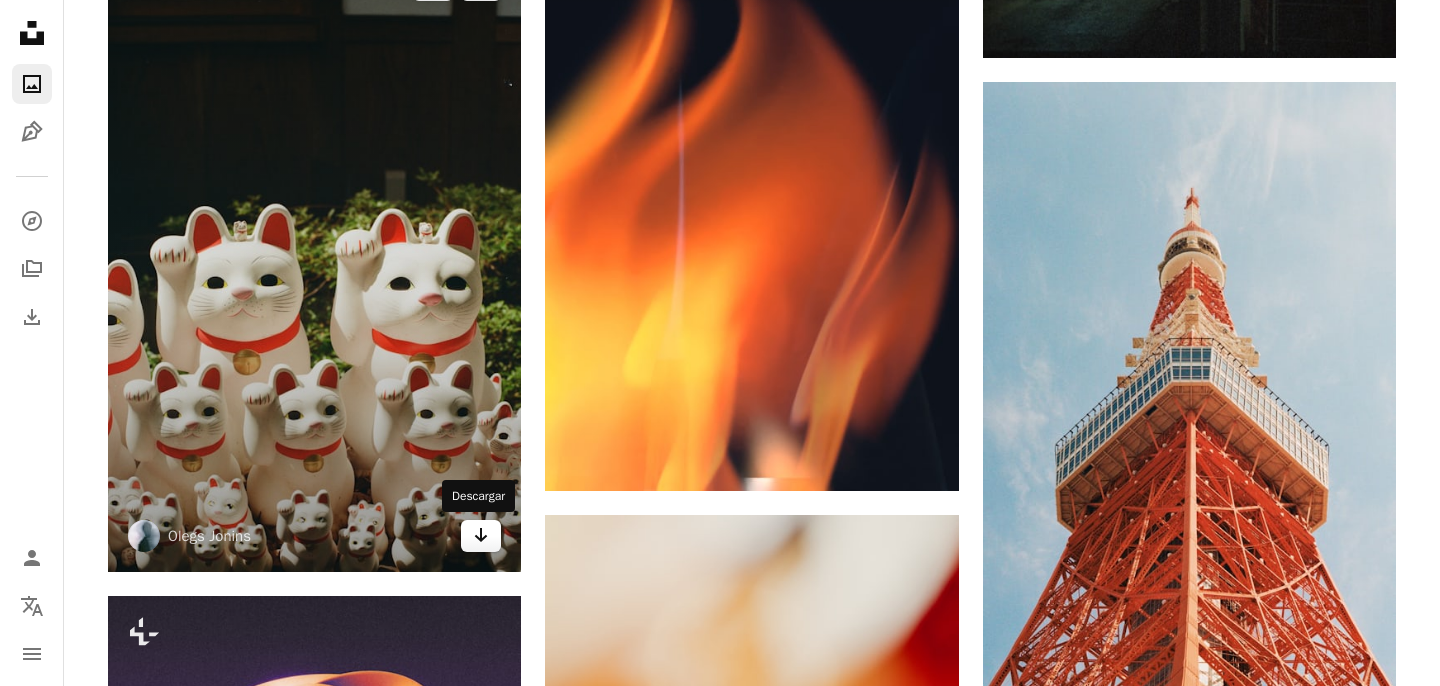 click on "Arrow pointing down" 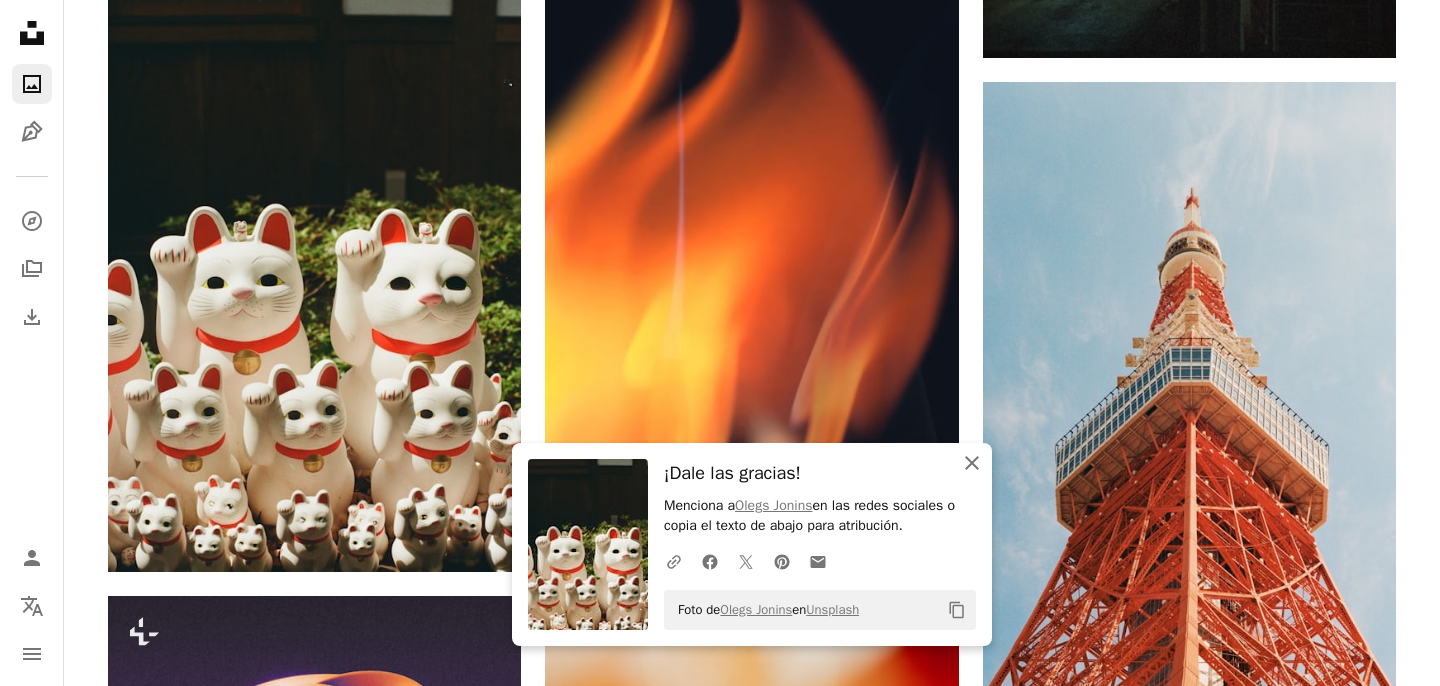 click on "An X shape" 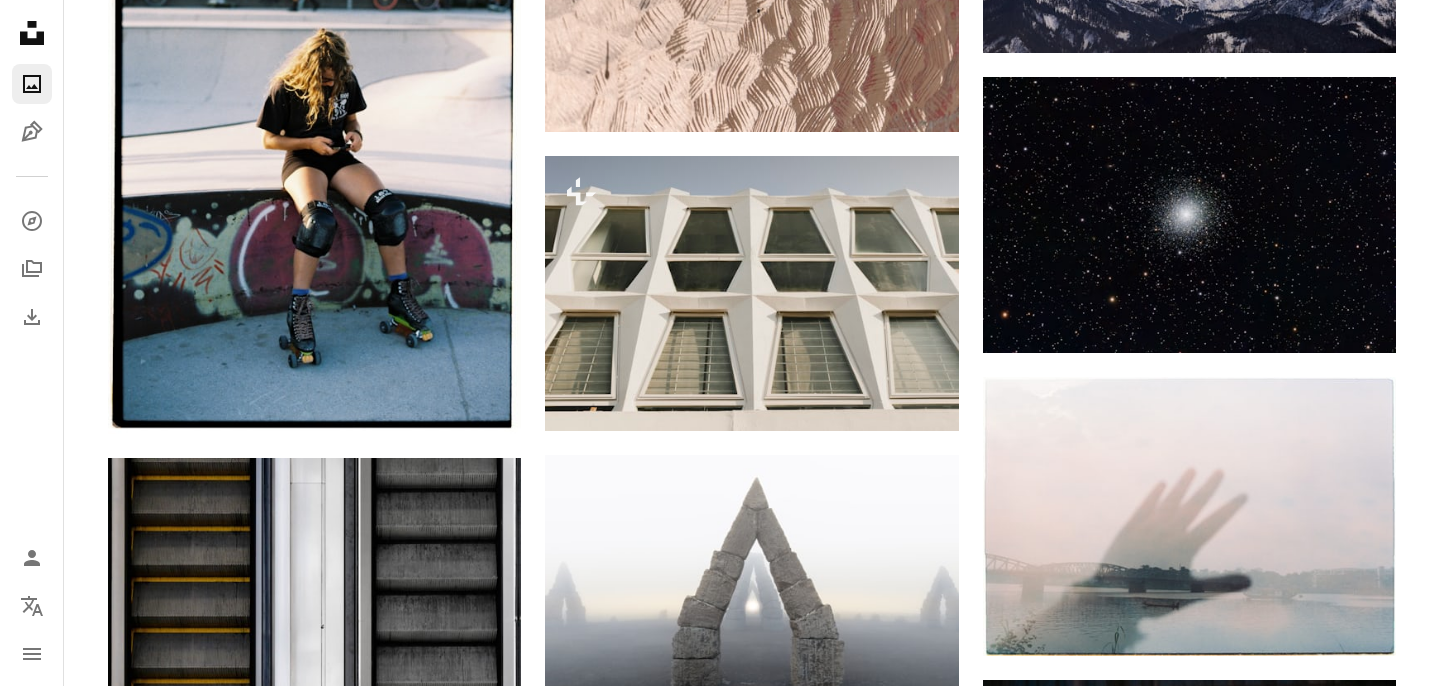 scroll, scrollTop: 38692, scrollLeft: 0, axis: vertical 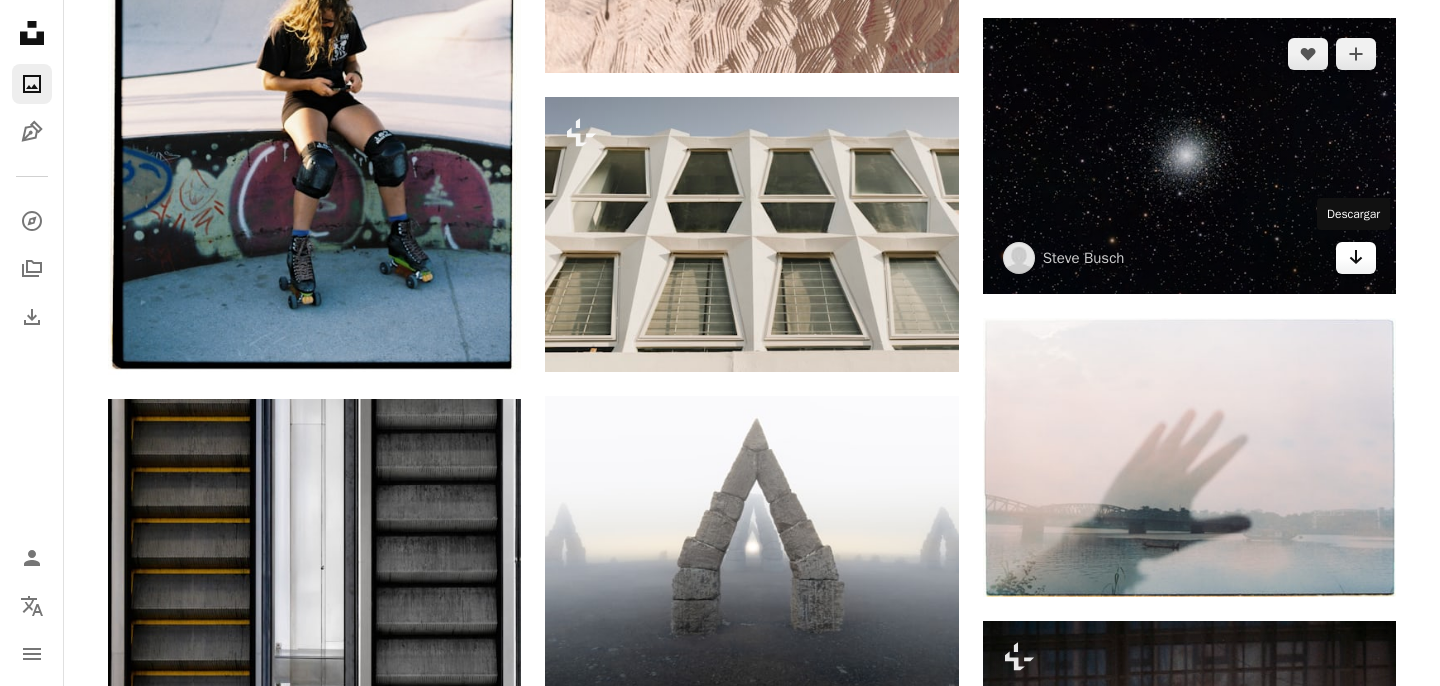 click on "Arrow pointing down" 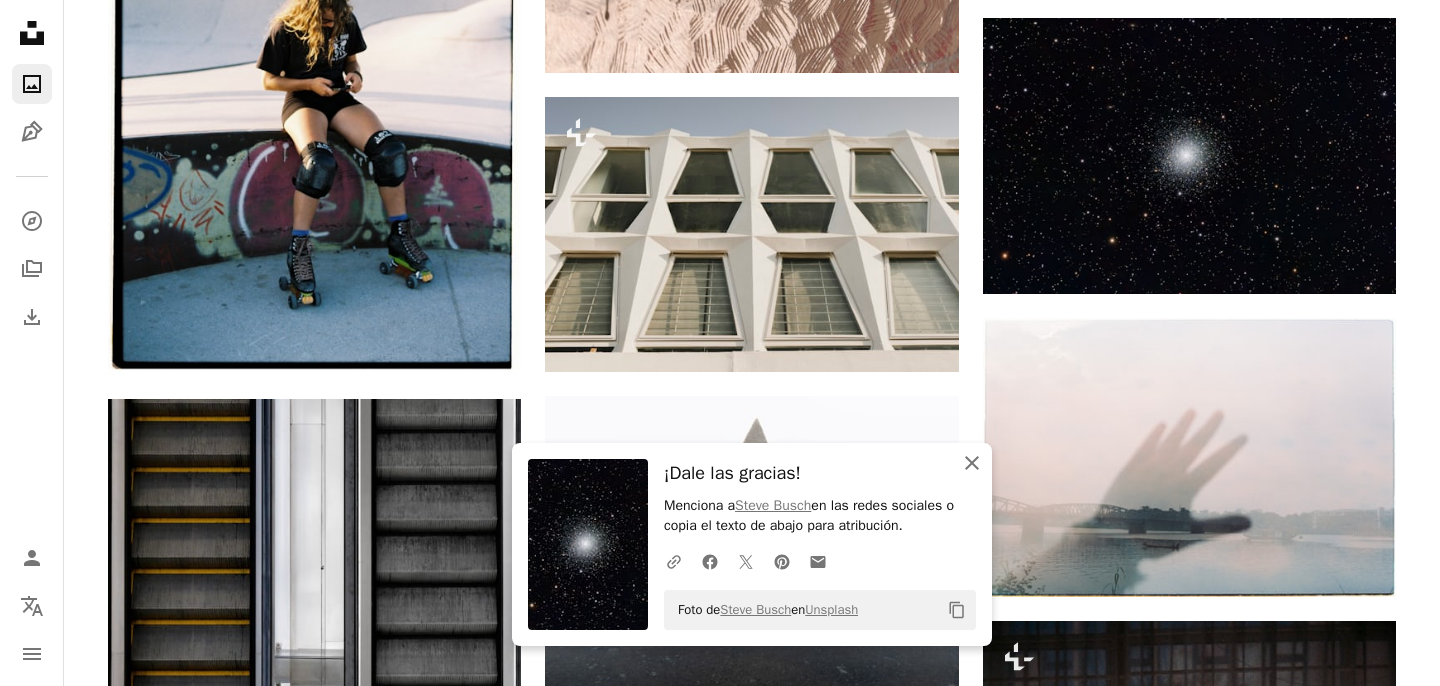 click 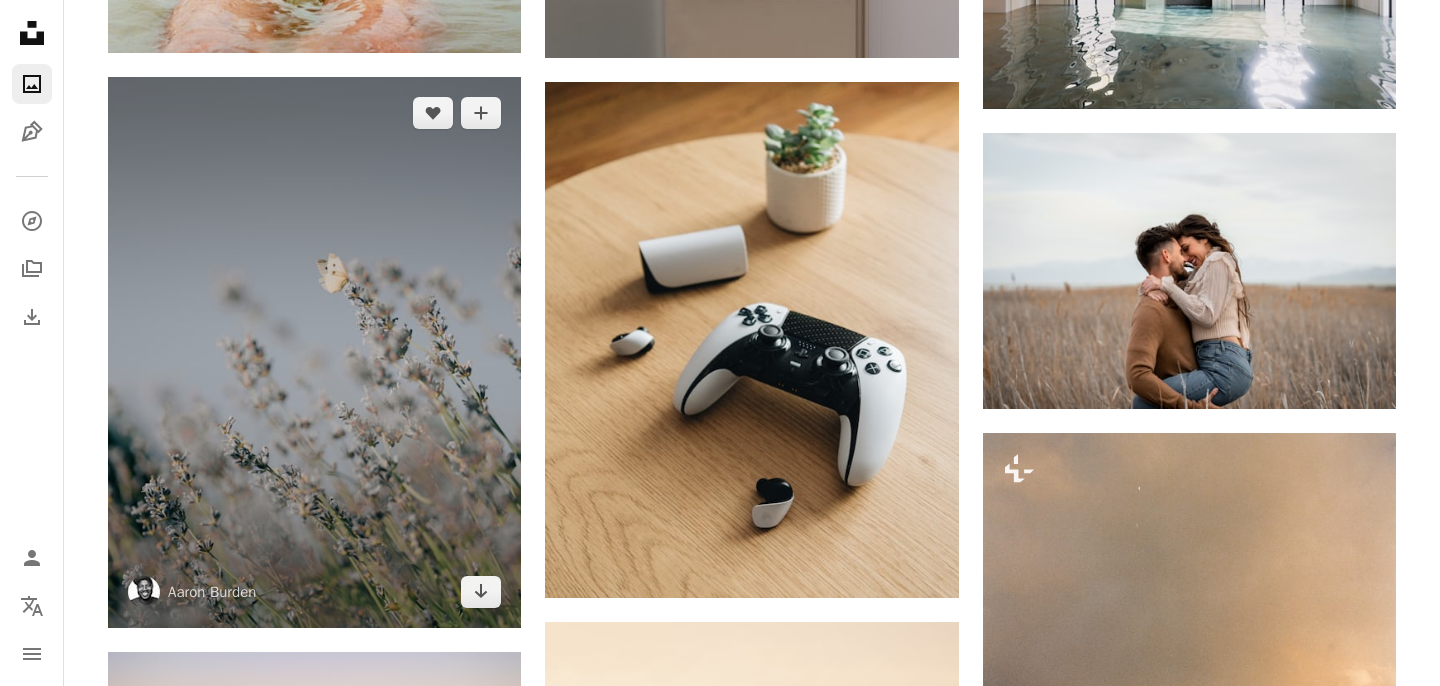 scroll, scrollTop: 42034, scrollLeft: 0, axis: vertical 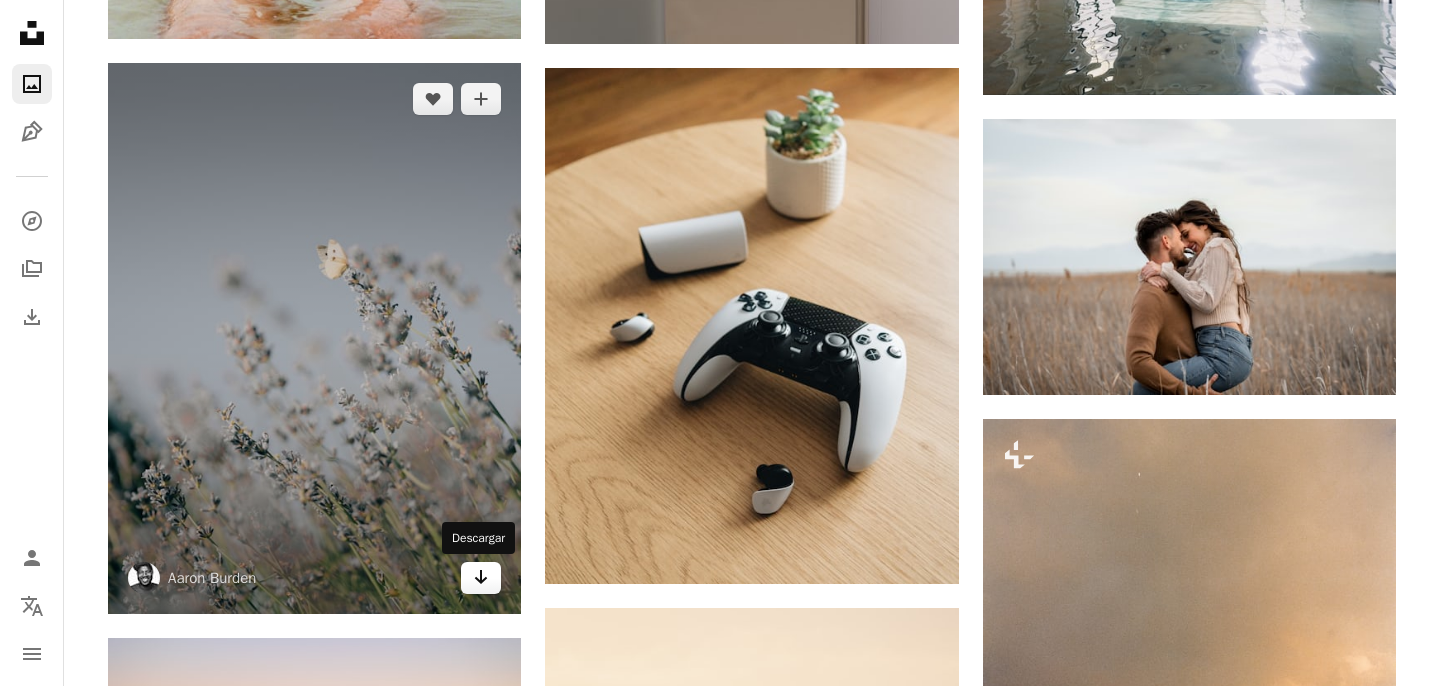 click on "Arrow pointing down" 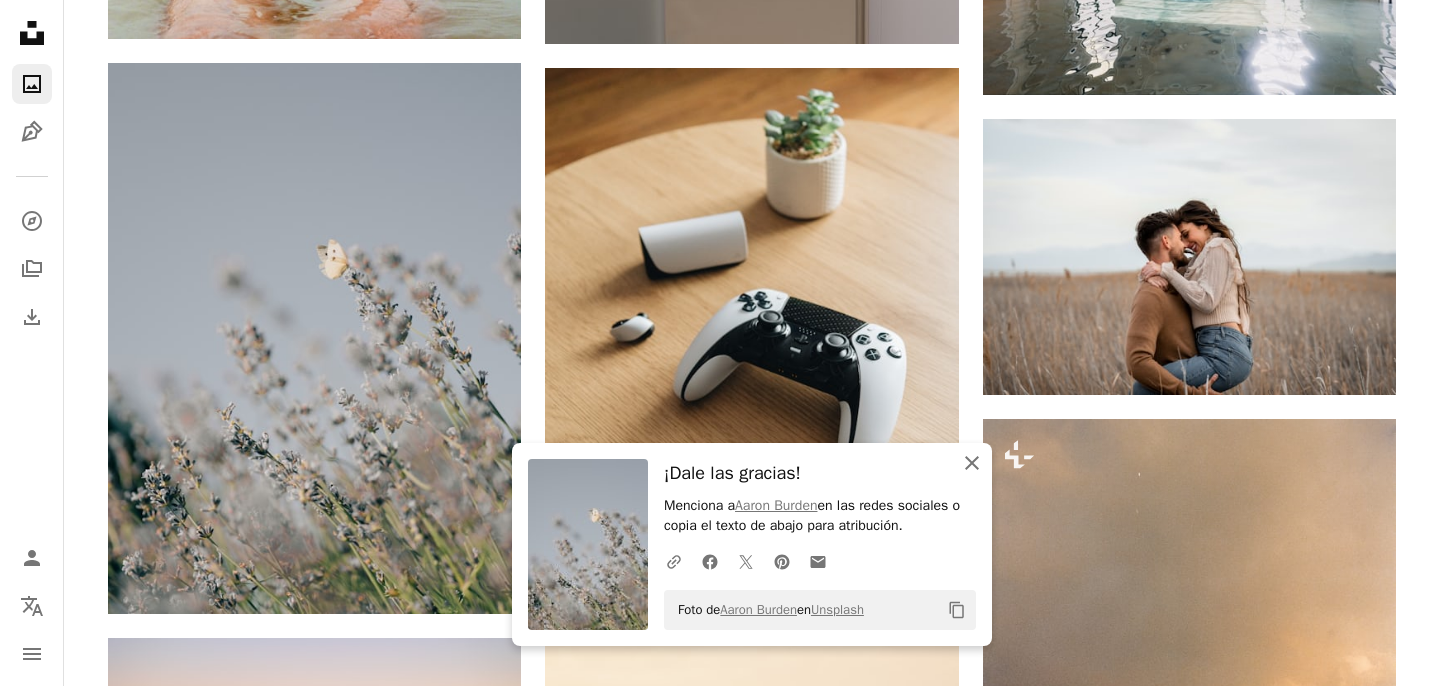 click 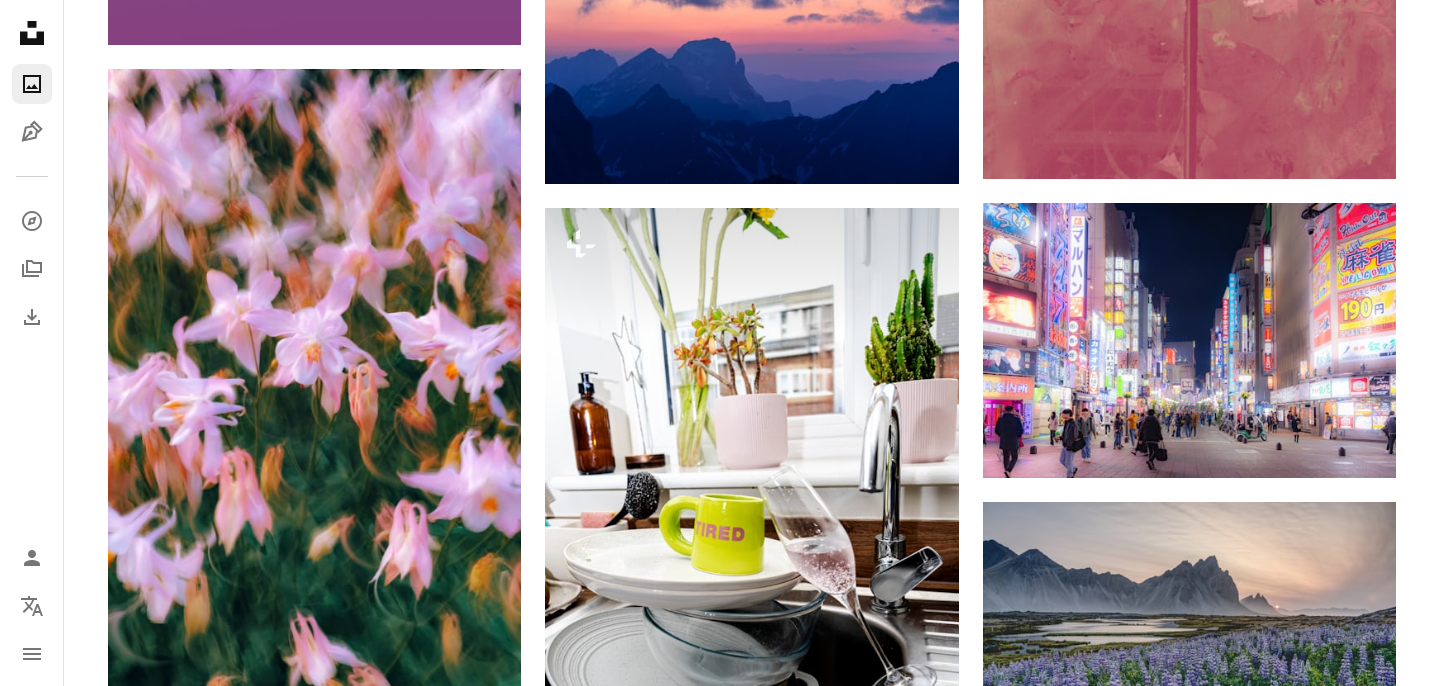 scroll, scrollTop: 55966, scrollLeft: 0, axis: vertical 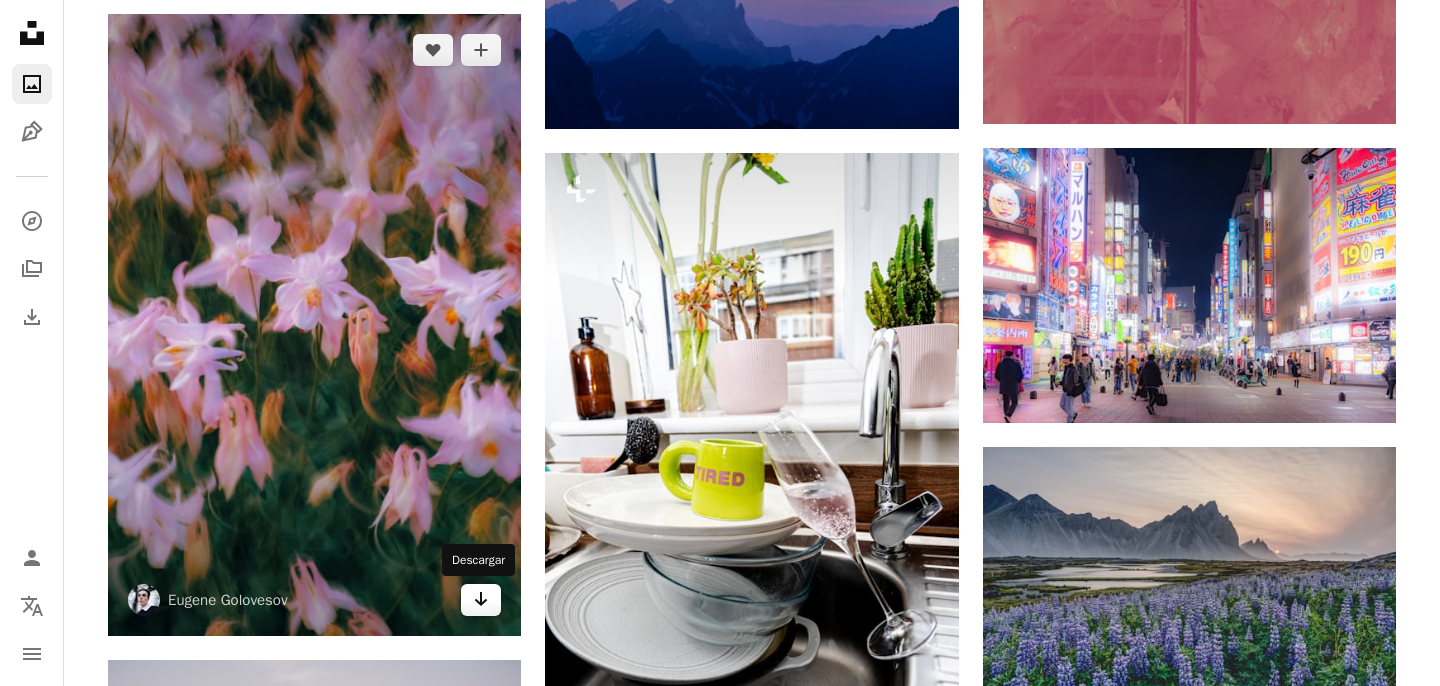 click on "Arrow pointing down" at bounding box center [481, 600] 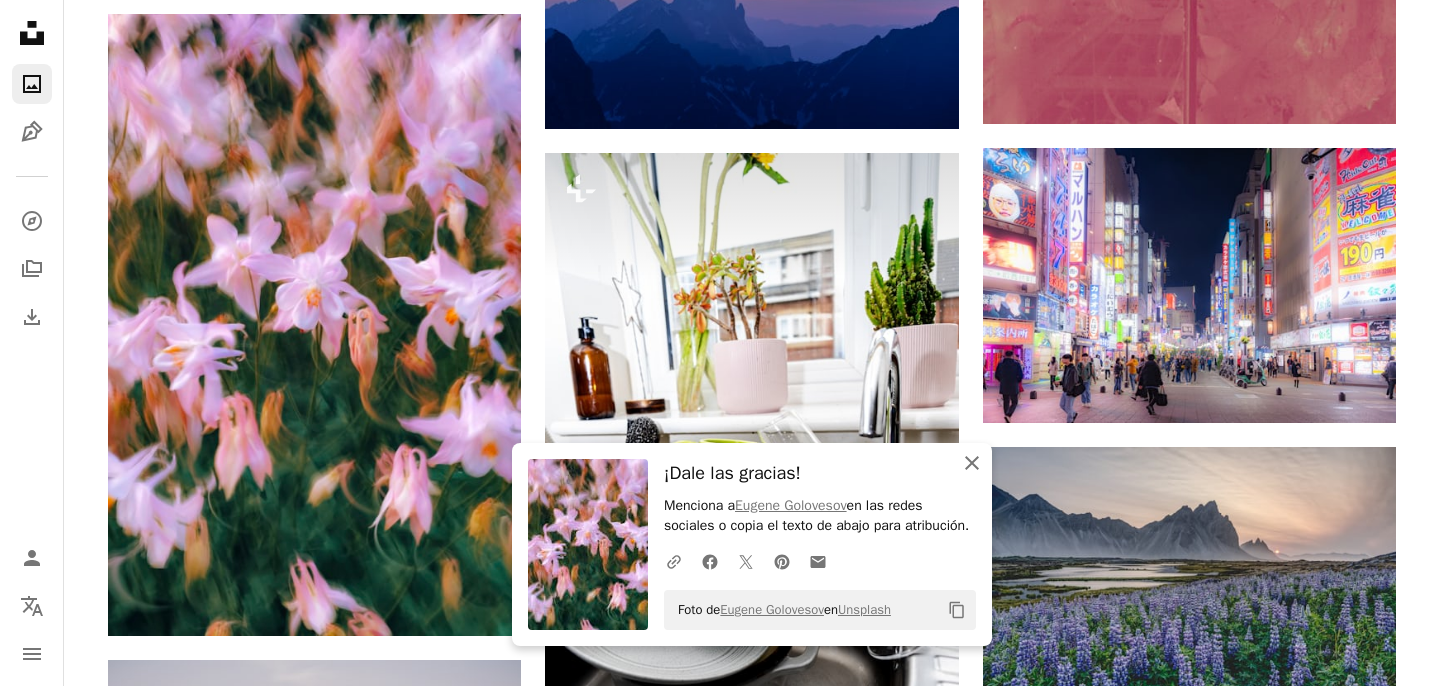click on "An X shape" 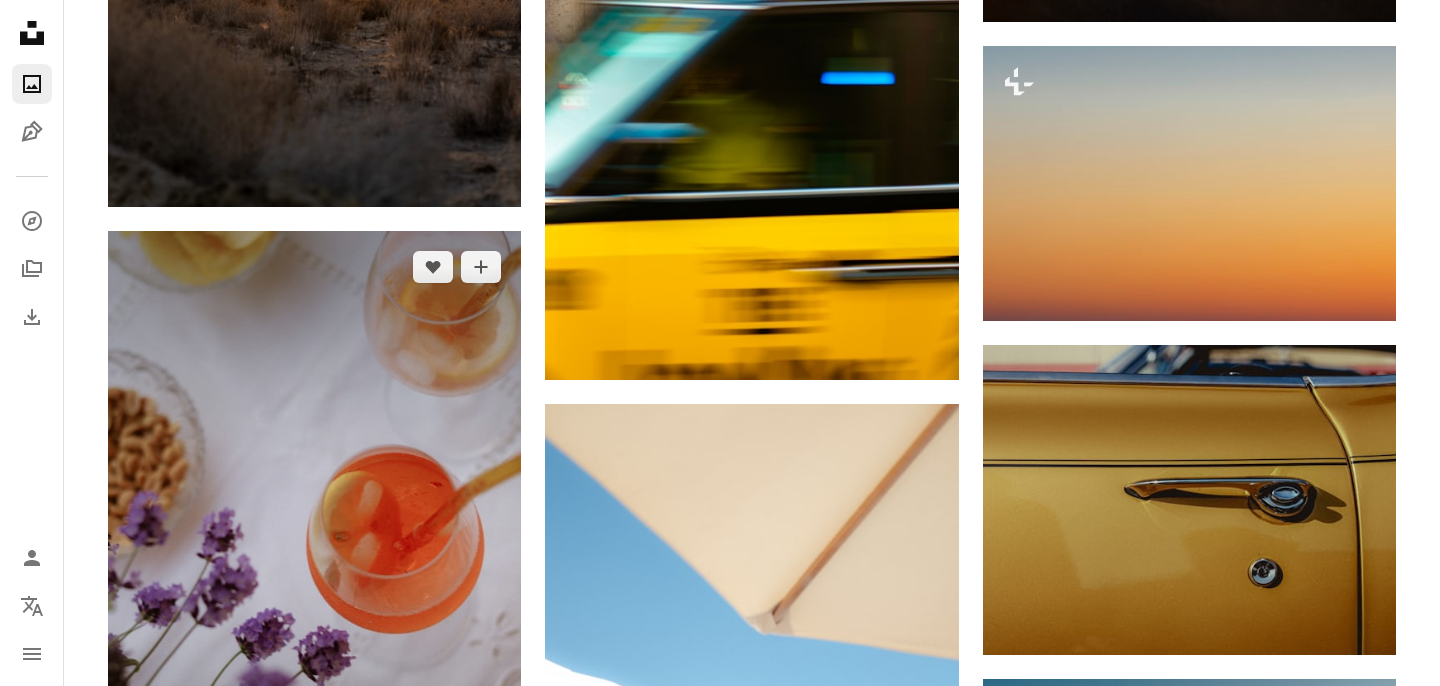 scroll, scrollTop: 59191, scrollLeft: 0, axis: vertical 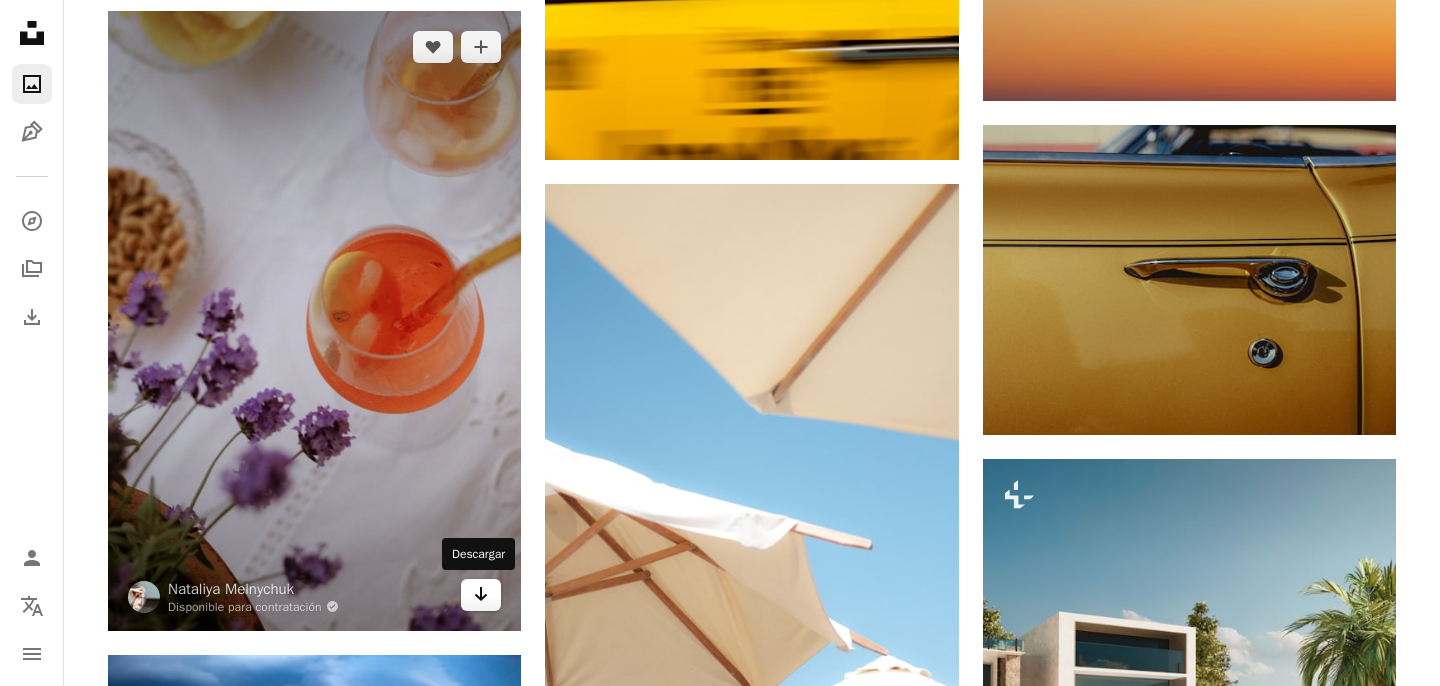 click 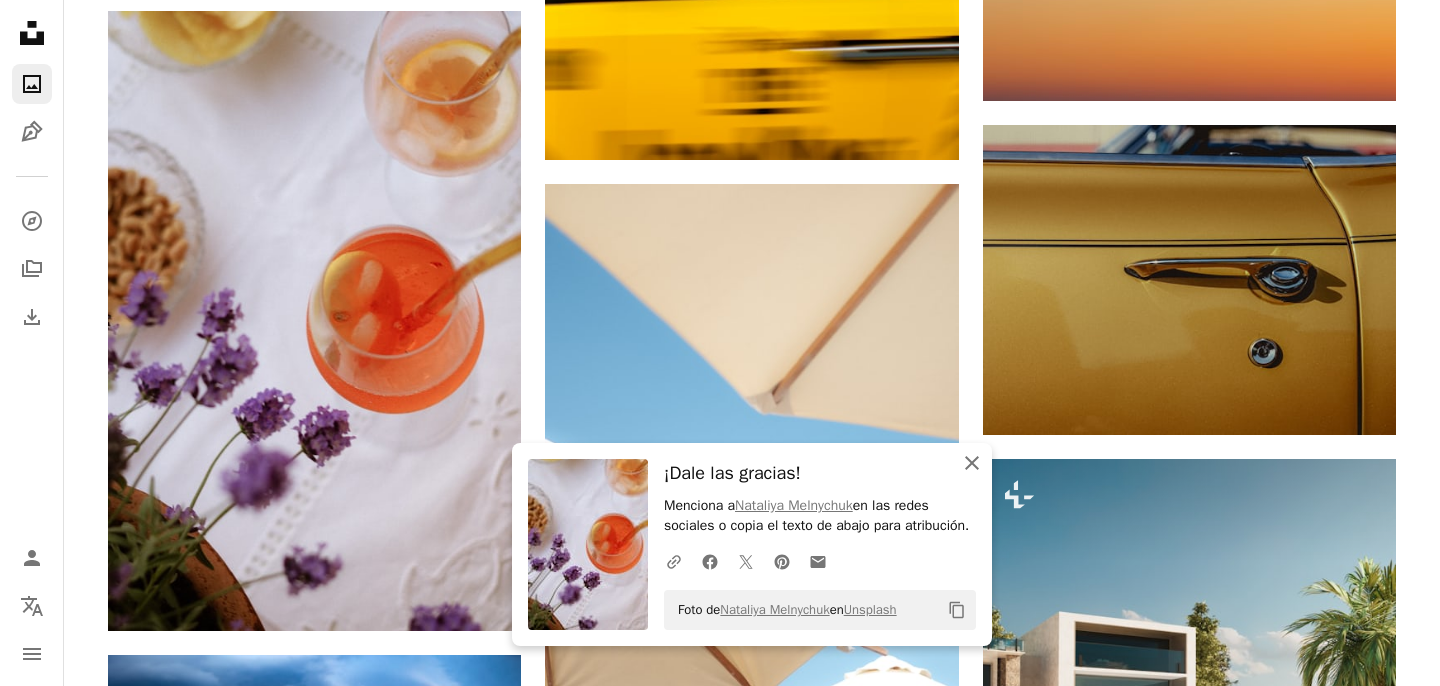 click on "An X shape" 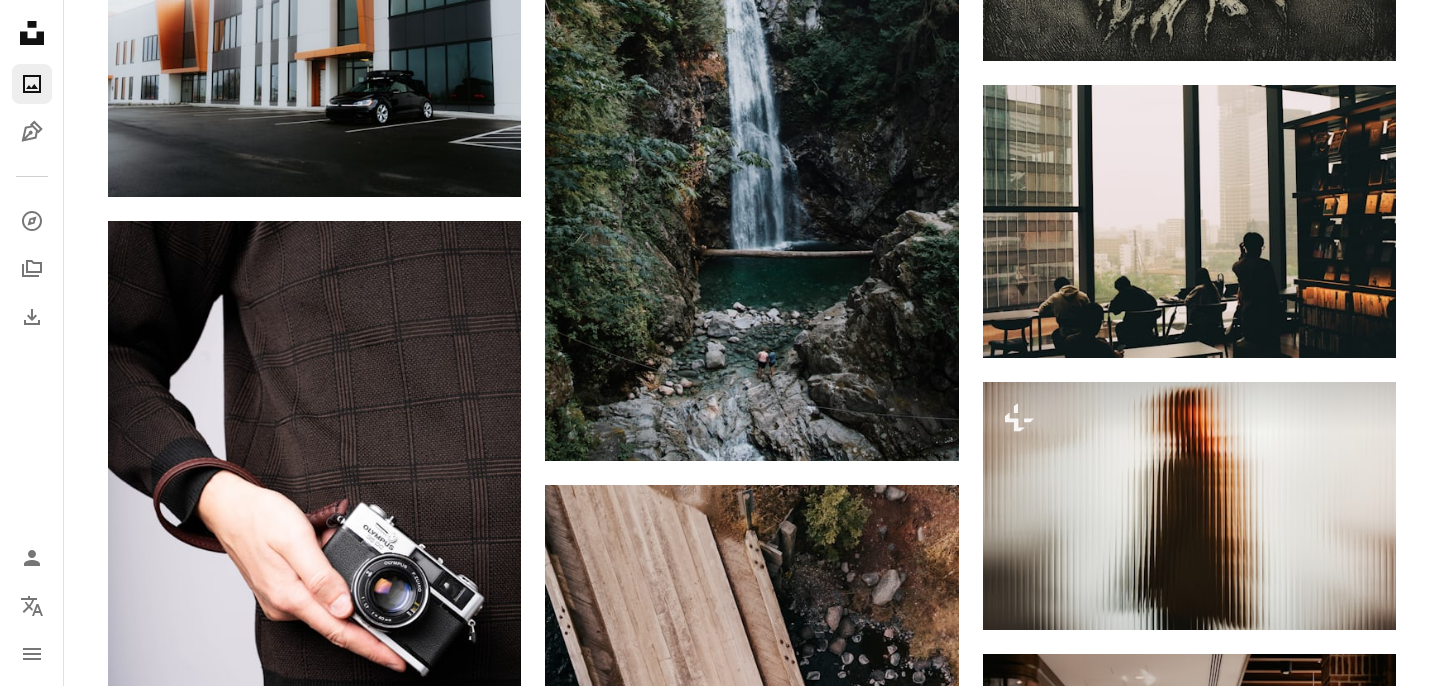 scroll, scrollTop: 63605, scrollLeft: 0, axis: vertical 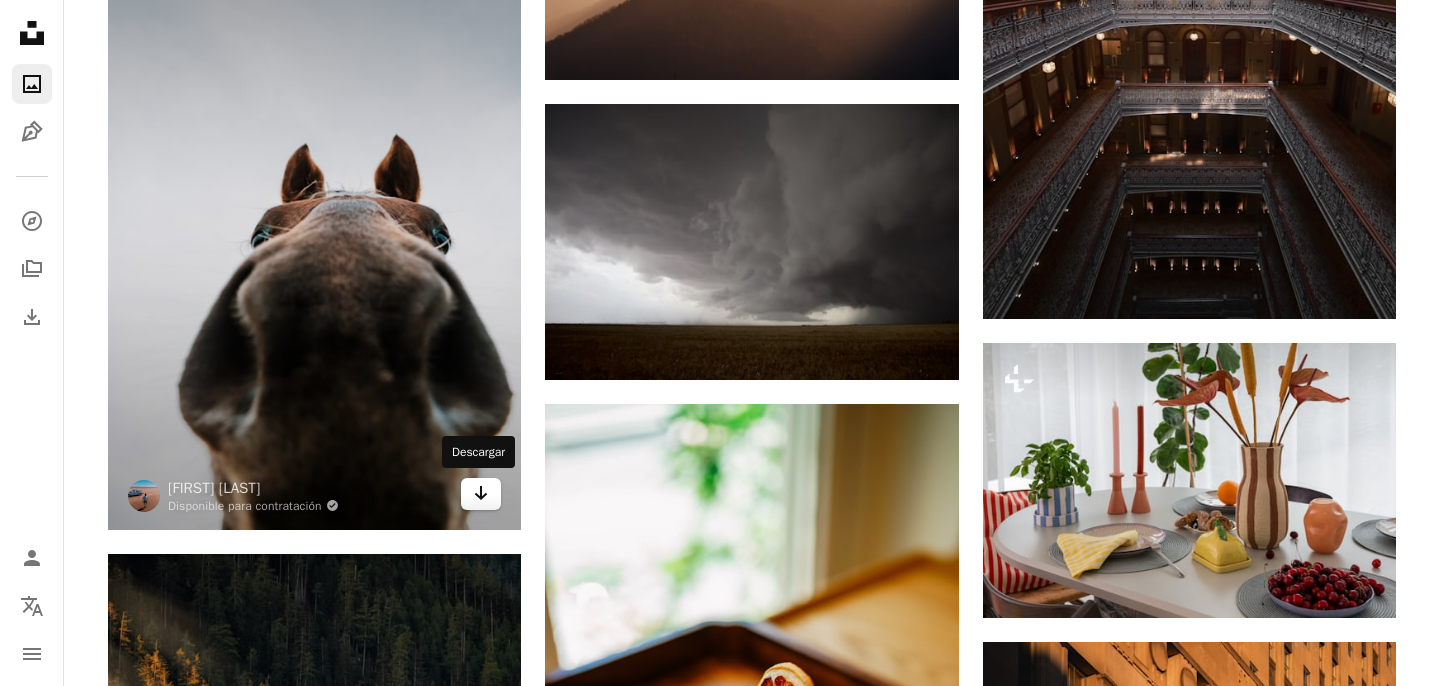 click on "Arrow pointing down" at bounding box center (481, 494) 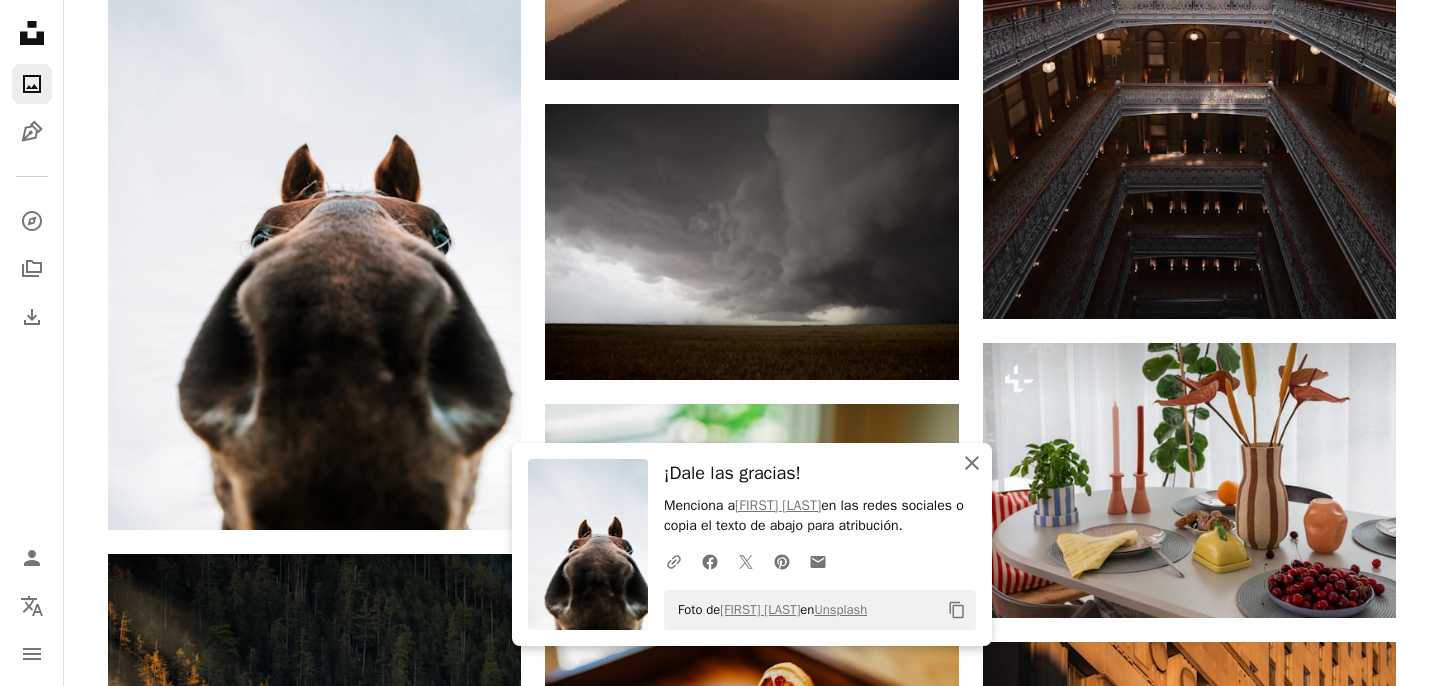 click 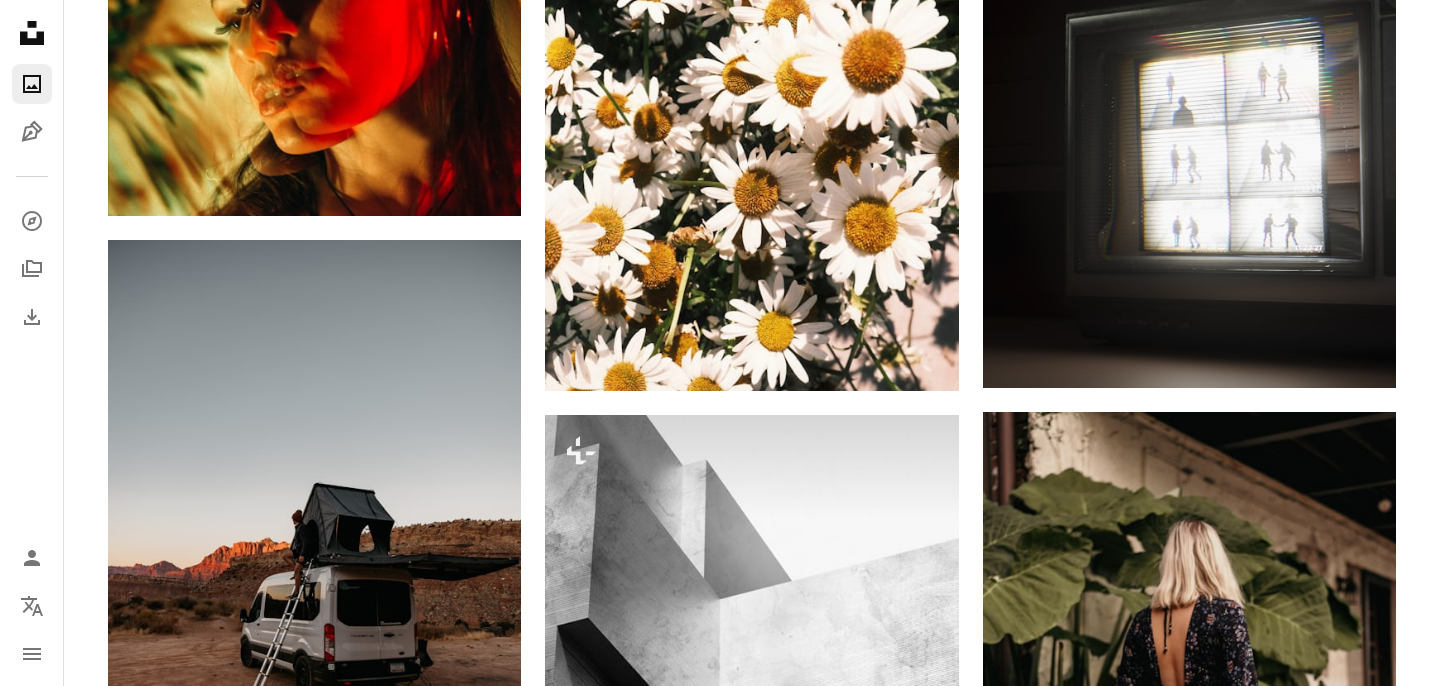 scroll, scrollTop: 66446, scrollLeft: 0, axis: vertical 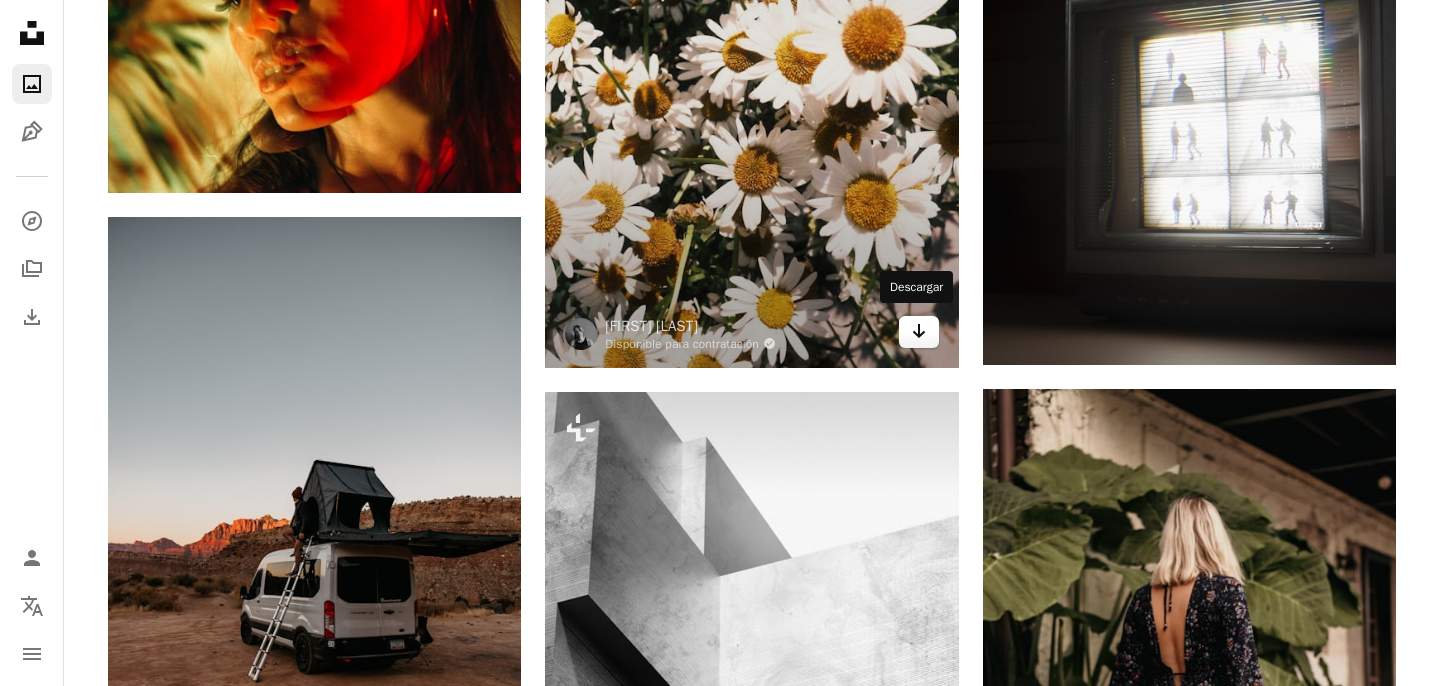 click on "Arrow pointing down" at bounding box center (919, 332) 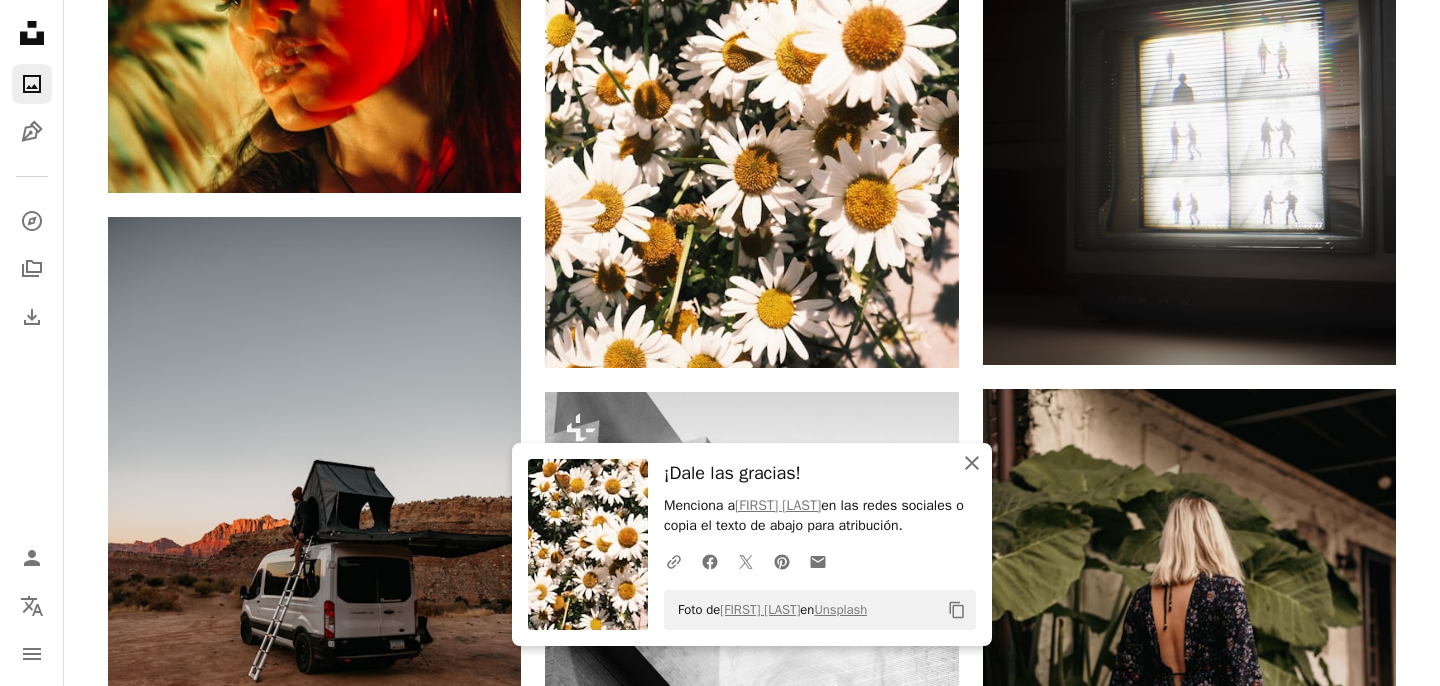 click 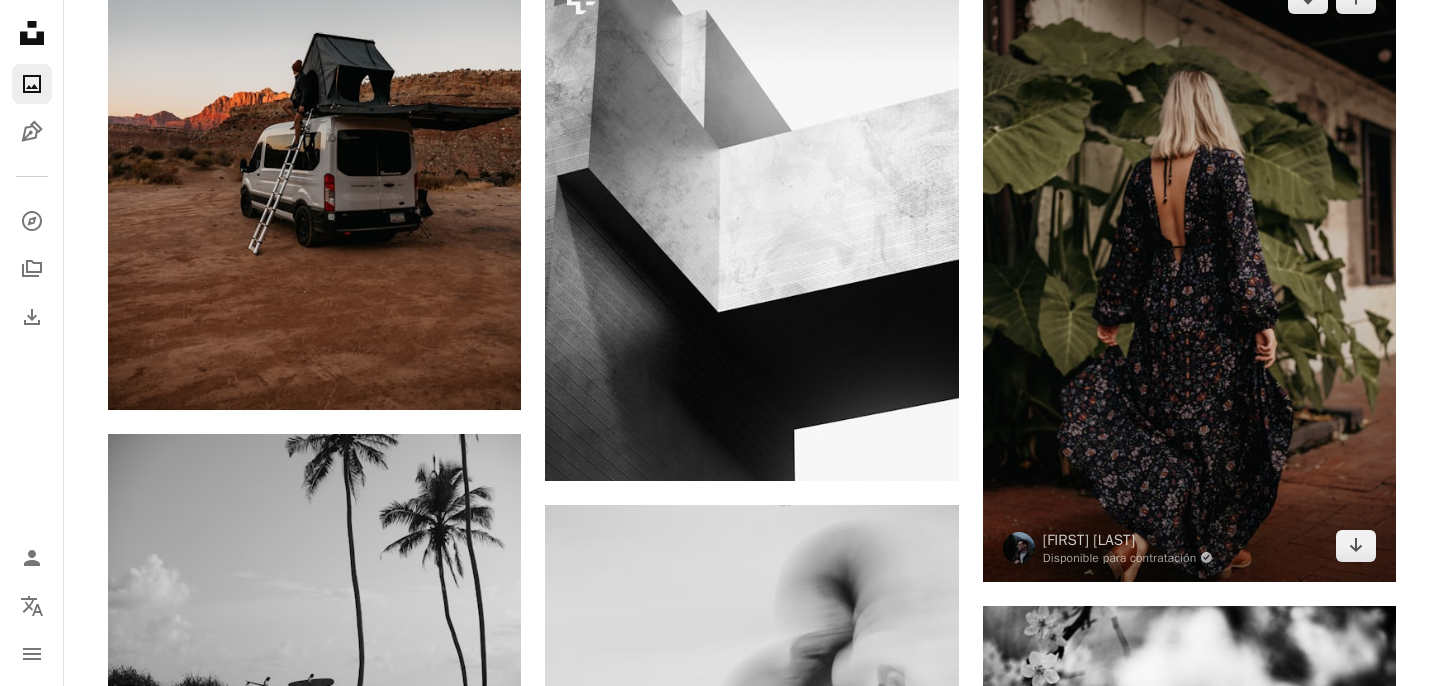 scroll, scrollTop: 66869, scrollLeft: 0, axis: vertical 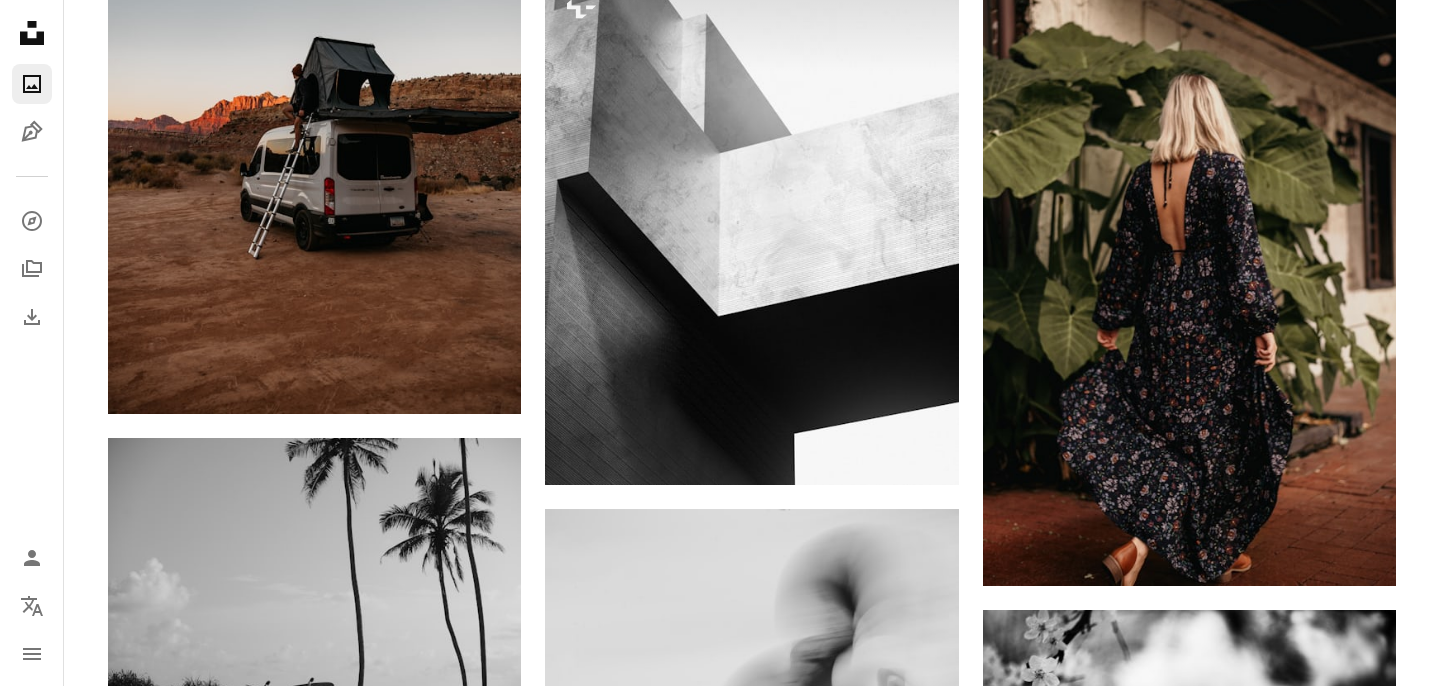 click on "Plus sign for Unsplash+ A heart A plus sign [FIRST] [LAST] Para  Unsplash+ A lock Descargar Plus sign for Unsplash+ A heart A plus sign Planet Volumes Para  Unsplash+ A lock Descargar A heart A plus sign [FIRST] [LAST] Disponible para contratación A checkmark inside of a circle Arrow pointing down A heart A plus sign [FIRST] [LAST] Disponible para contratación A checkmark inside of a circle Arrow pointing down Plus sign for Unsplash+ A heart A plus sign [FIRST] [LAST] Para  Unsplash+ A lock Descargar A heart A plus sign Valentin Arrow pointing down Plus sign for Unsplash+ A heart A plus sign [FIRST] [LAST] Para  Unsplash+ A lock Descargar A heart A plus sign Danny Greenberg Arrow pointing down A heart A plus sign [FIRST] [LAST] Disponible para contratación A checkmark inside of a circle Arrow pointing down A heart A plus sign [FIRST] [LAST] Disponible para contratación A checkmark inside of a circle Arrow pointing down A heart A plus sign [FIRST] [LAST] Disponible para contratación Arrow pointing down A heart" at bounding box center [752, -31470] 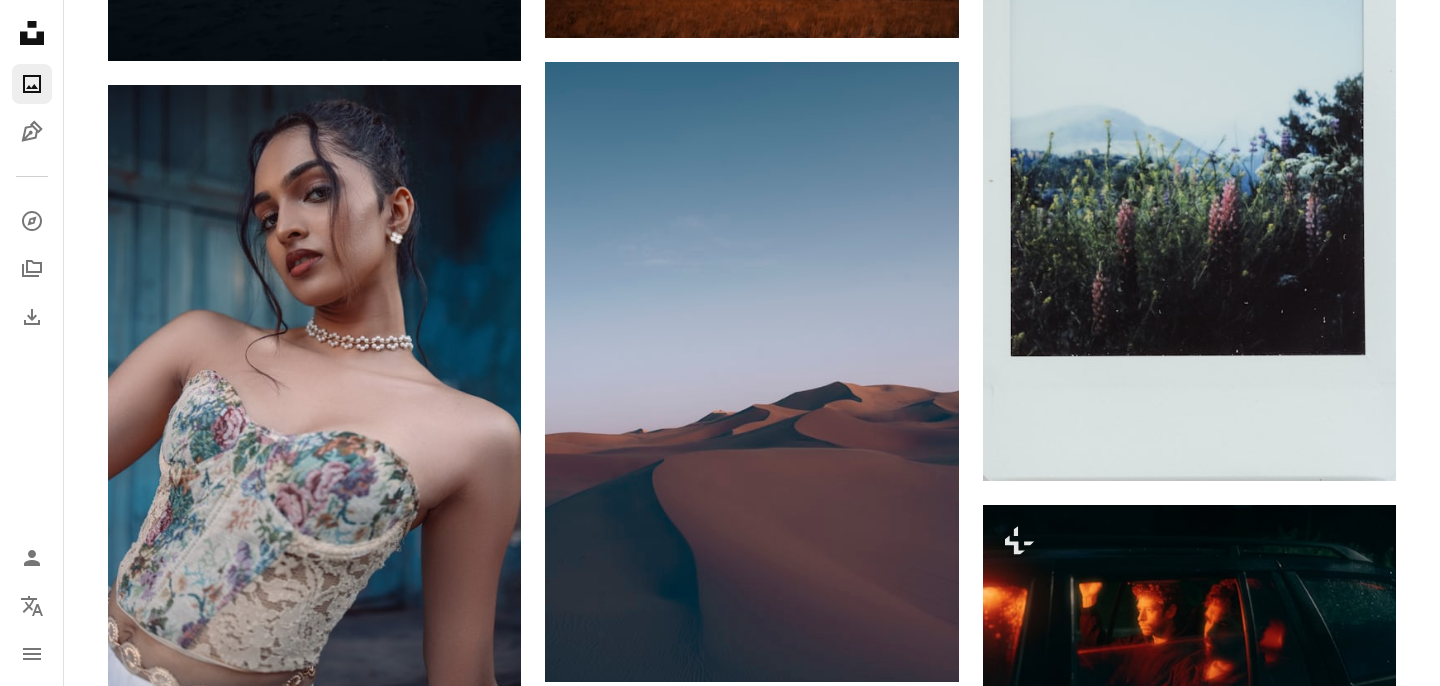 scroll, scrollTop: 78641, scrollLeft: 0, axis: vertical 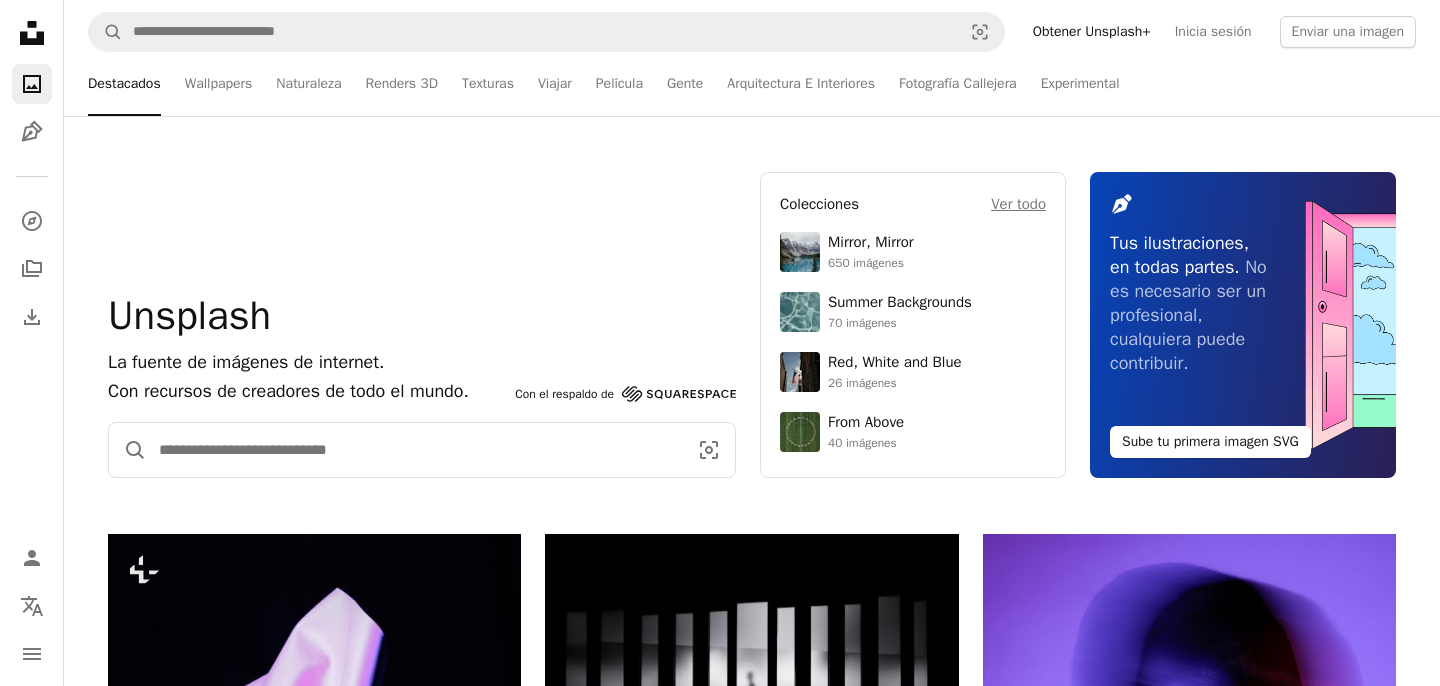 click at bounding box center [415, 450] 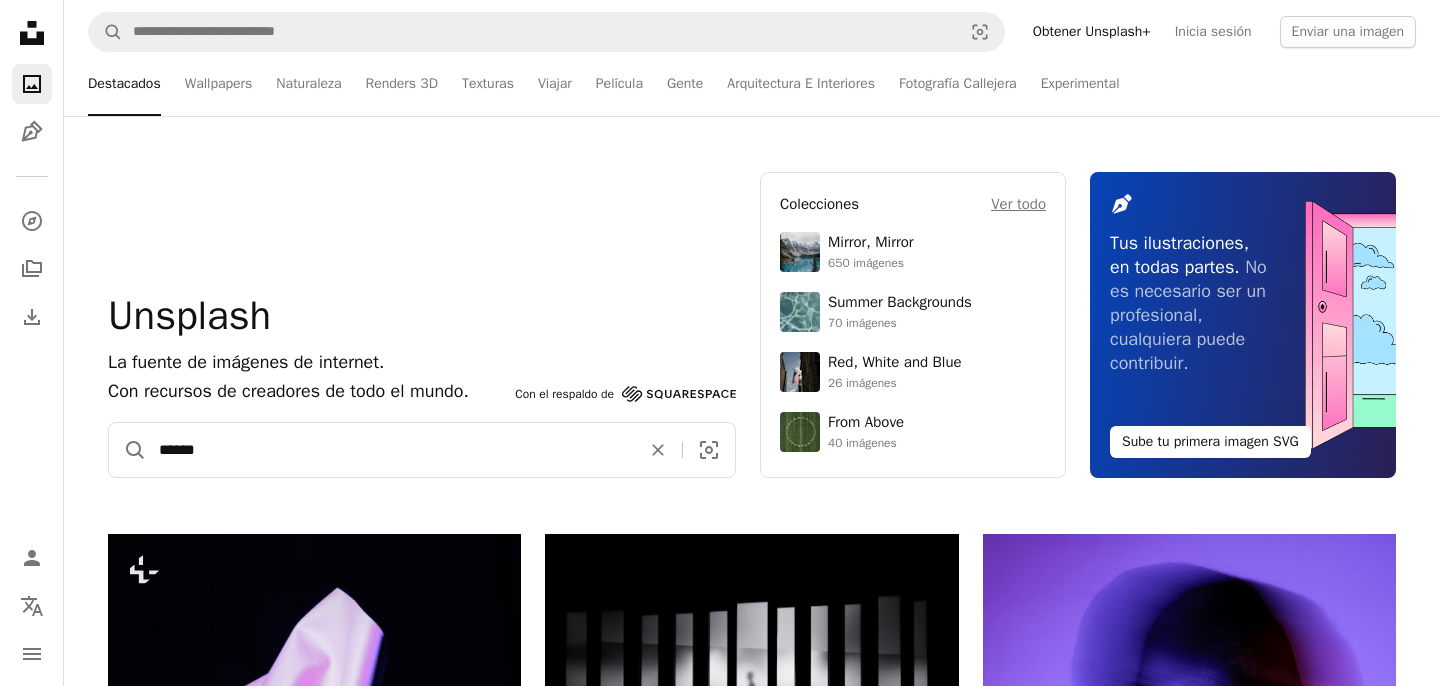 type on "******" 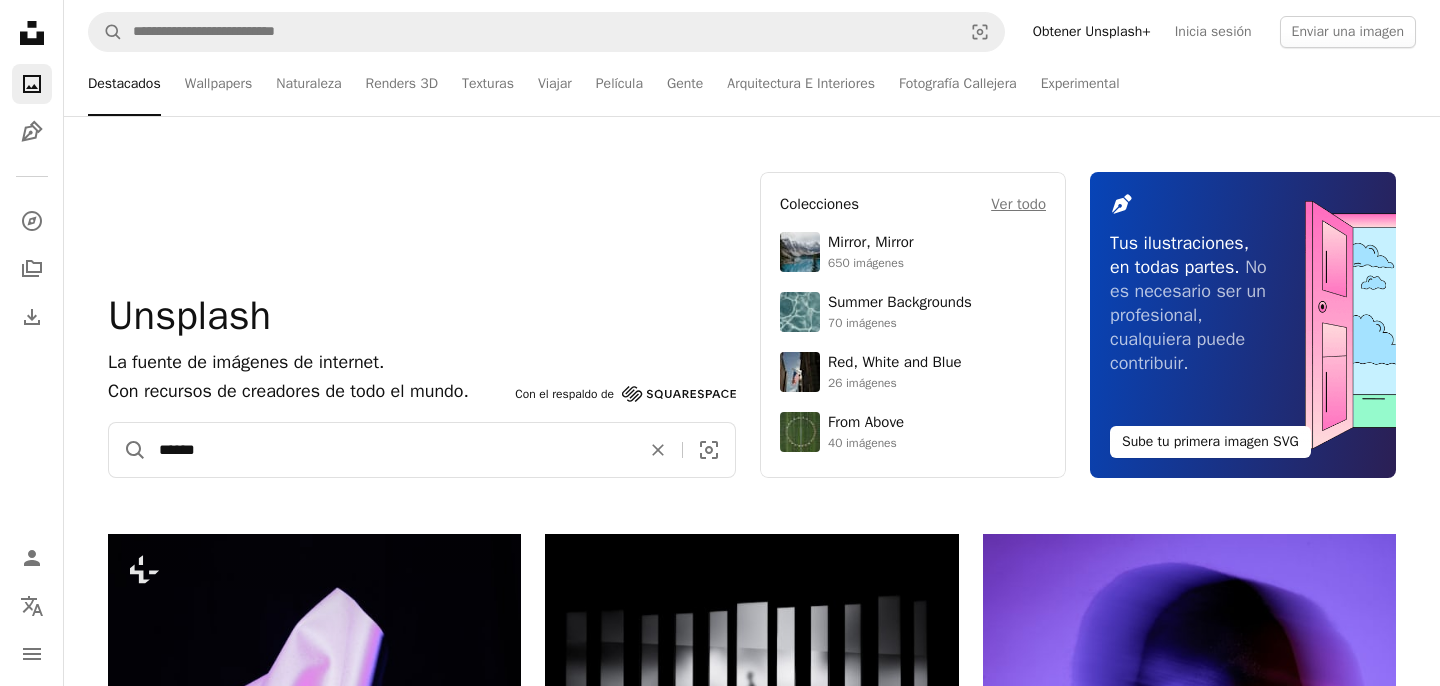 click on "A magnifying glass" at bounding box center (128, 450) 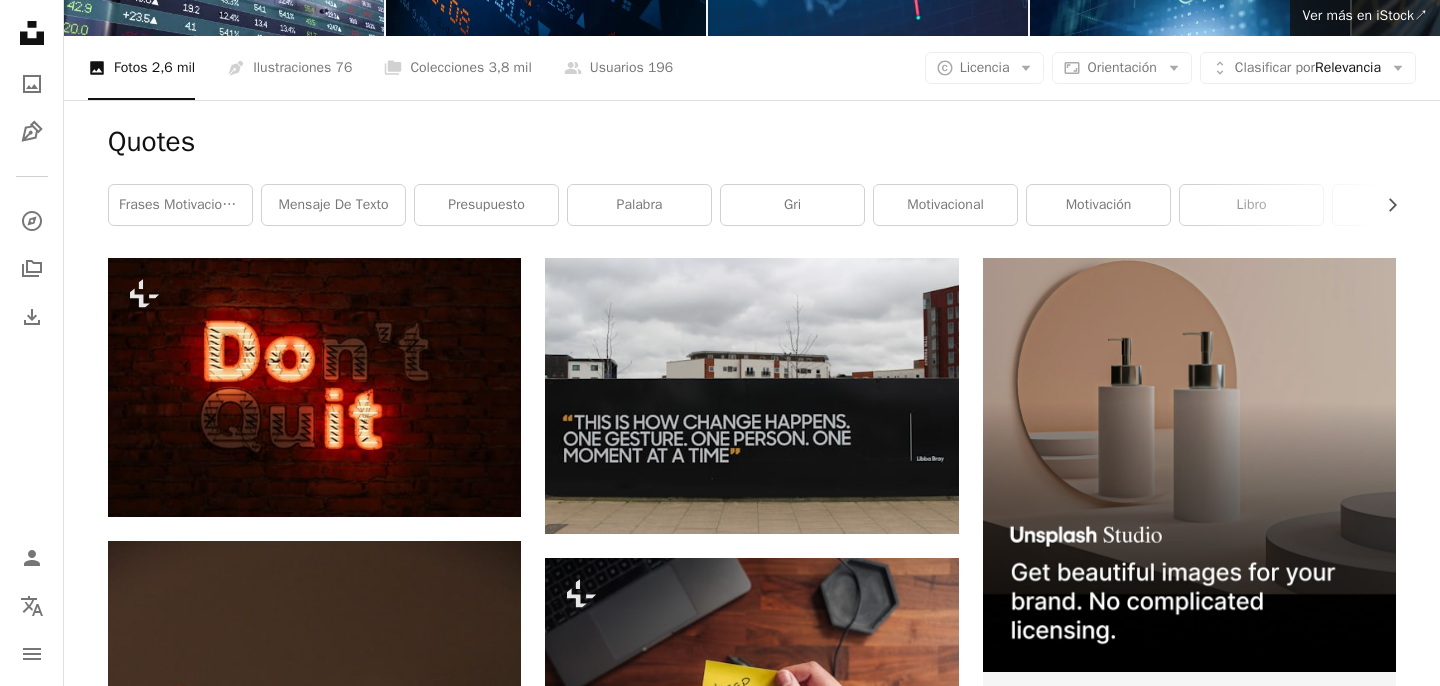 scroll, scrollTop: 0, scrollLeft: 0, axis: both 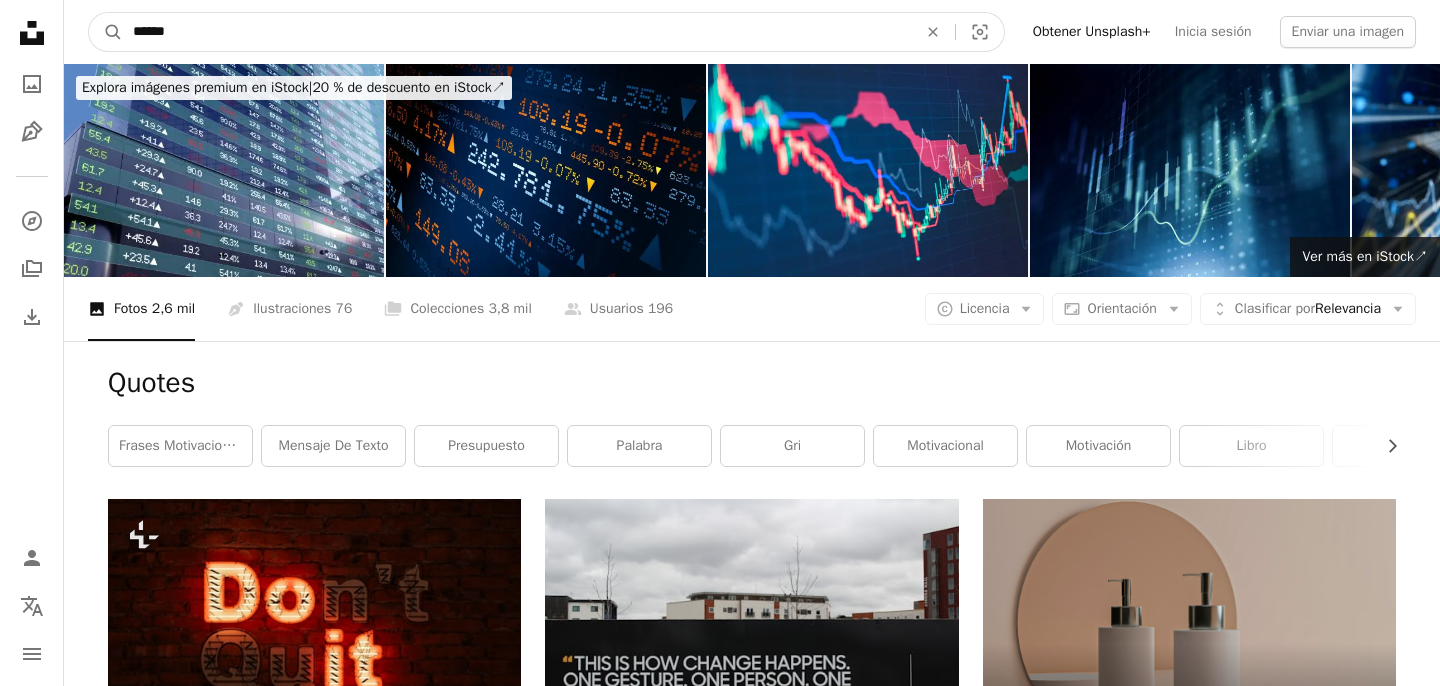 click on "******" at bounding box center [517, 32] 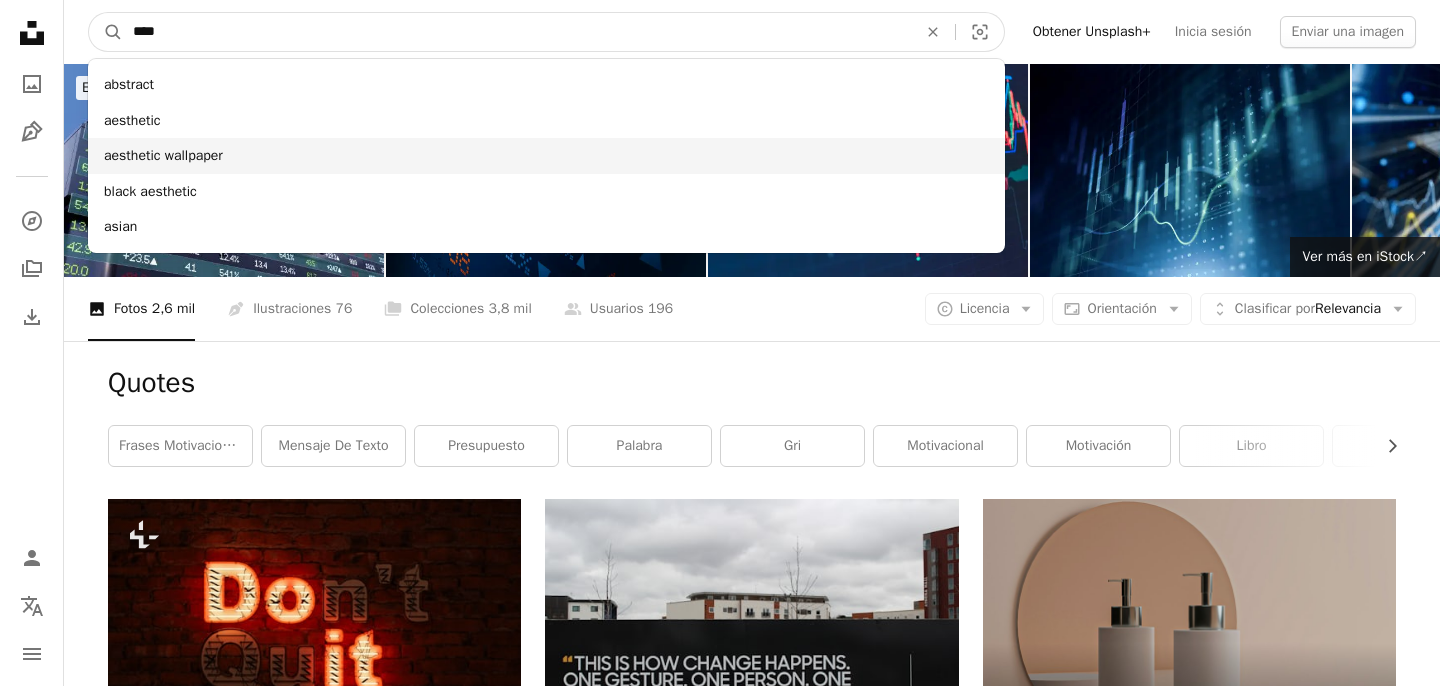 type on "***" 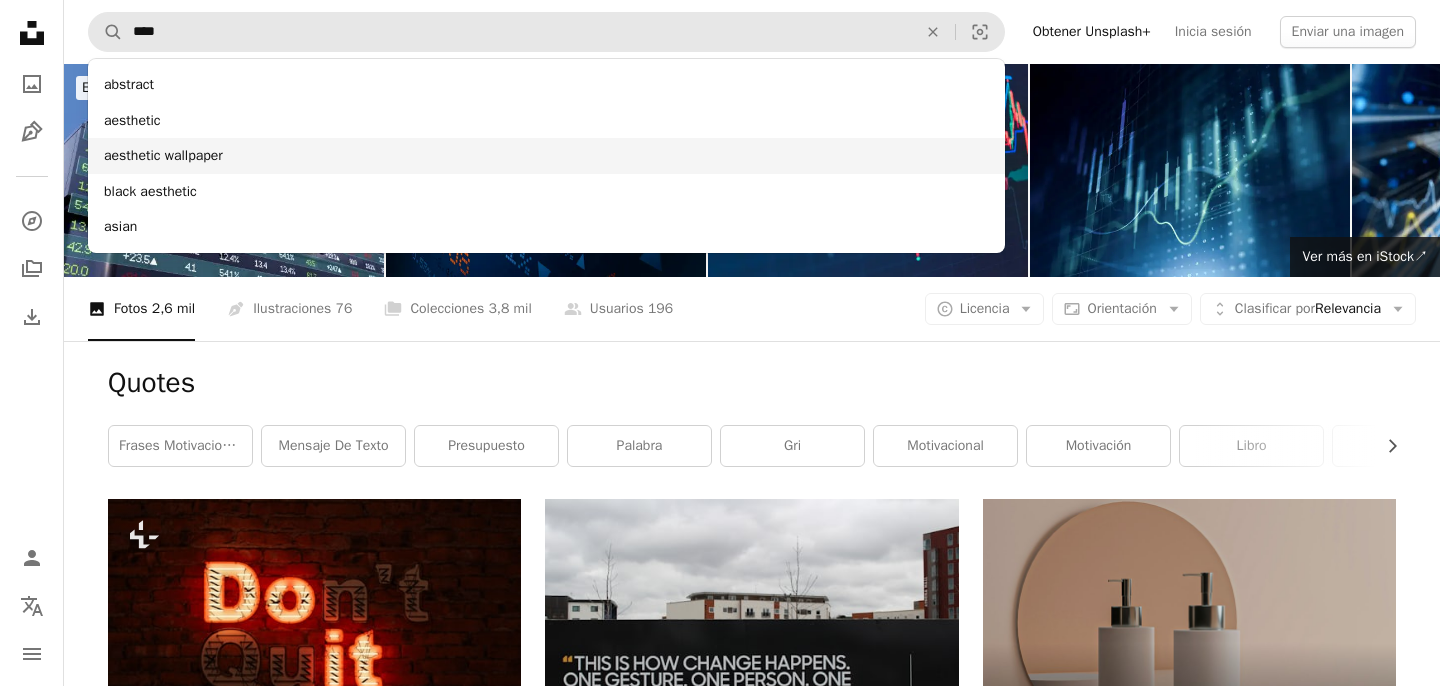 click on "aesthetic wallpaper" at bounding box center [546, 156] 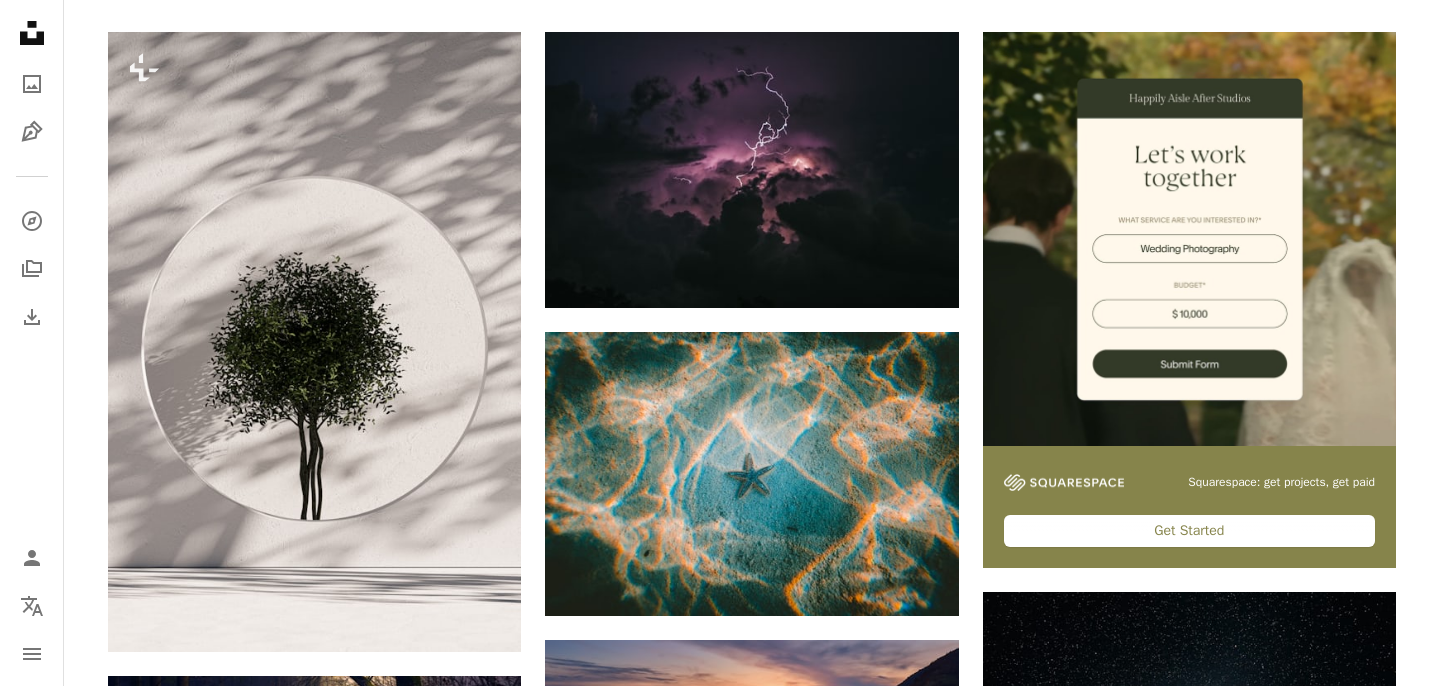 scroll, scrollTop: 471, scrollLeft: 0, axis: vertical 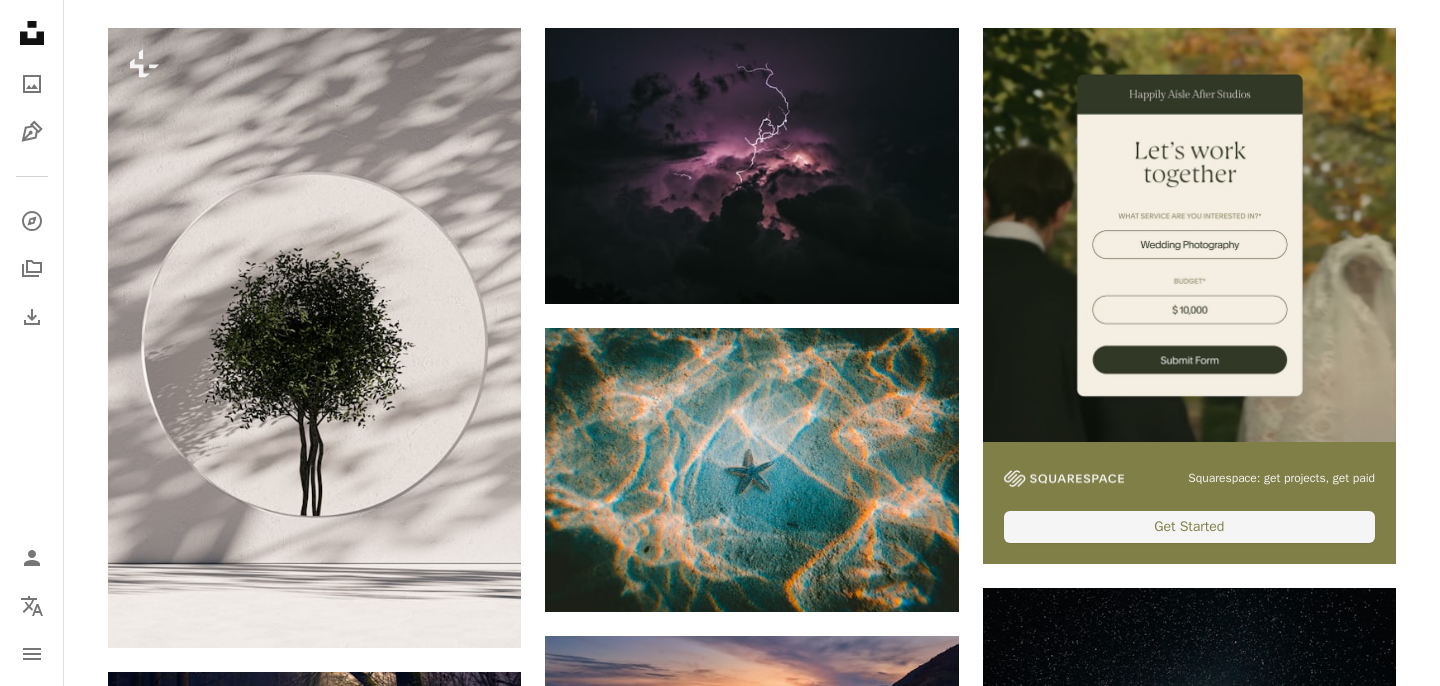 click at bounding box center [1189, 234] 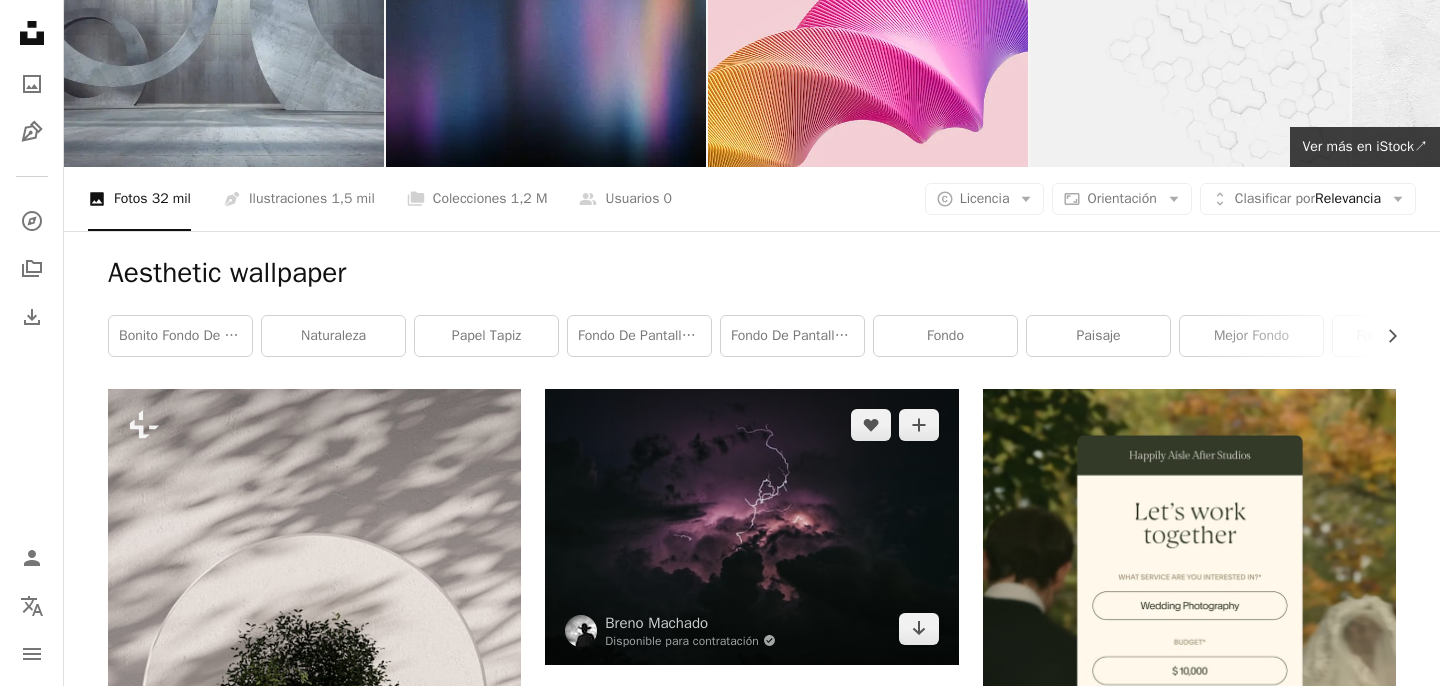 scroll, scrollTop: 0, scrollLeft: 0, axis: both 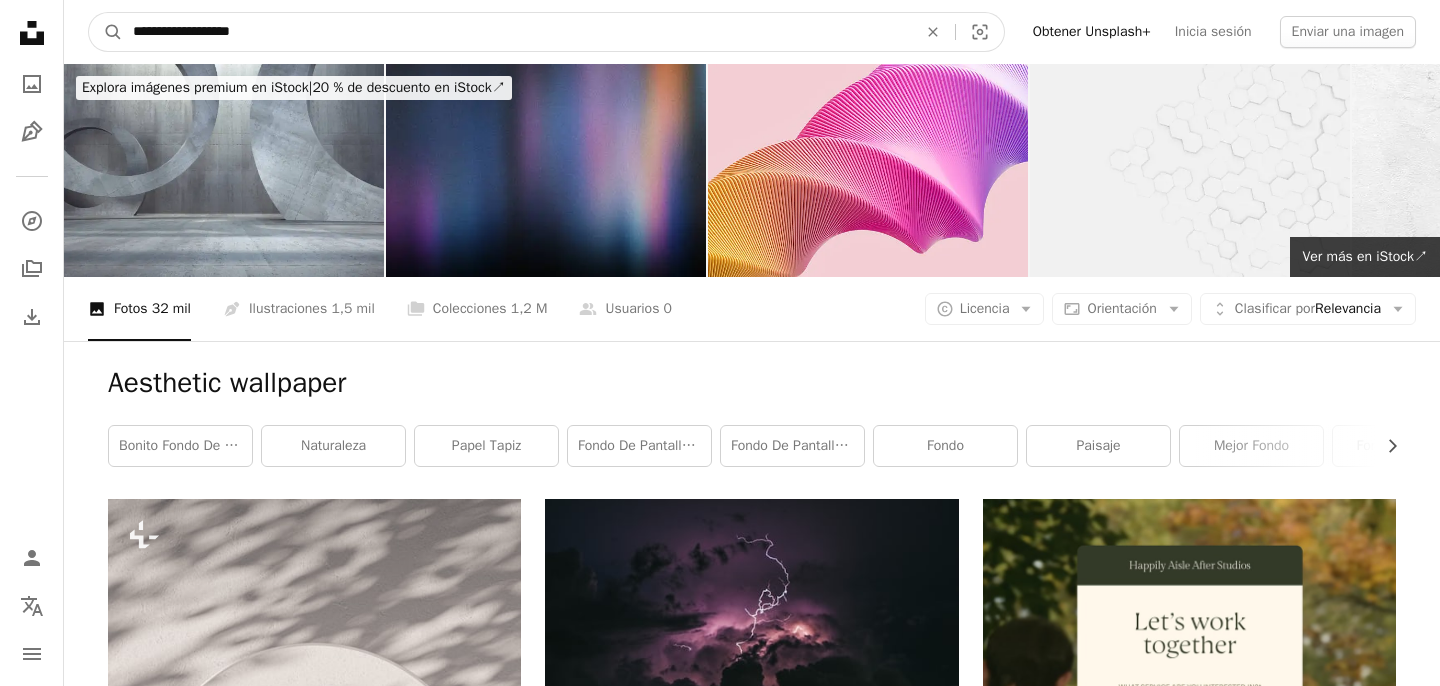click on "**********" at bounding box center [517, 32] 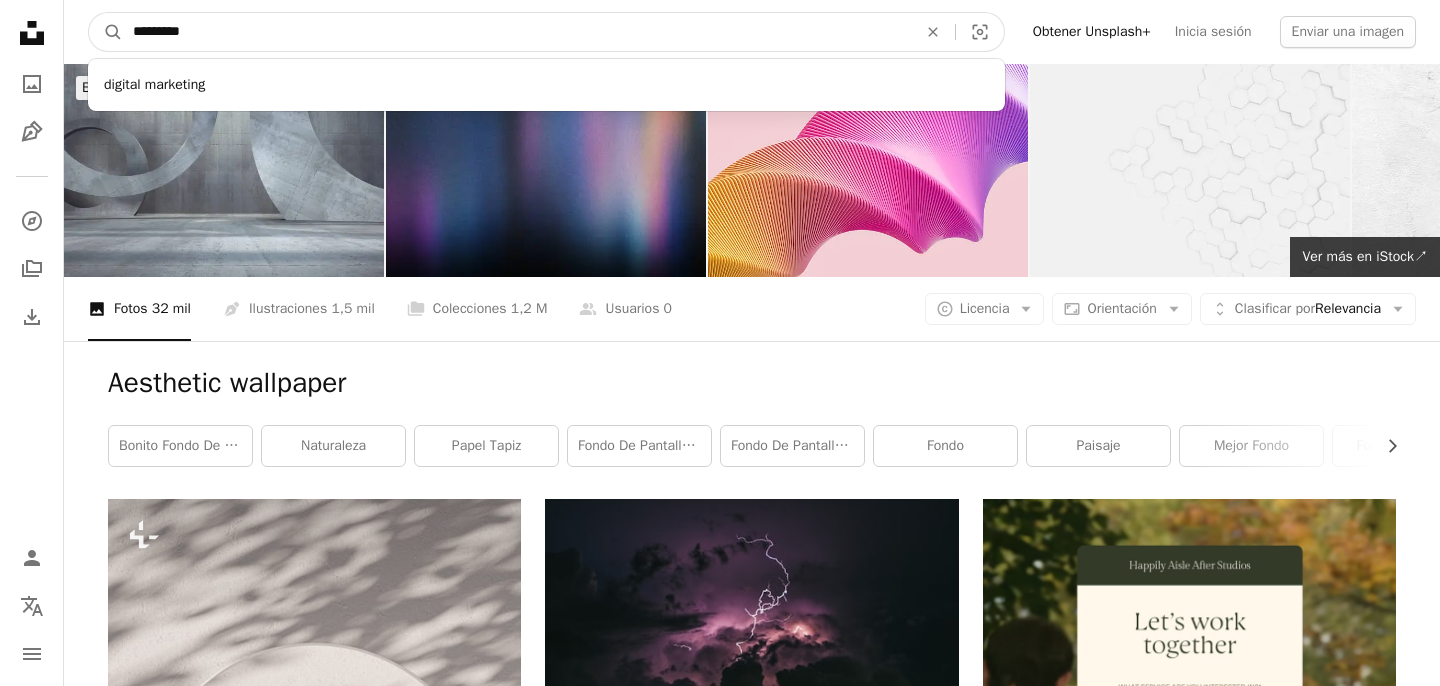 type on "*********" 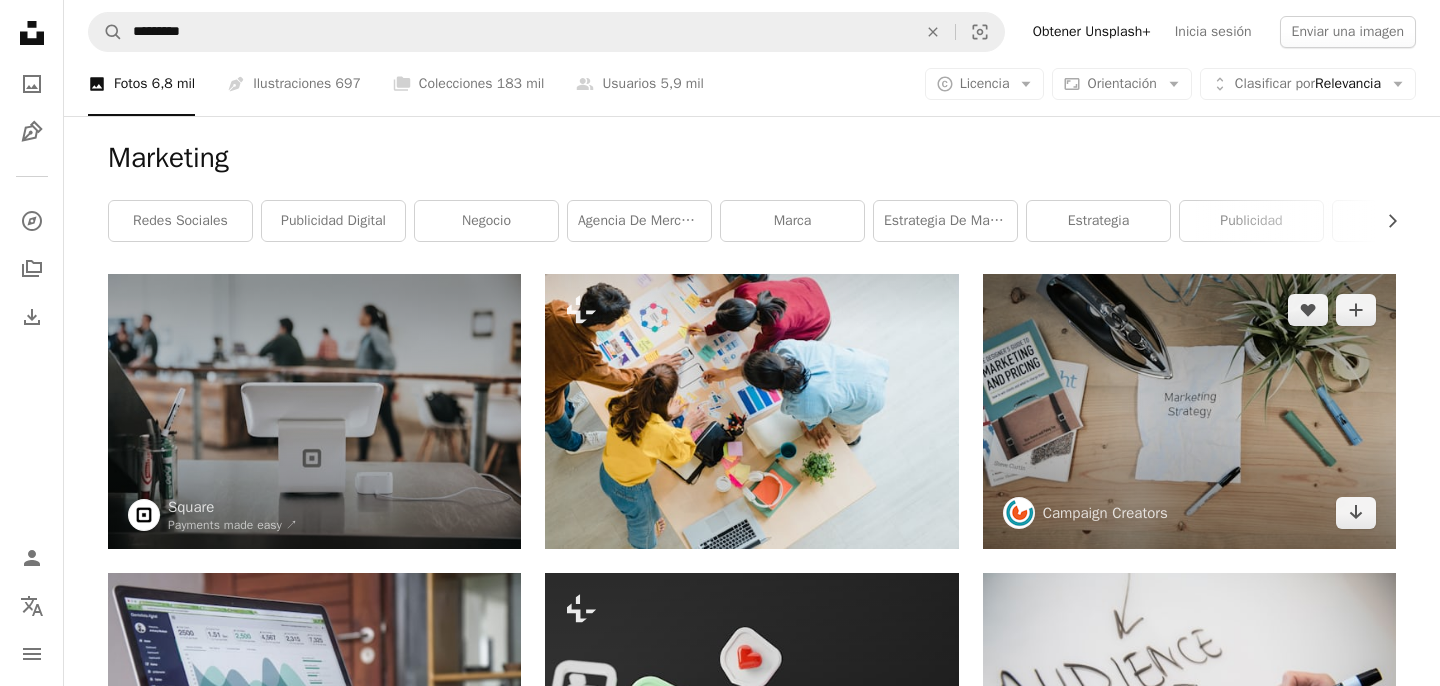 click at bounding box center (1189, 411) 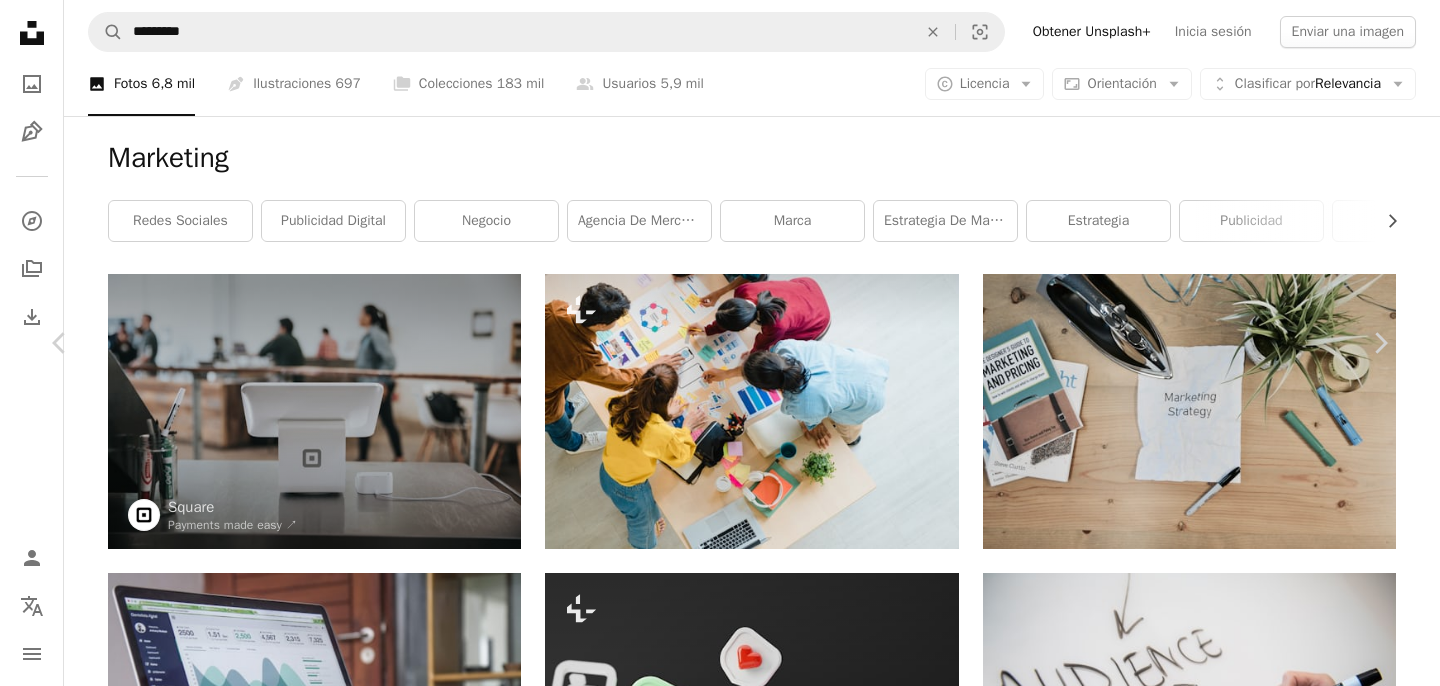 scroll, scrollTop: 0, scrollLeft: 0, axis: both 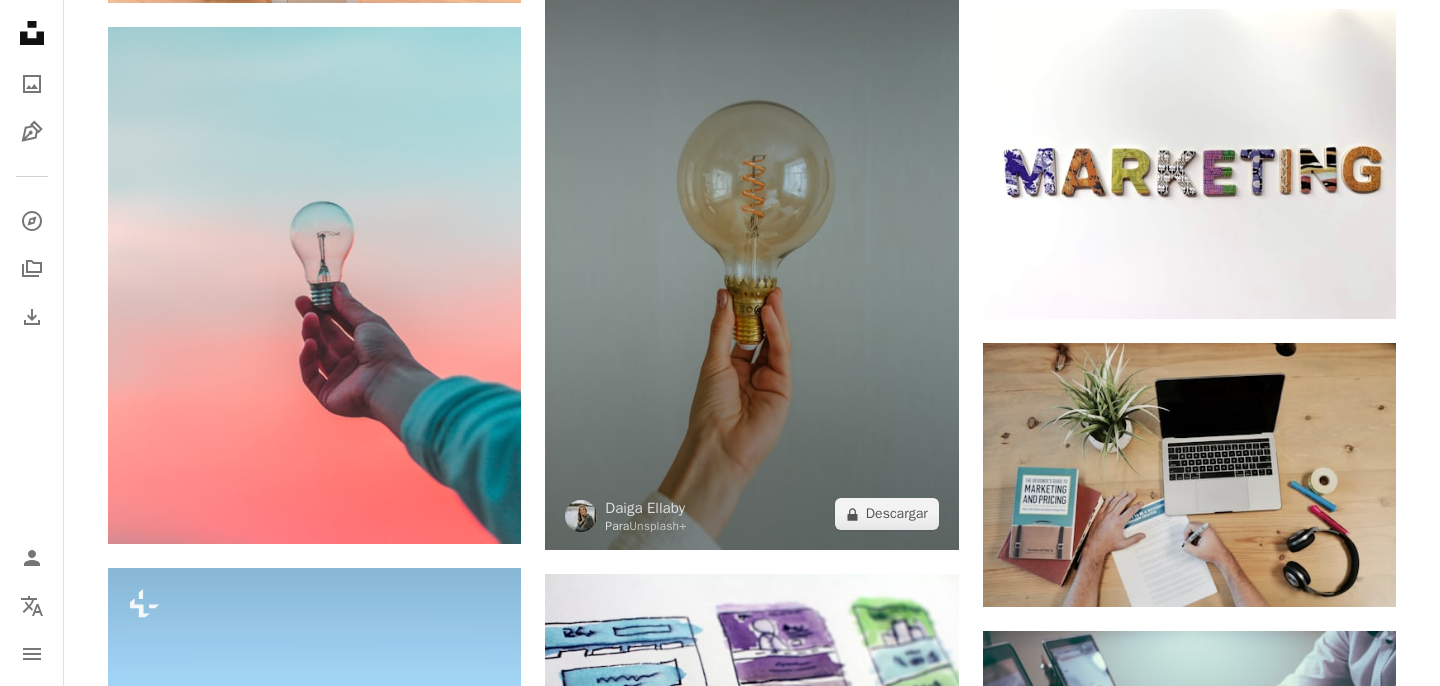 click at bounding box center (751, 240) 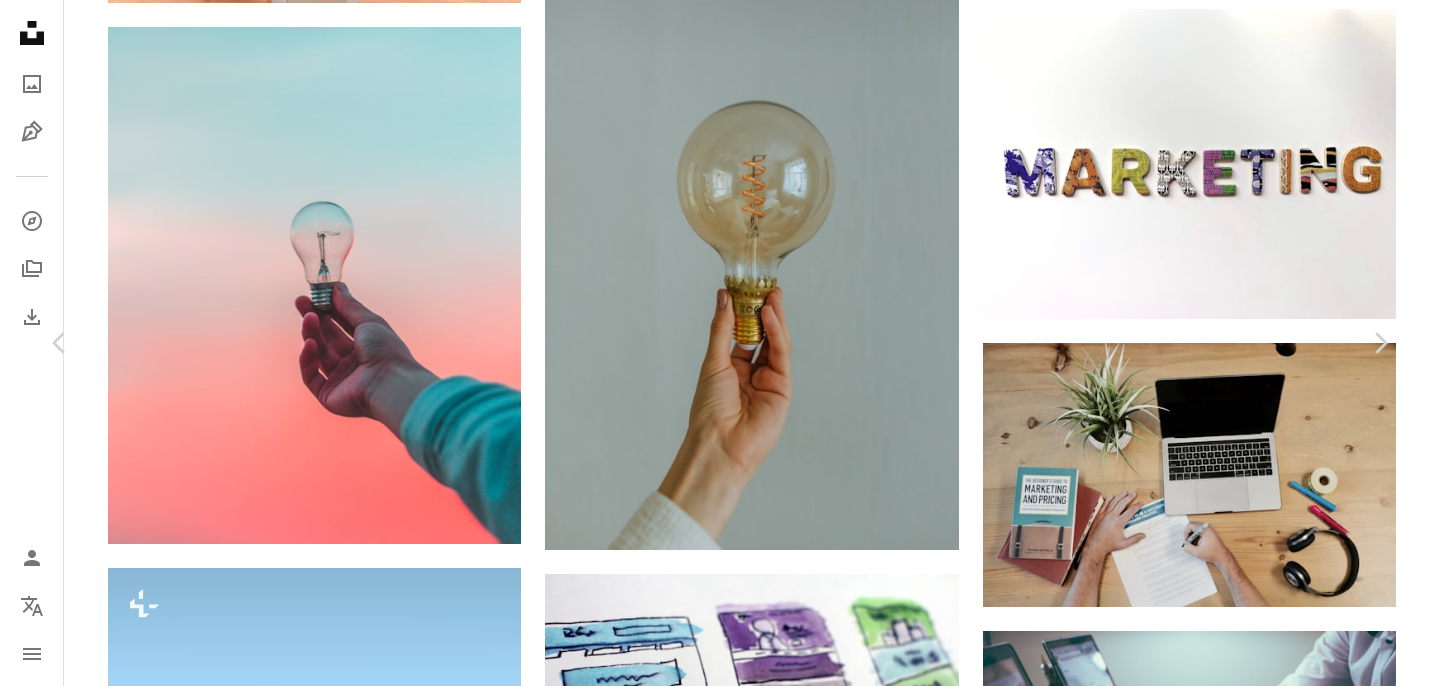 scroll, scrollTop: 0, scrollLeft: 0, axis: both 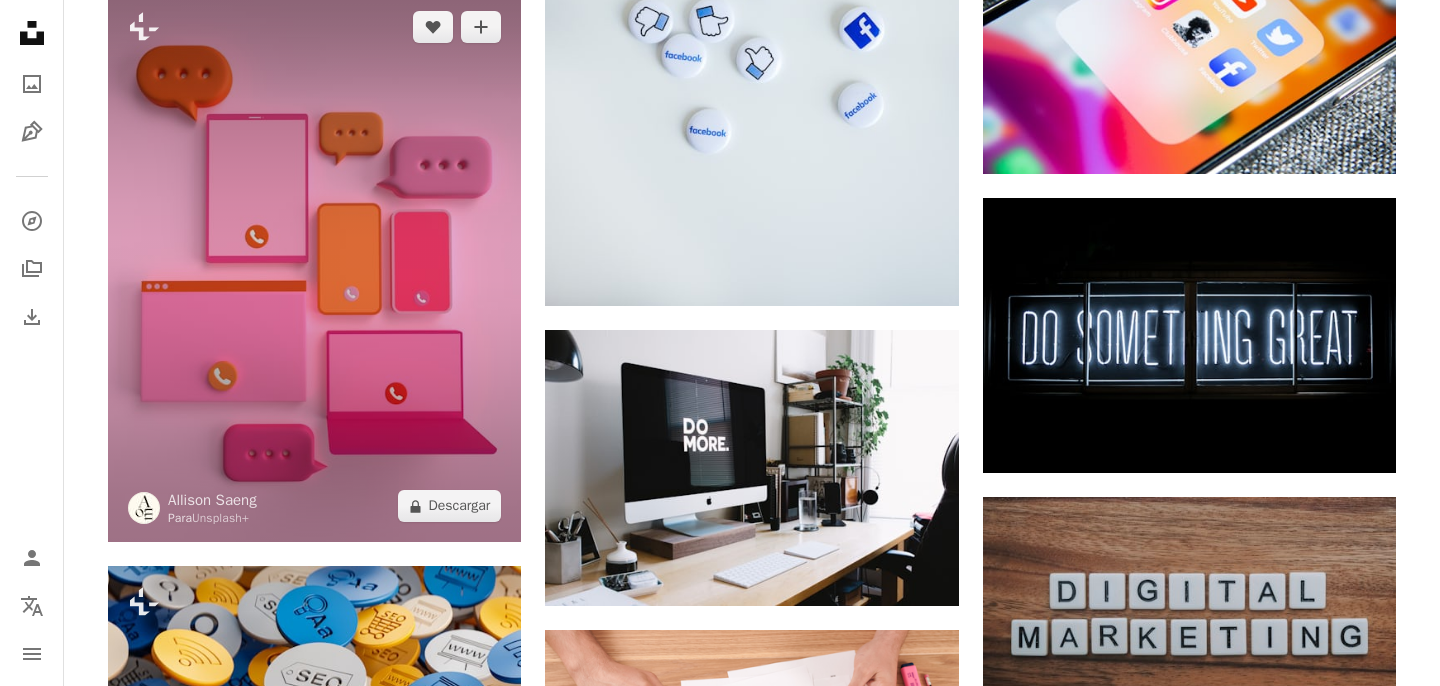 click at bounding box center (314, 266) 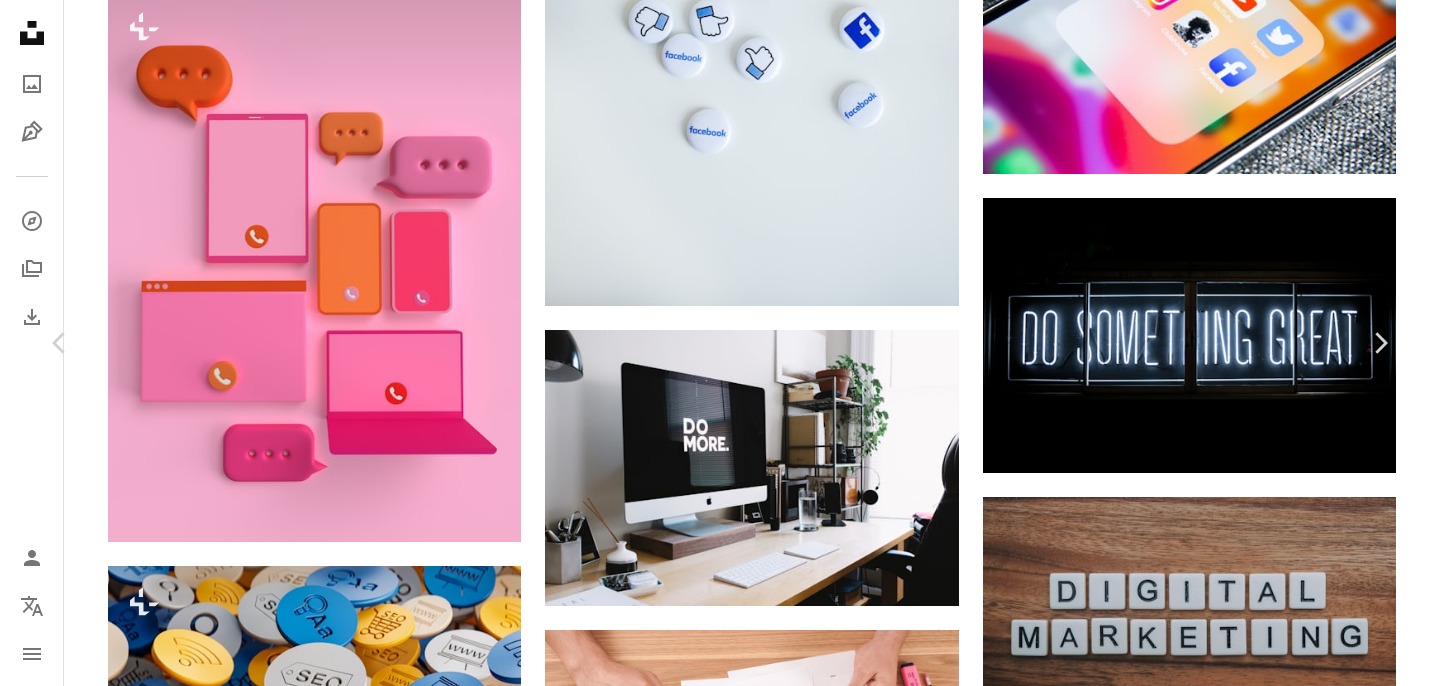 scroll, scrollTop: 3295, scrollLeft: 0, axis: vertical 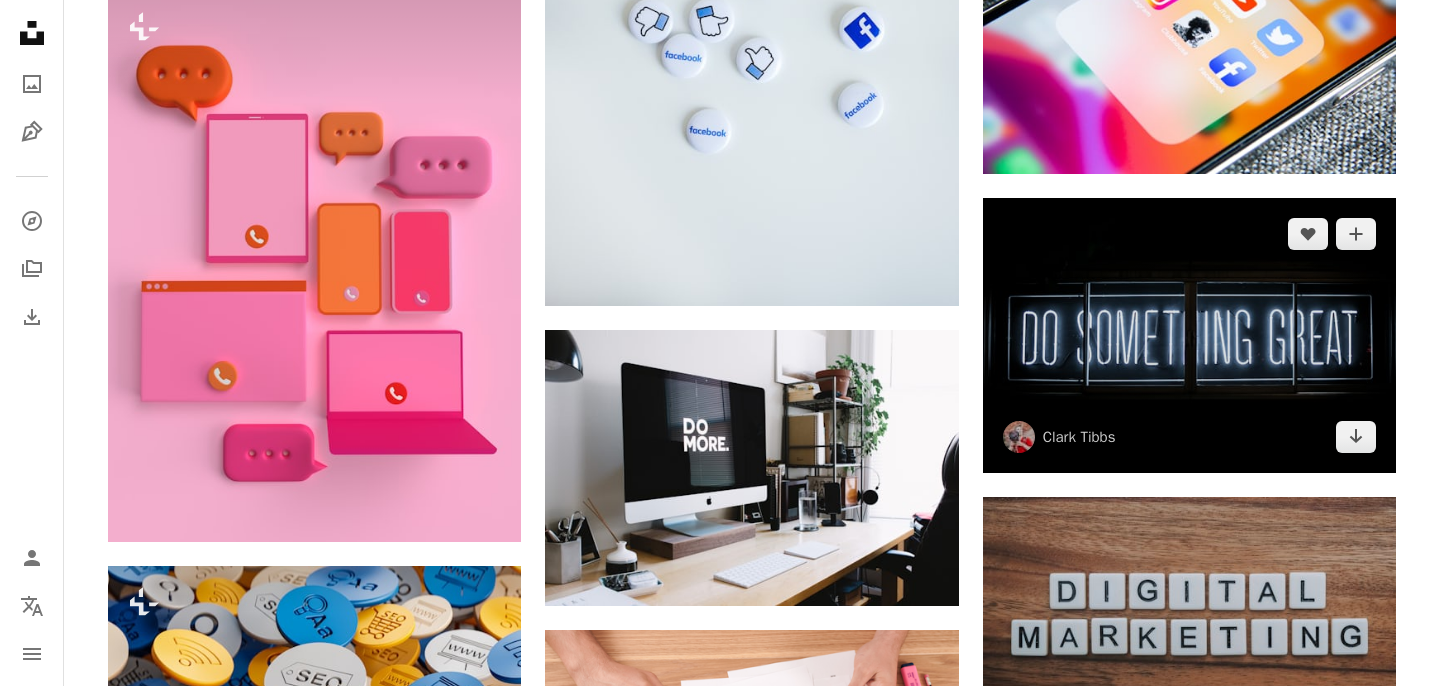 click at bounding box center [1189, 335] 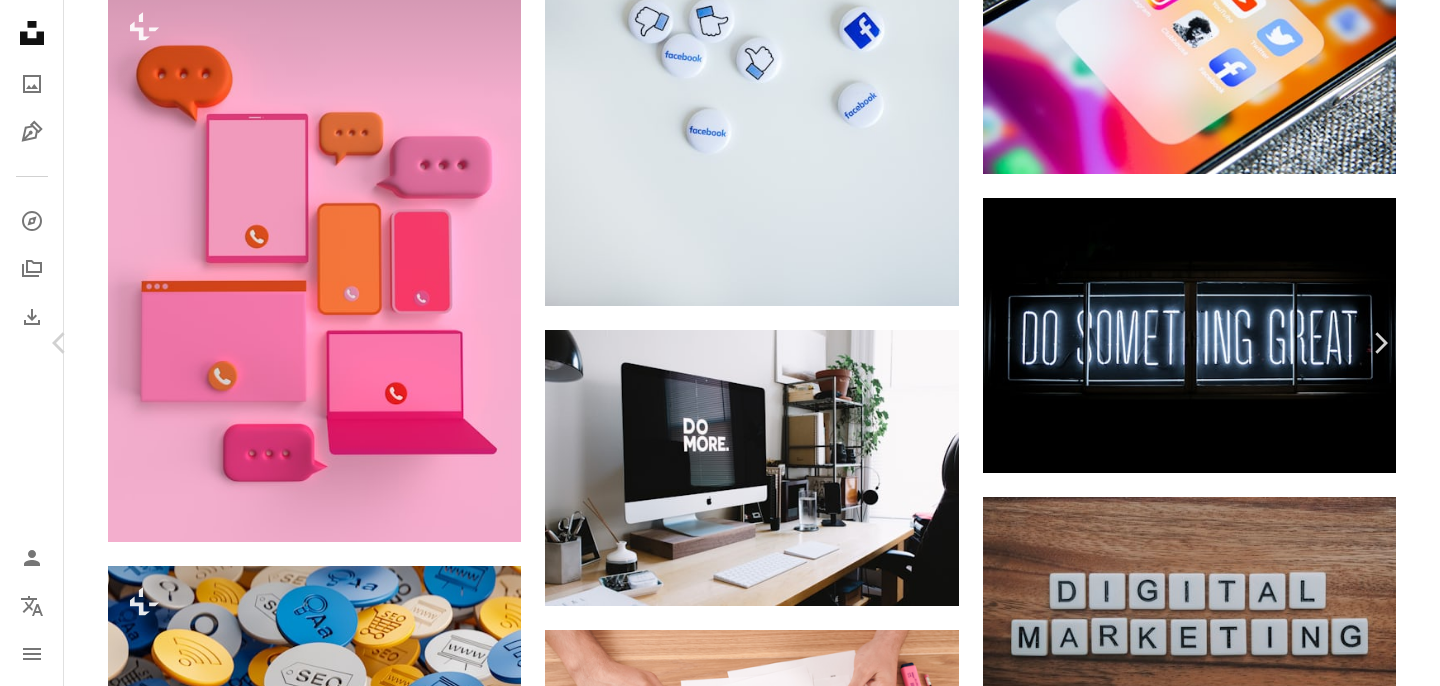 click on "[FIRST] [LAST] clarktibbs A heart A plus sign Descargar gratis Chevron down Zoom in Visualizaciones 275.778.866 Descargas 2.642.617 Presentado en Fotos ,  Tonos fríos ,  Wallpapers A forward-right arrow Compartir Info icon Información More Actions A map marker [CITY], [COUNTRY] Calendar outlined Publicado el  7 de septiembre de 2017 Camera Canon, EOS 6D Safety Uso gratuito bajo la  Licencia Unsplash ciudad negro Noche luz motivación neón firmar Luces luz de neón letrero de neón Recaudación Bien Haz algo grandioso motivar Haz algo papel tapiz fondo oficina negocio motivacional Imágenes gratuitas Explora imágenes premium relacionadas en iStock  |  Ahorra un 20 % con el código UNSPLASH20 Ver más en iStock  ↗ Imágenes relacionadas A heart A plus sign [FIRST] [LAST] Arrow pointing down Plus sign for Unsplash+ A heart A plus sign Oleg Ivanov Para  Unsplash+ A lock Descargar A heart A plus sign [FIRST] [LAST] Disponible para contratación Arrow pointing down patri" at bounding box center [720, 4512] 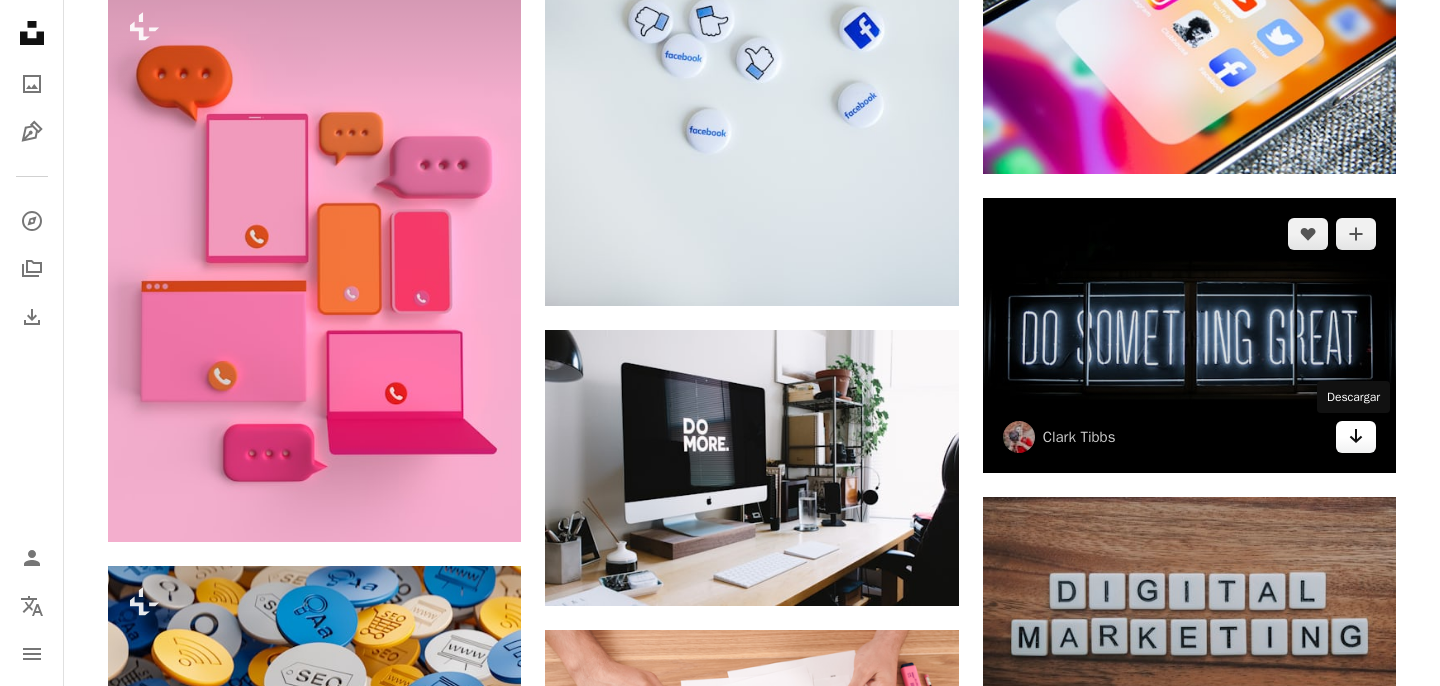 click on "Arrow pointing down" 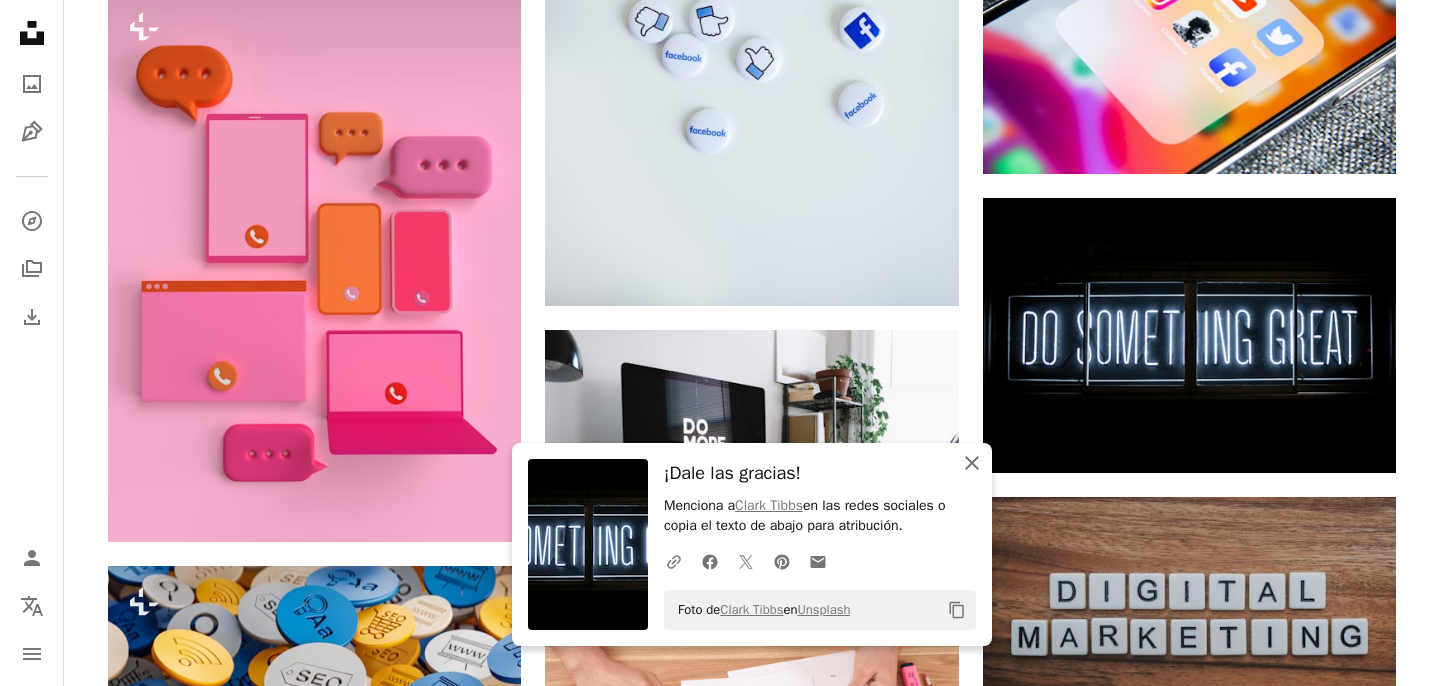 click on "An X shape" 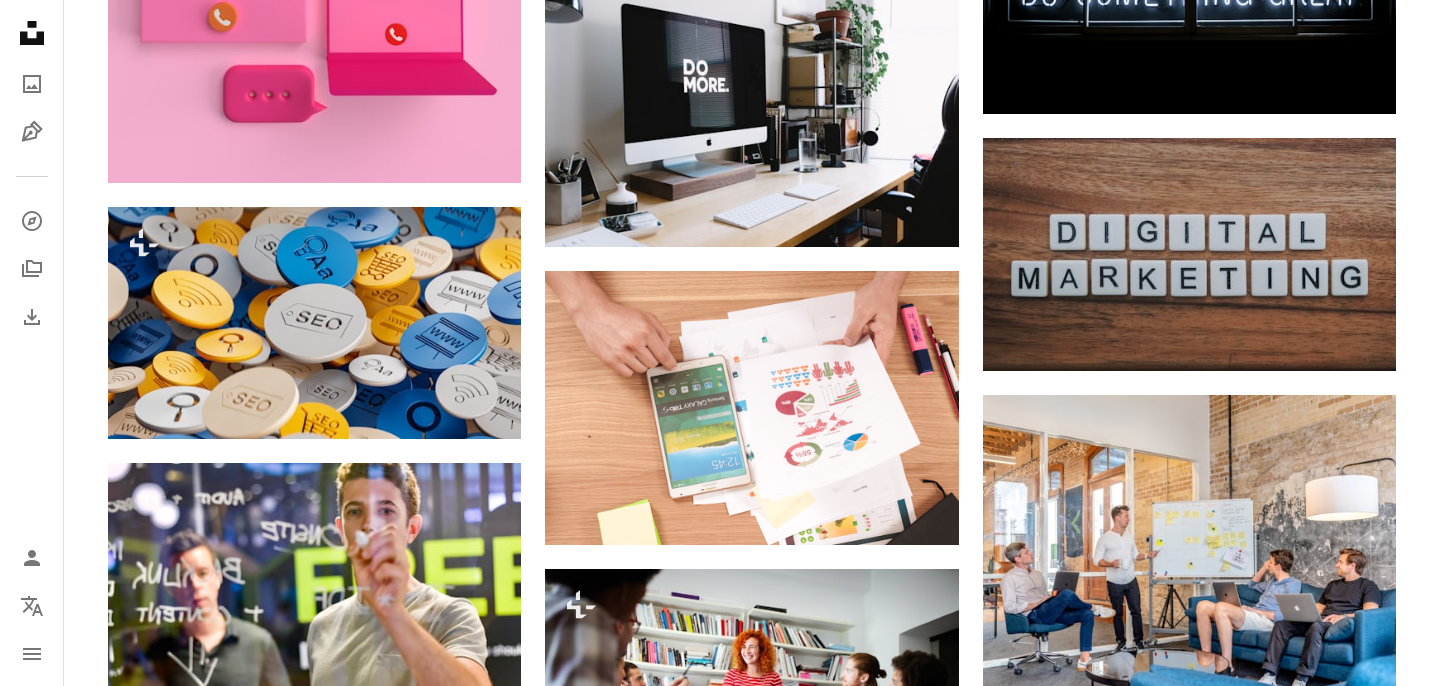 scroll, scrollTop: 5722, scrollLeft: 0, axis: vertical 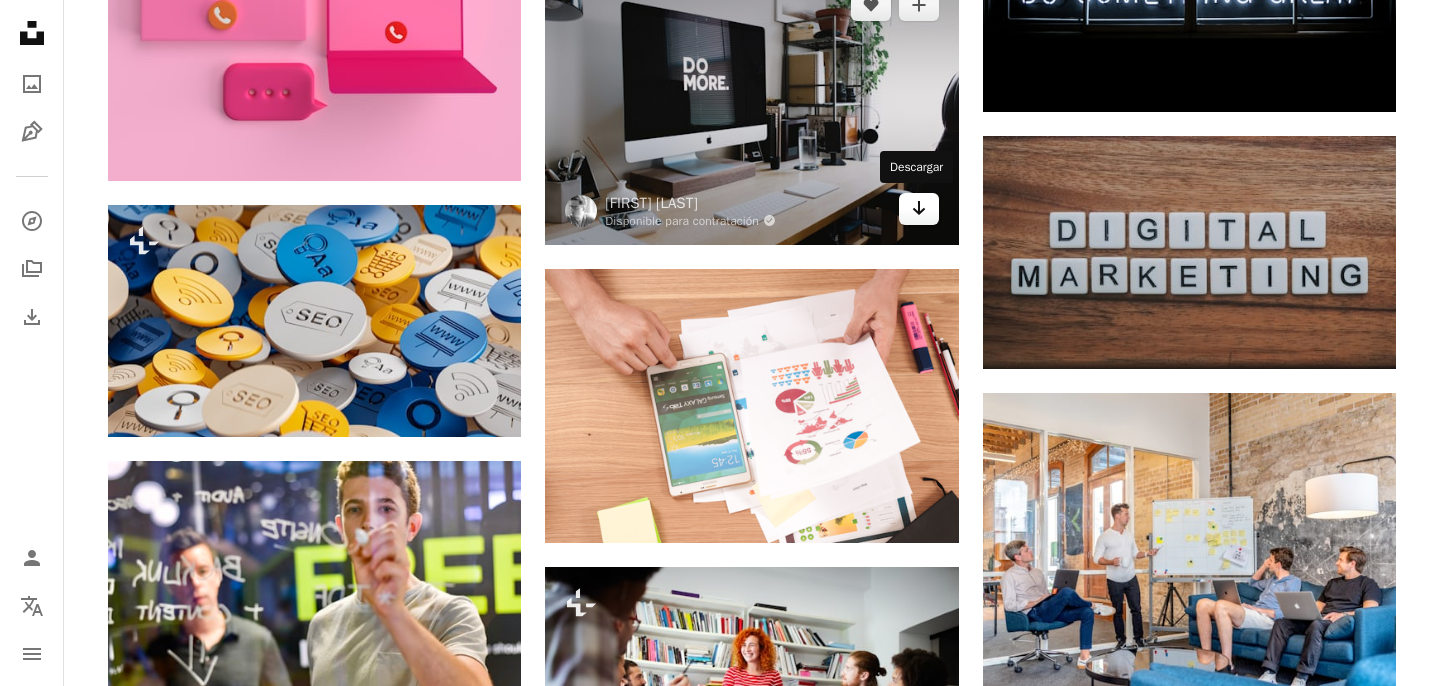 click on "Arrow pointing down" 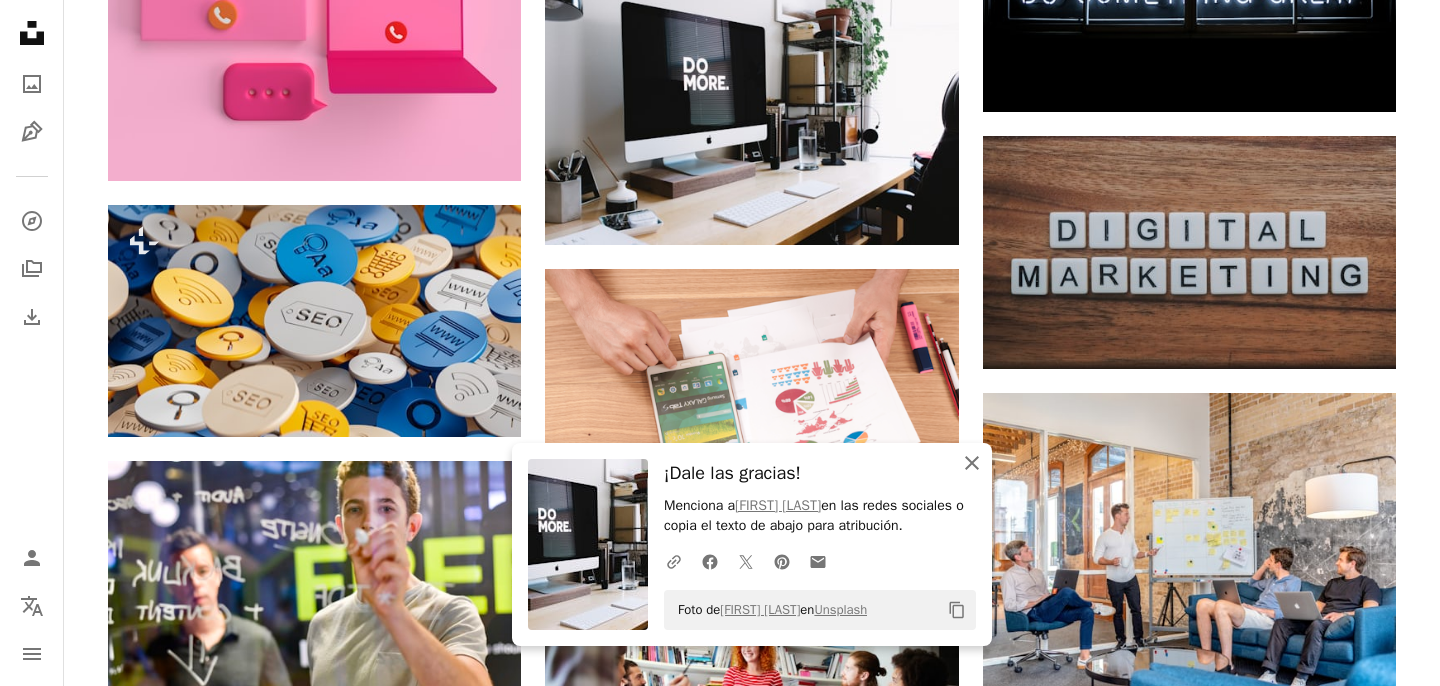 click on "An X shape" 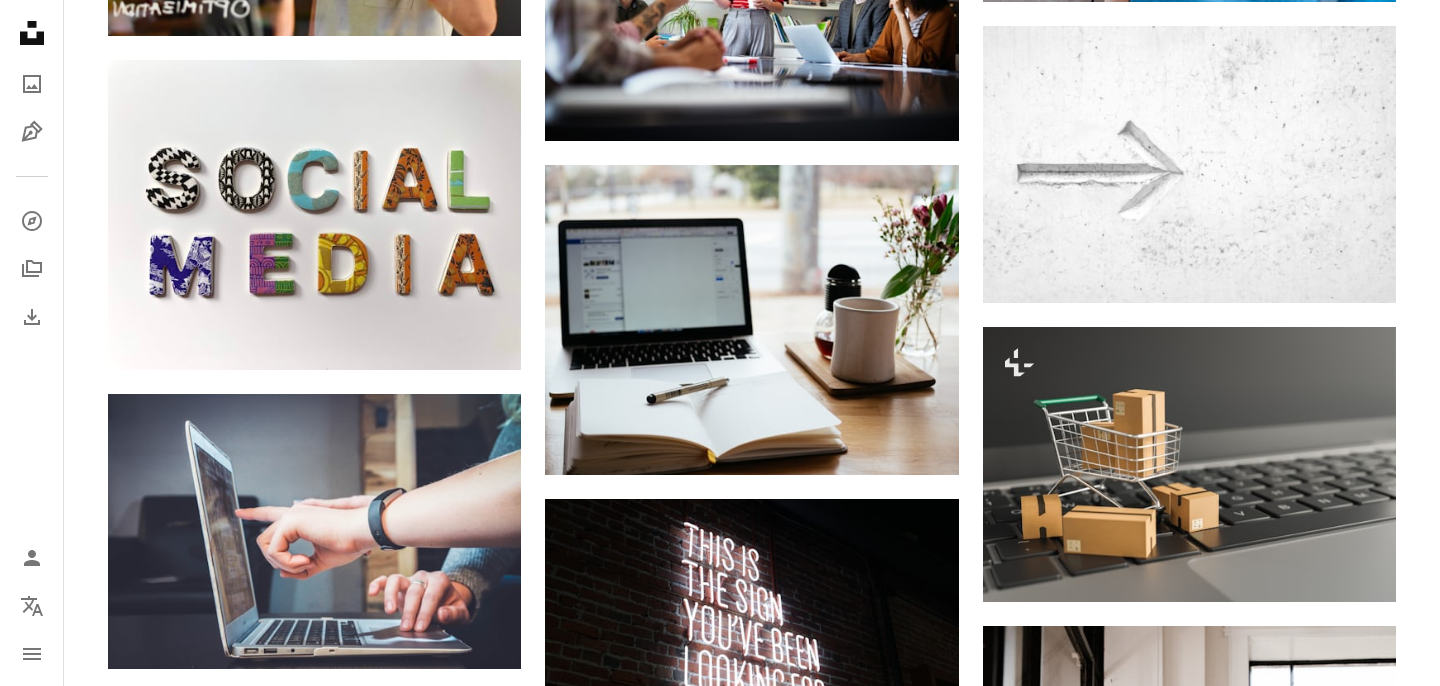 scroll, scrollTop: 6427, scrollLeft: 0, axis: vertical 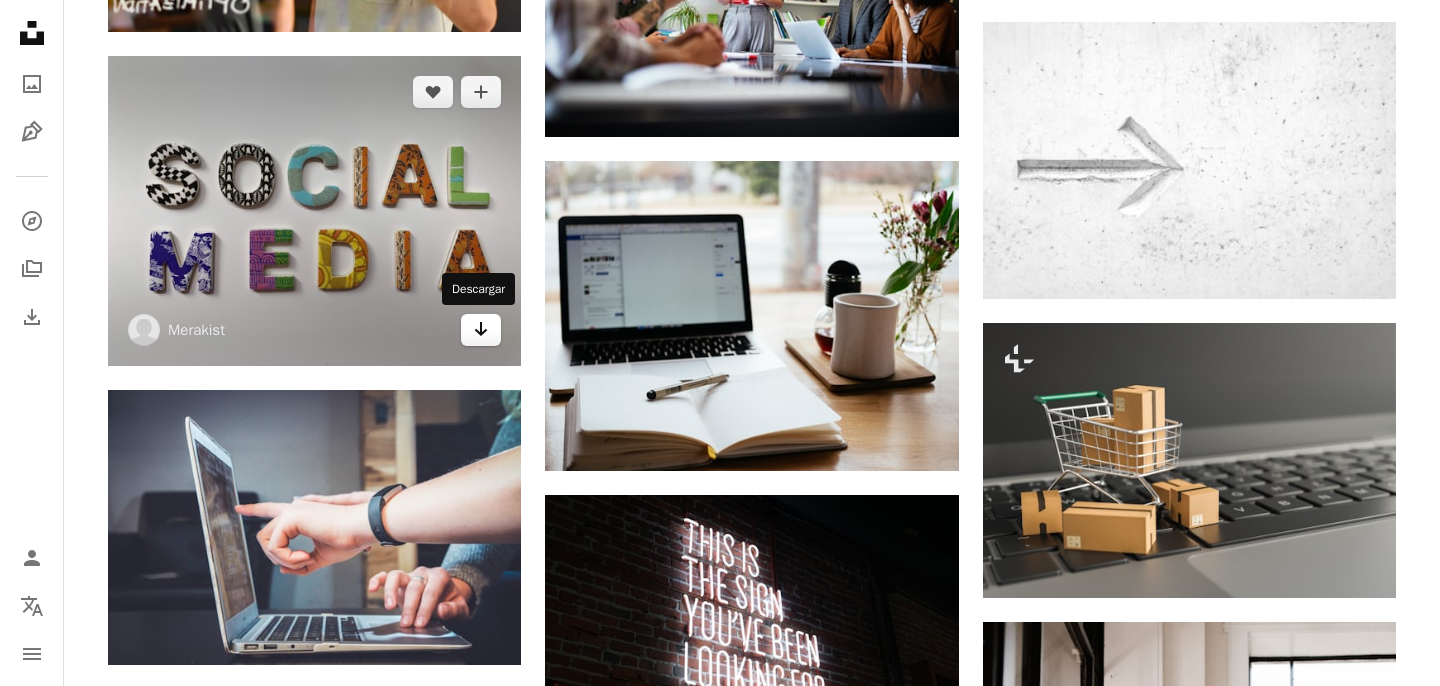 click 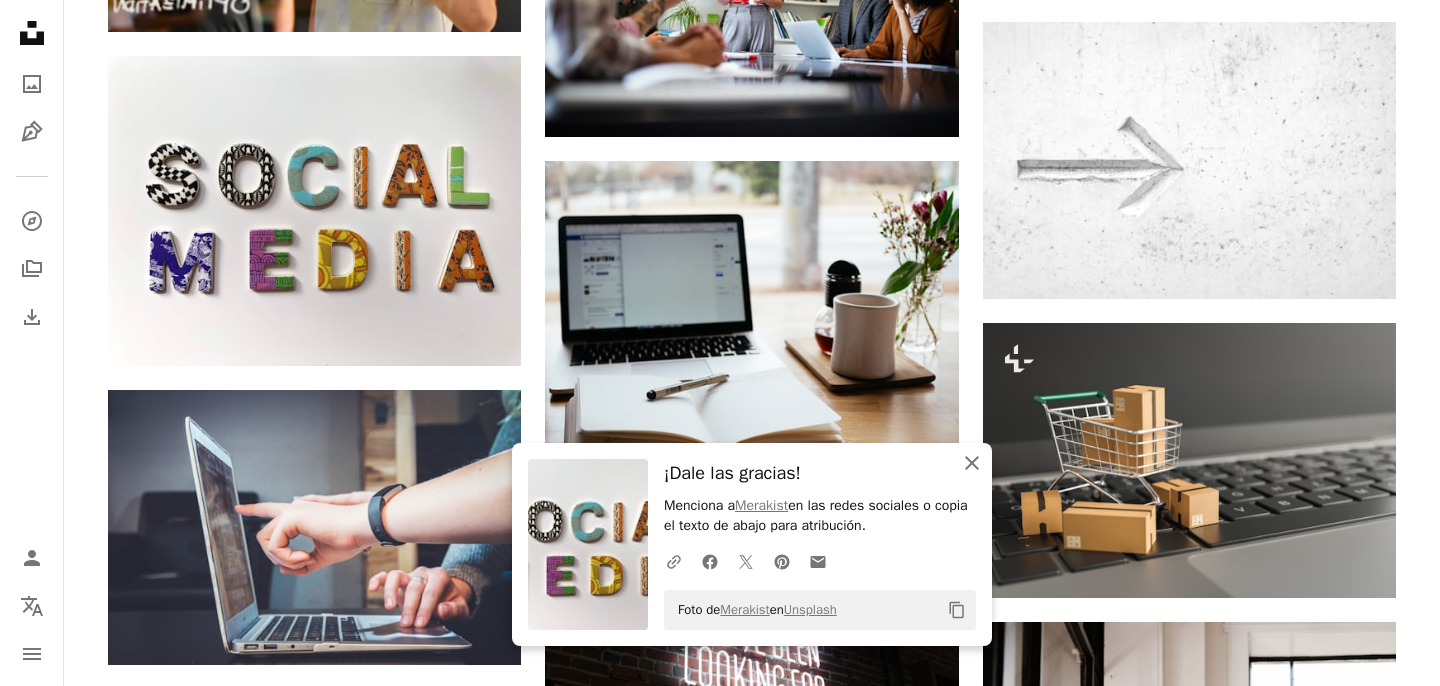 click on "An X shape" 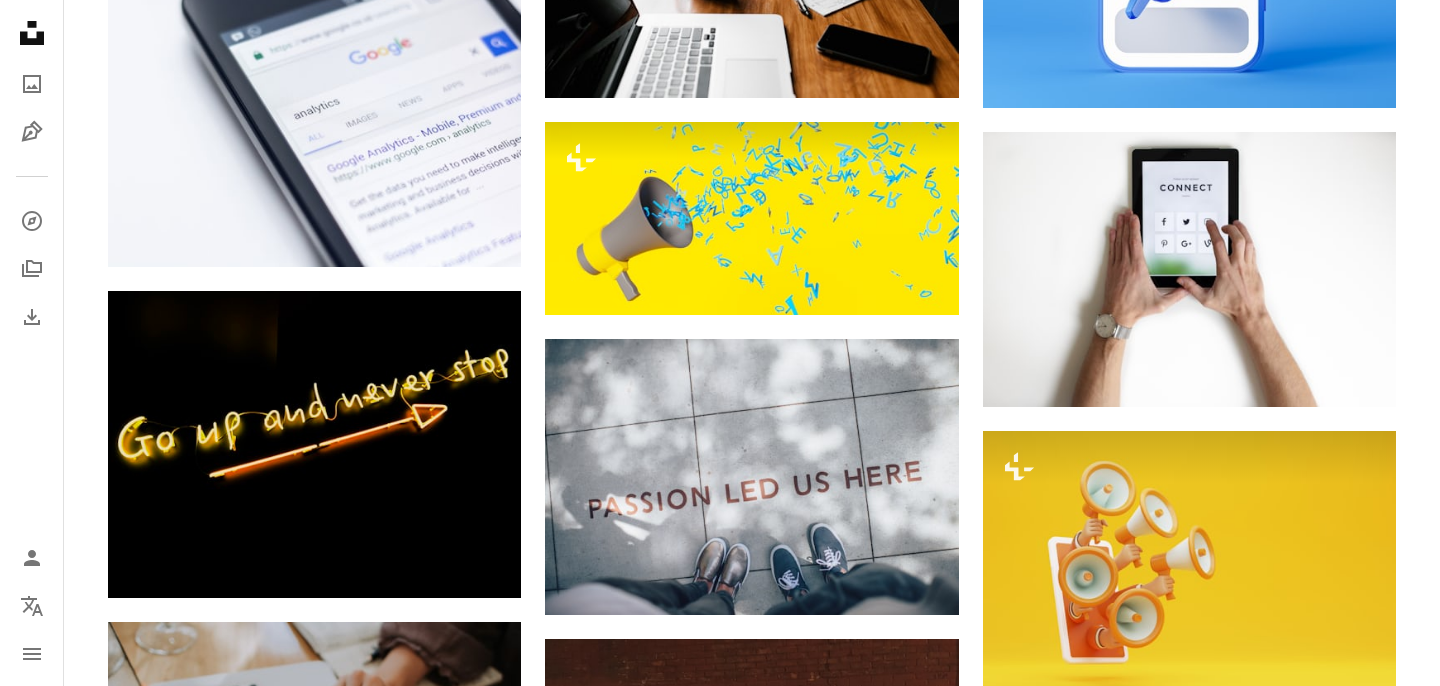 scroll, scrollTop: 7999, scrollLeft: 0, axis: vertical 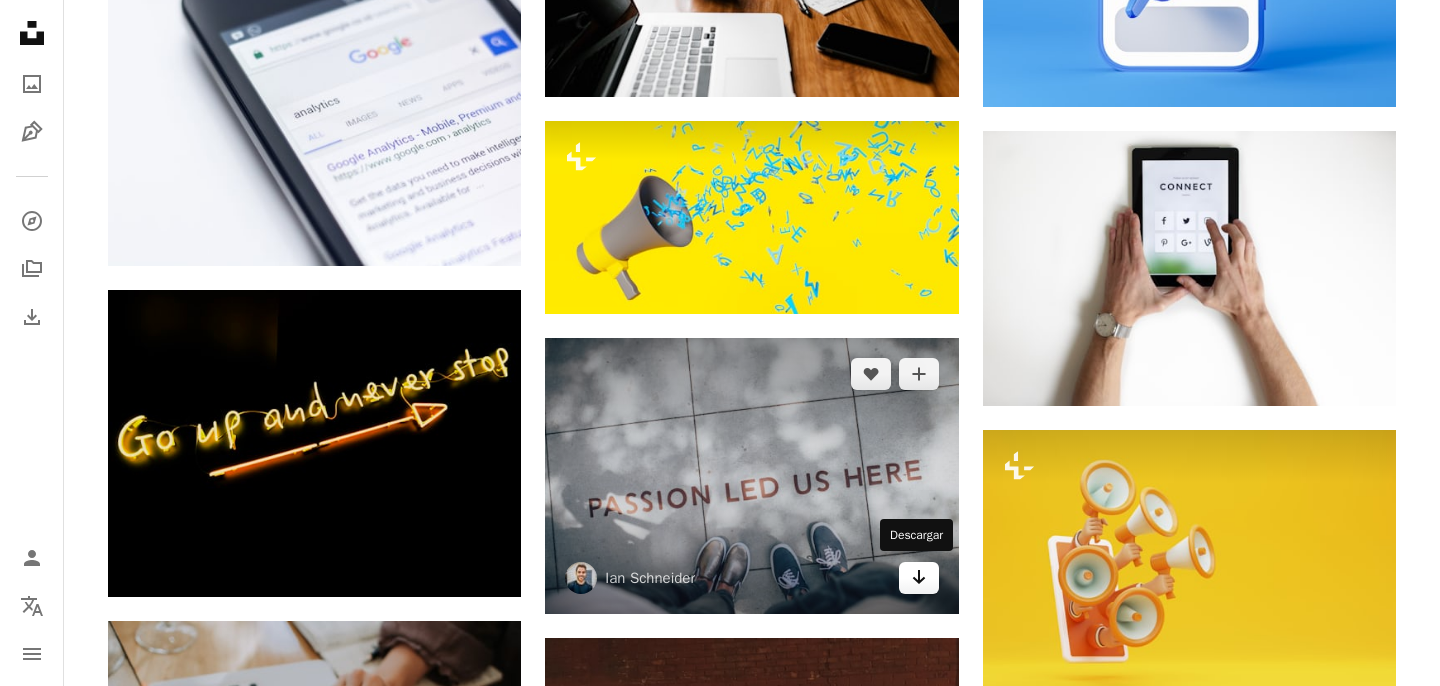 click on "Arrow pointing down" 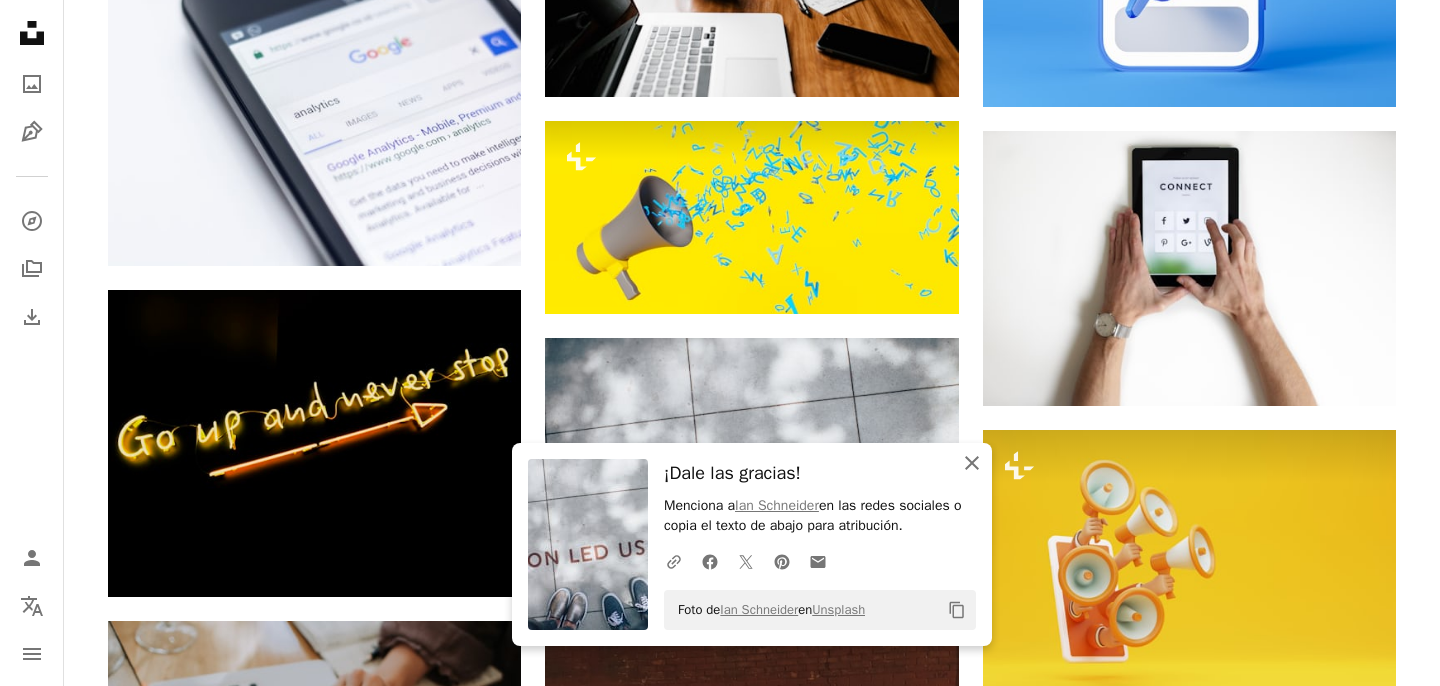 click on "An X shape" 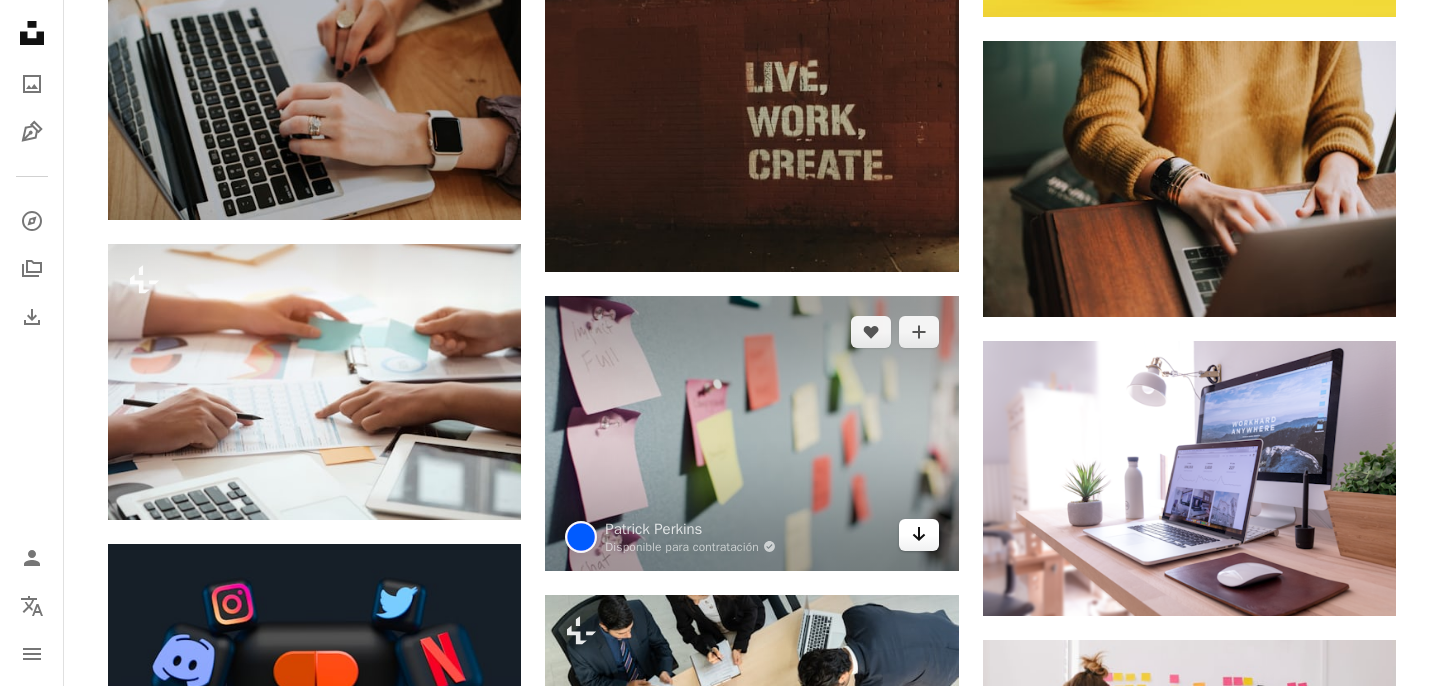 scroll, scrollTop: 8673, scrollLeft: 0, axis: vertical 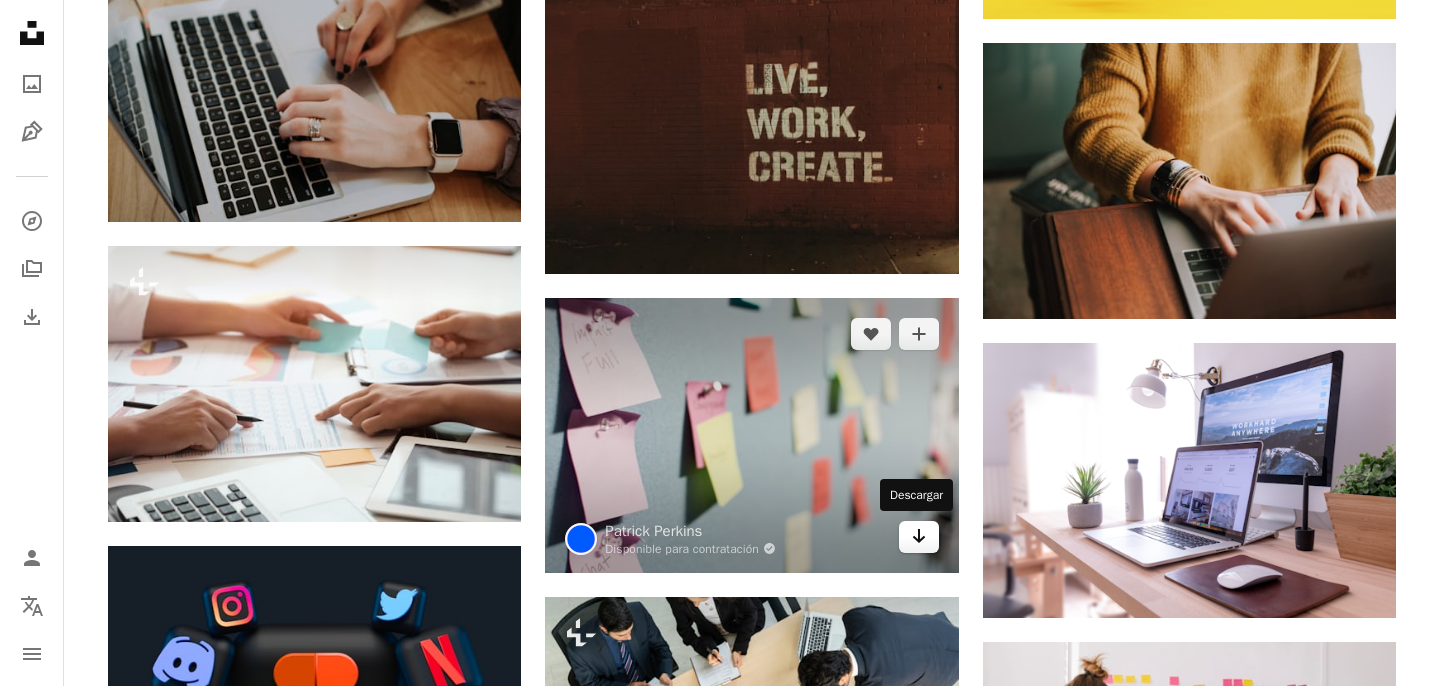 click on "Arrow pointing down" 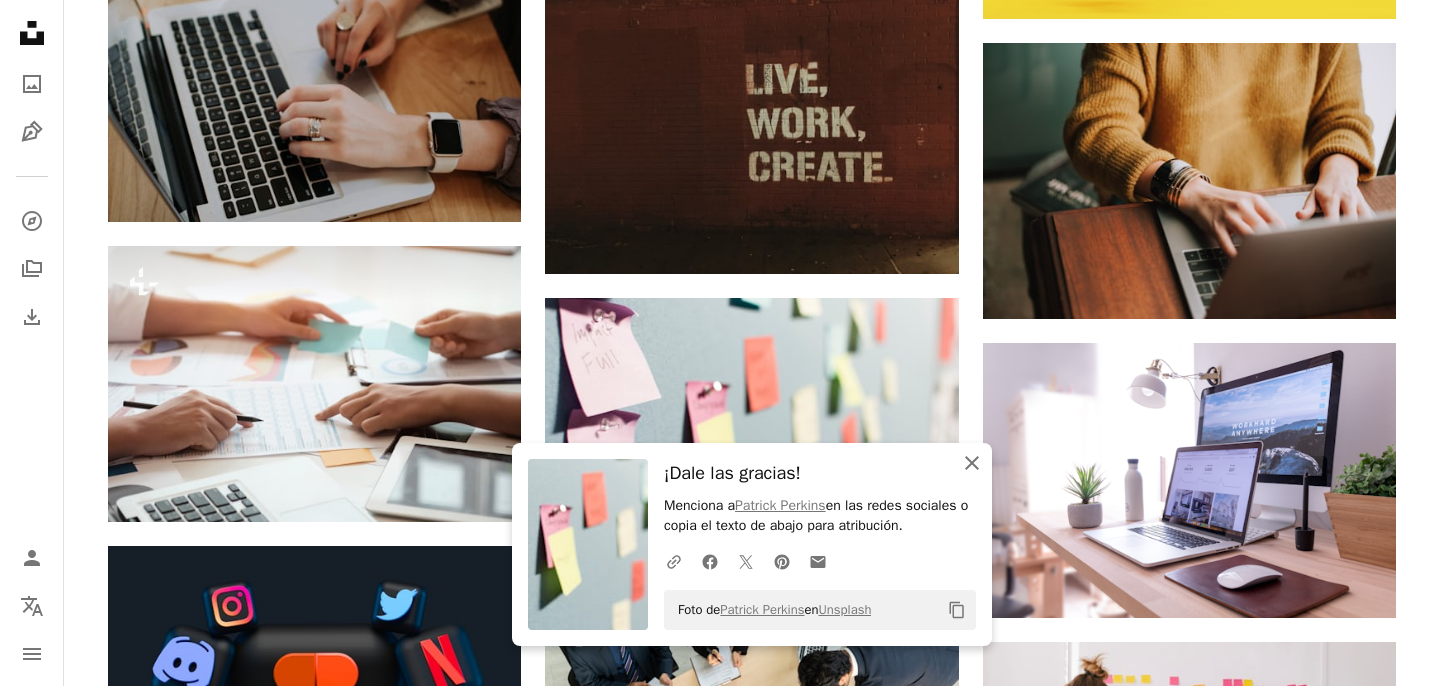click 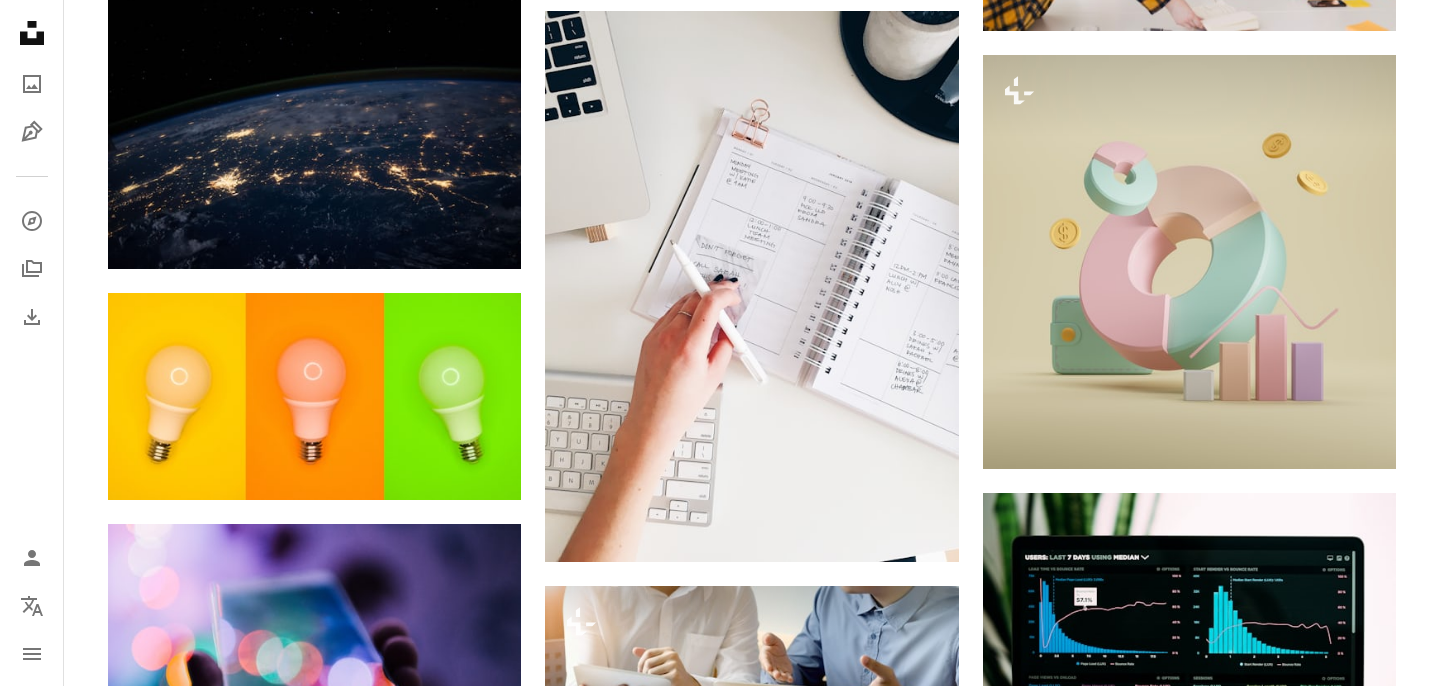 scroll, scrollTop: 9555, scrollLeft: 0, axis: vertical 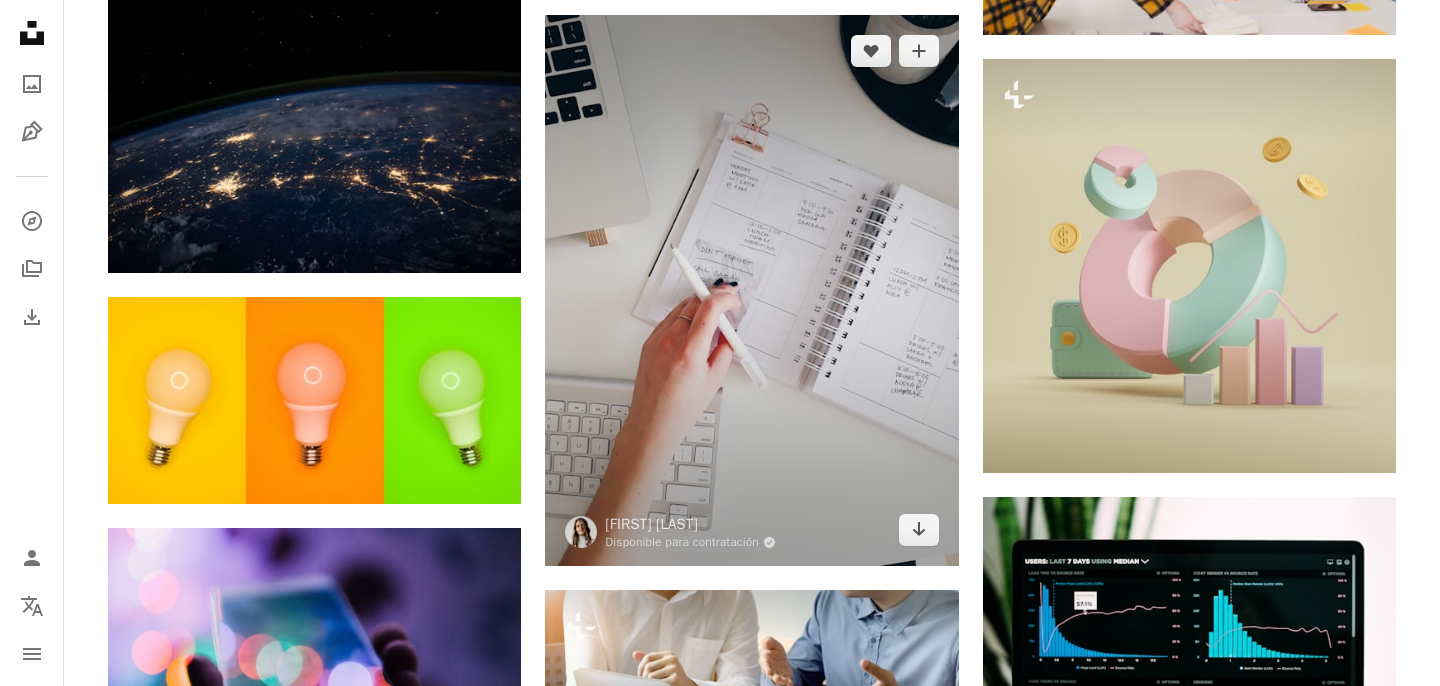 click at bounding box center (751, 290) 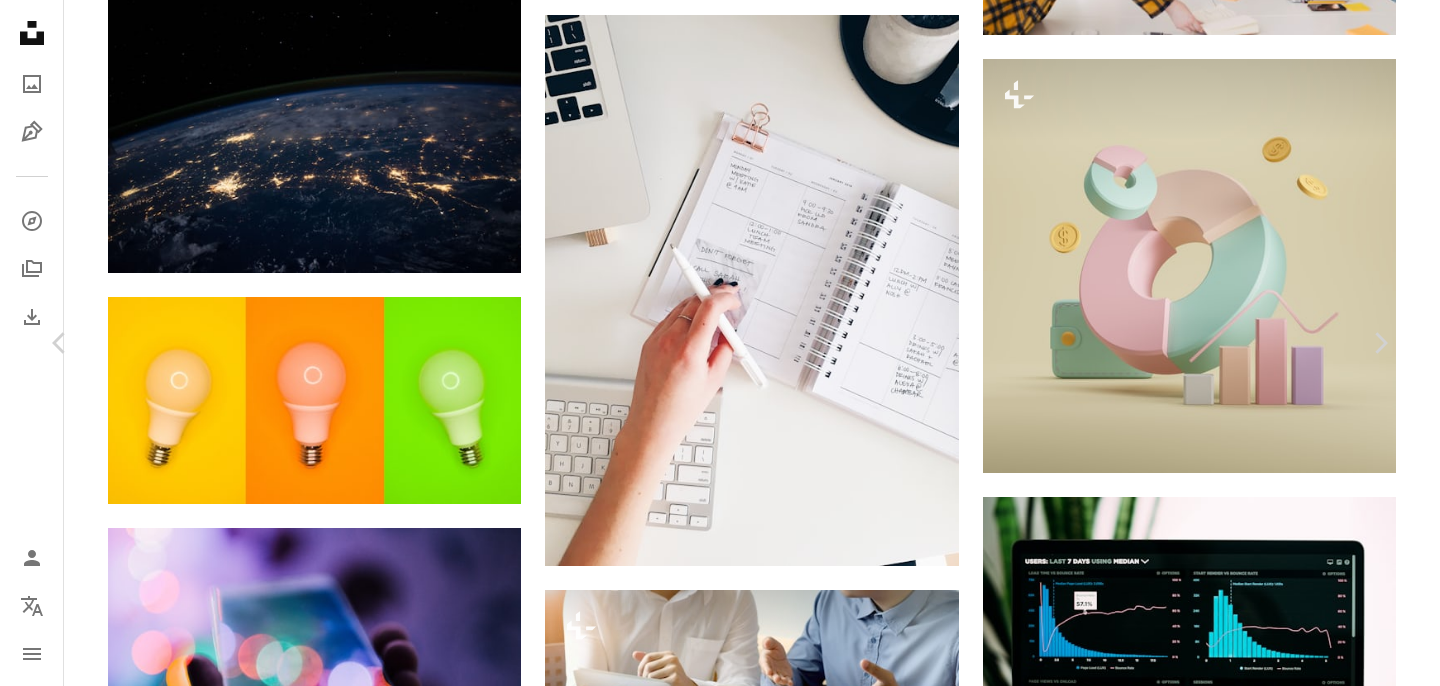 click on "Chevron down" 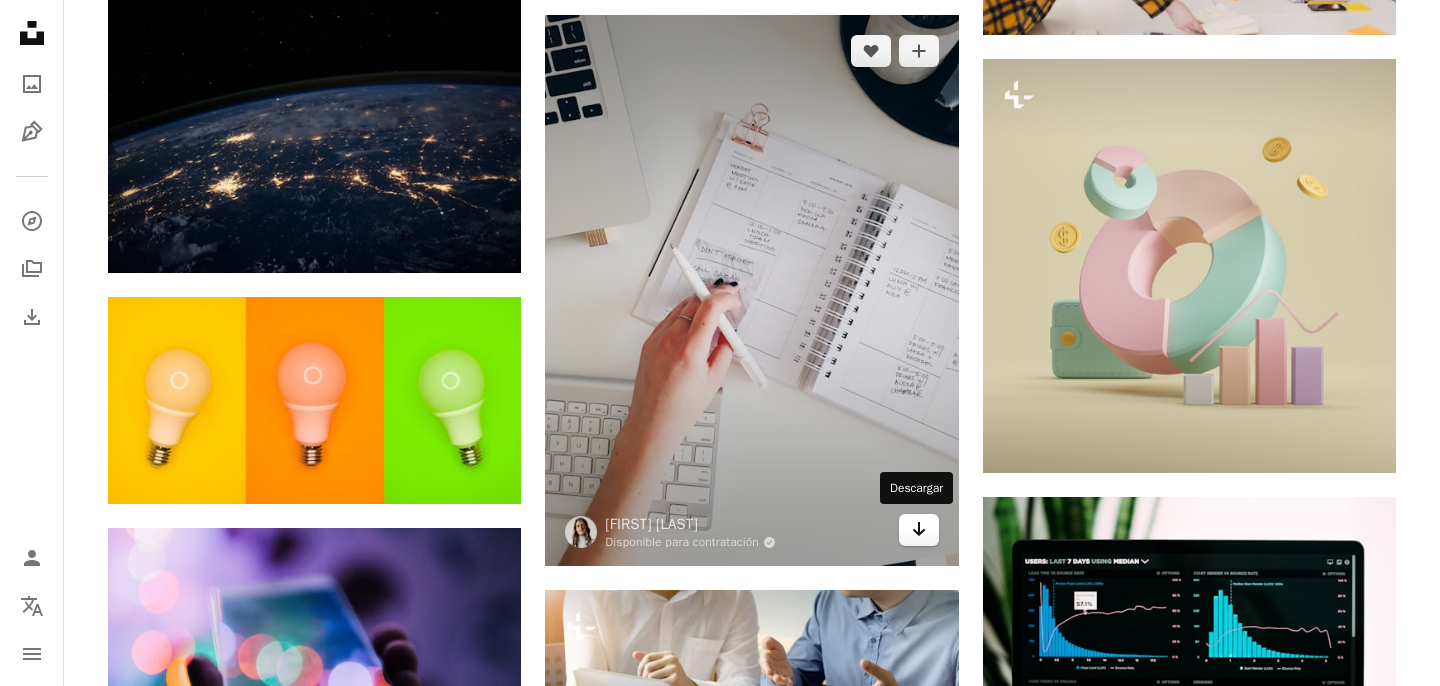 click on "Arrow pointing down" 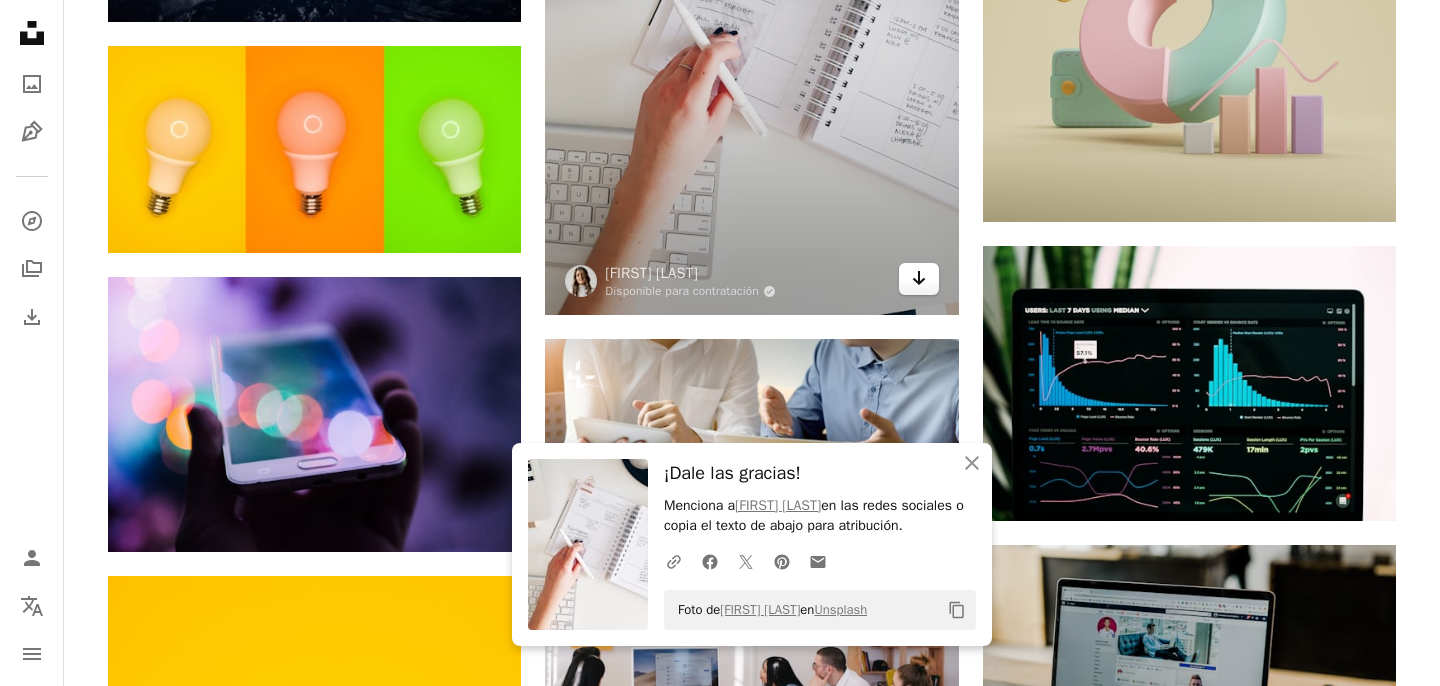scroll, scrollTop: 9808, scrollLeft: 0, axis: vertical 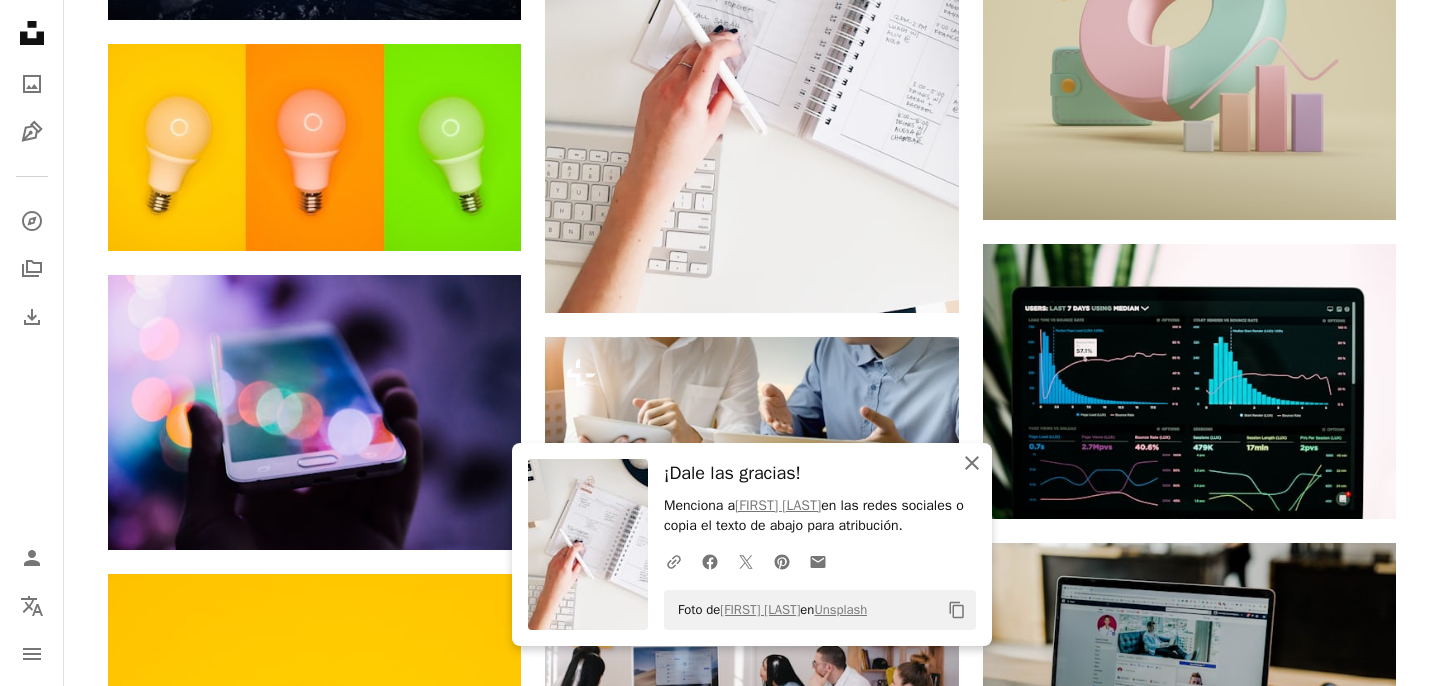 click on "An X shape" 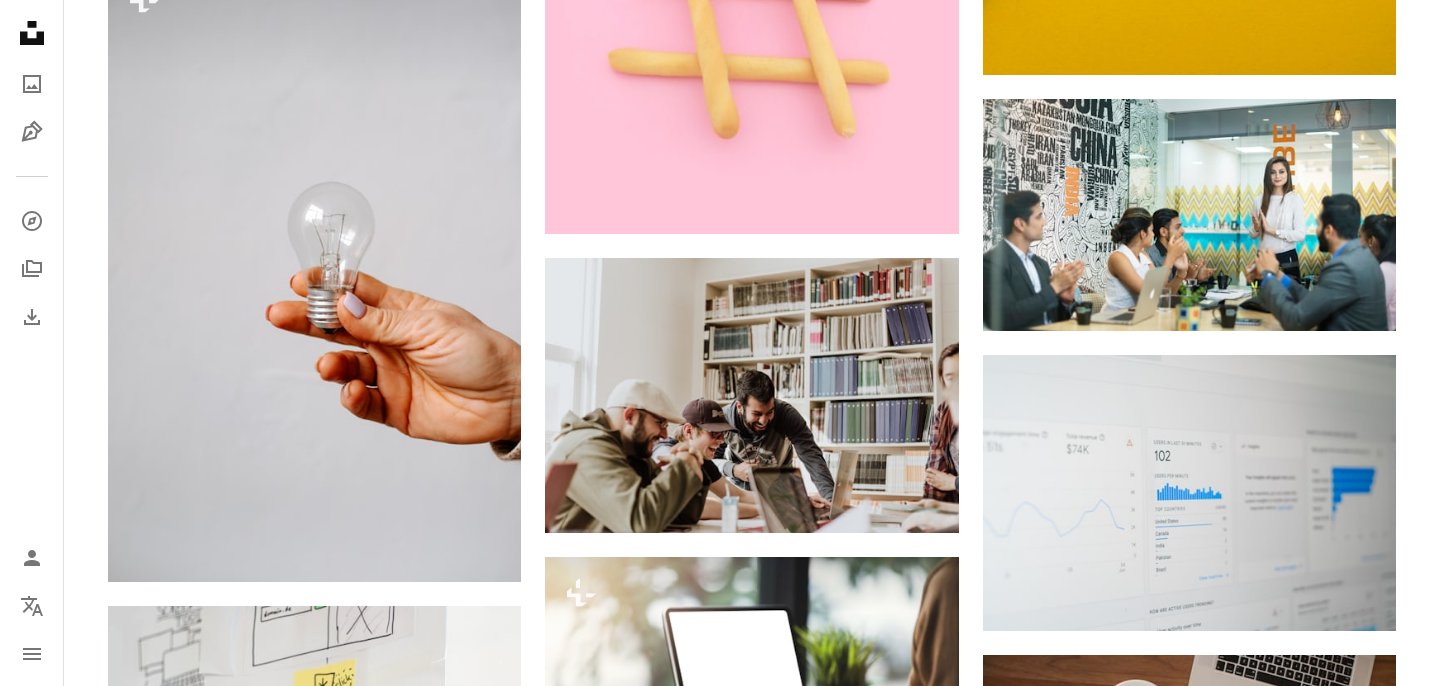 scroll, scrollTop: 11598, scrollLeft: 0, axis: vertical 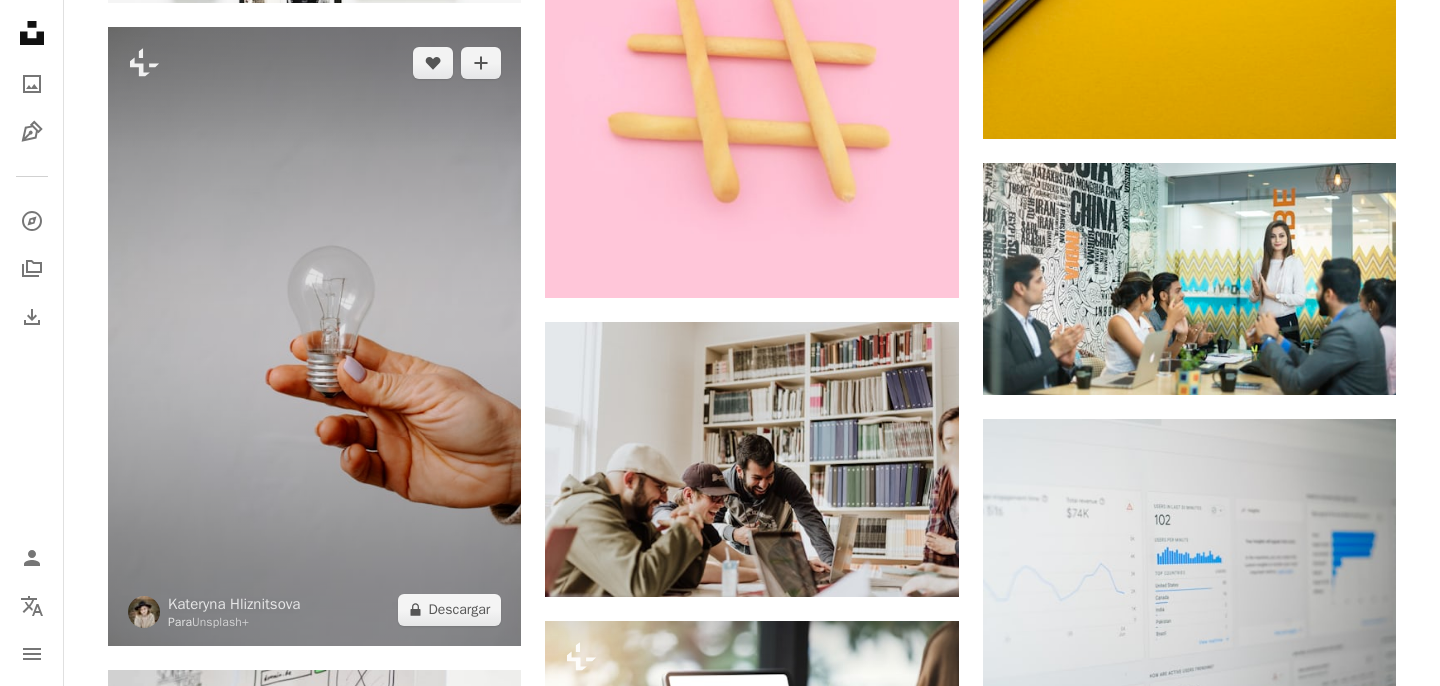 click at bounding box center (314, 336) 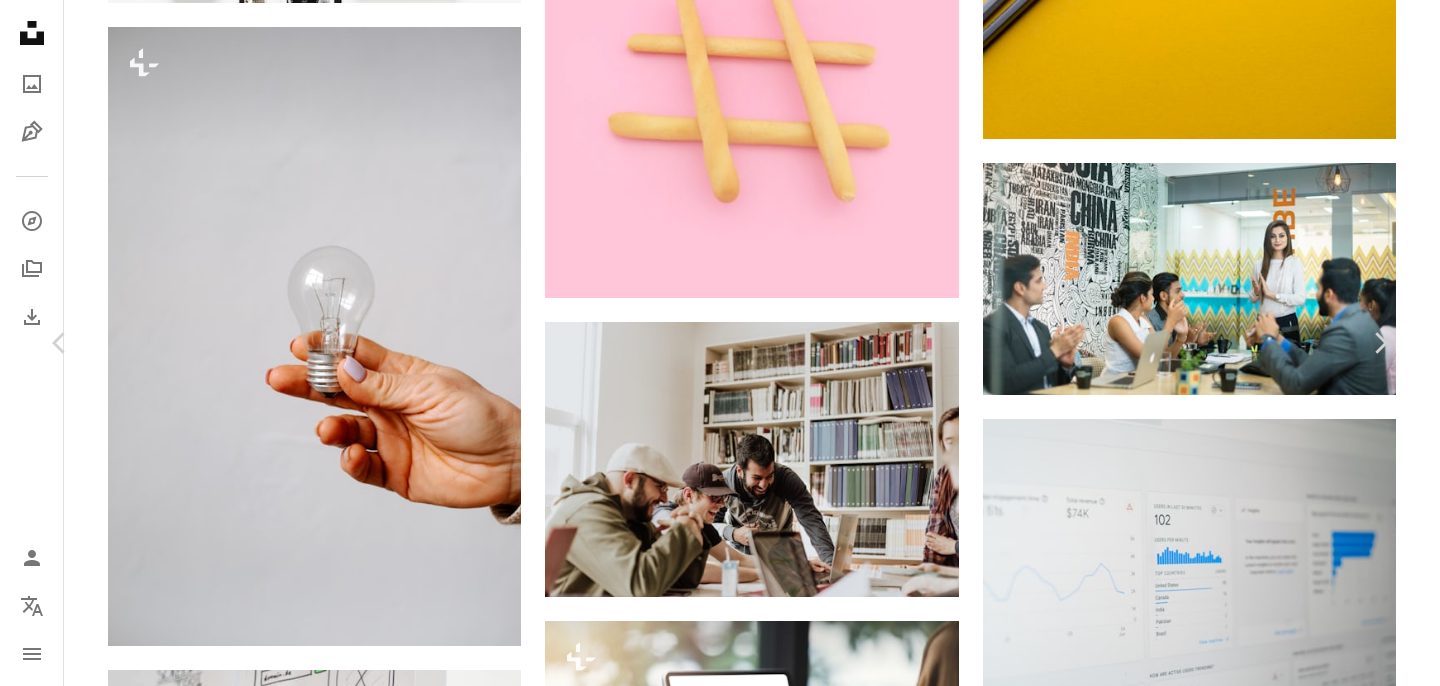 scroll, scrollTop: 2359, scrollLeft: 0, axis: vertical 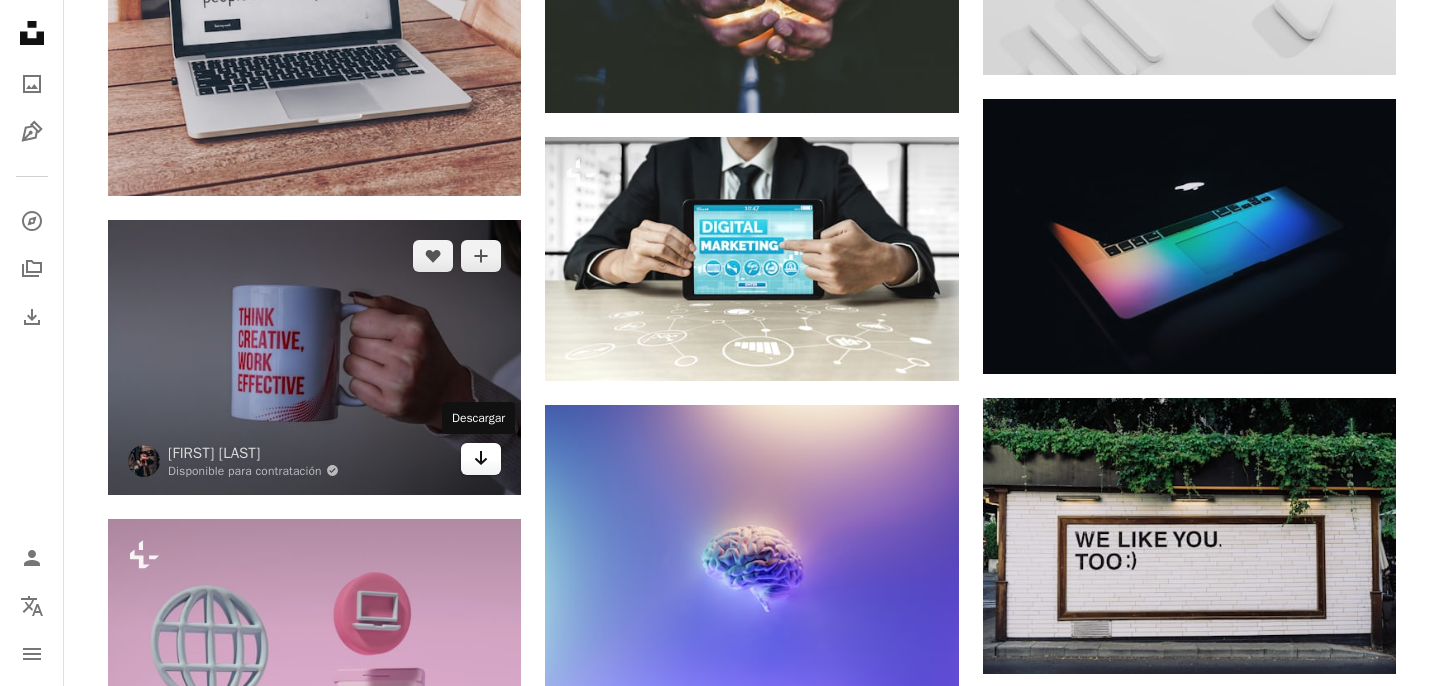 click on "Arrow pointing down" 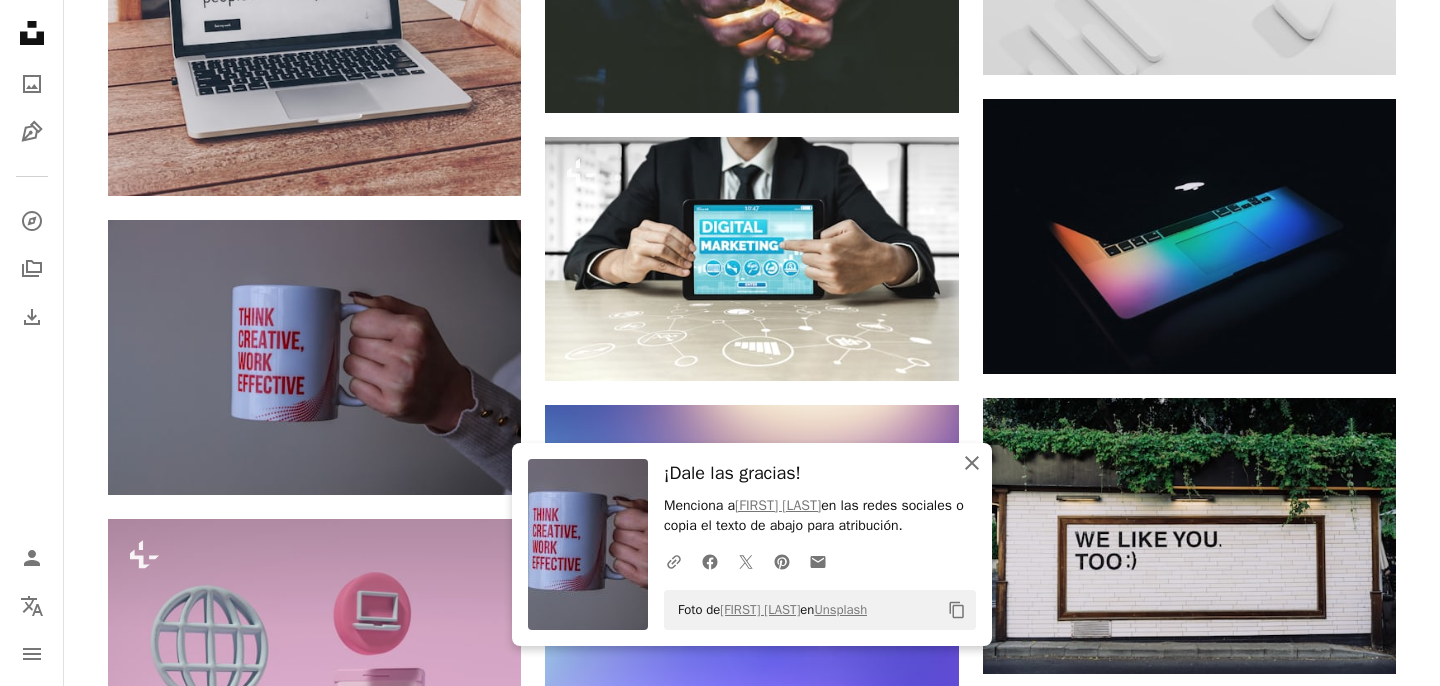 click on "An X shape" 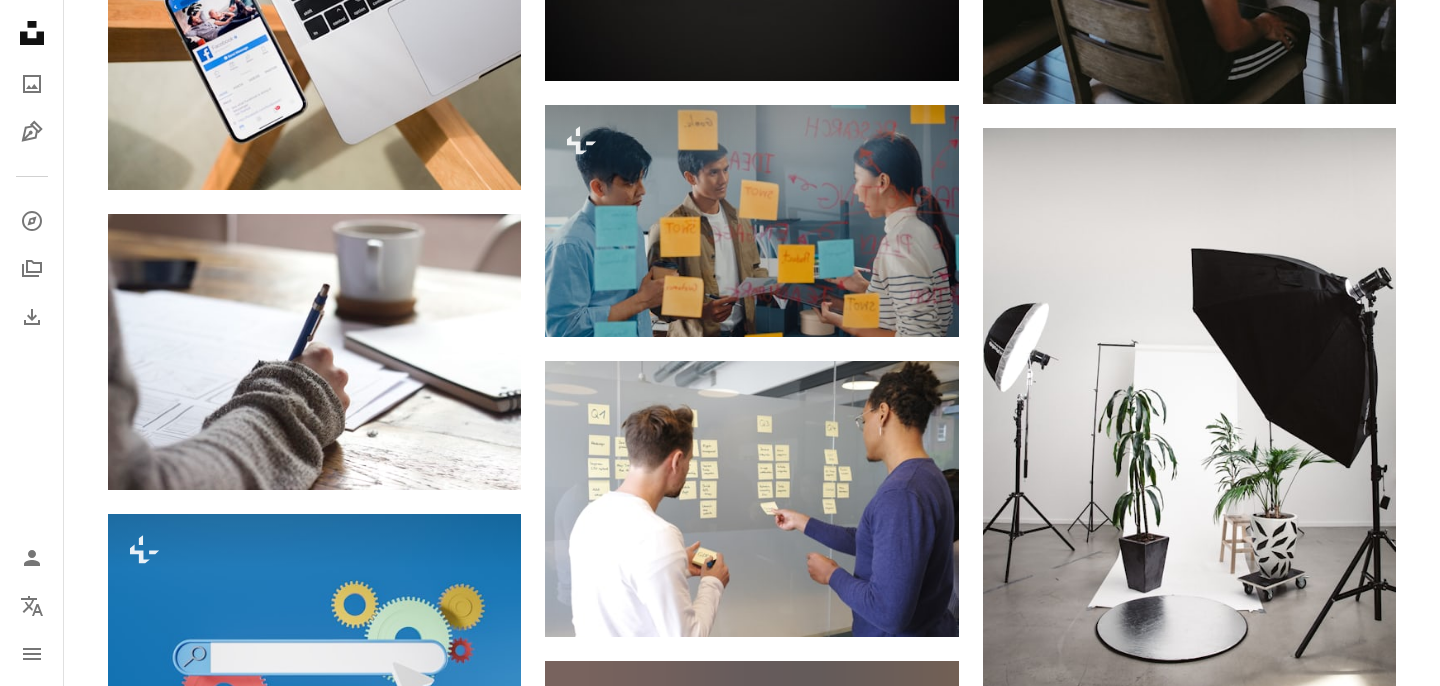 scroll, scrollTop: 14256, scrollLeft: 0, axis: vertical 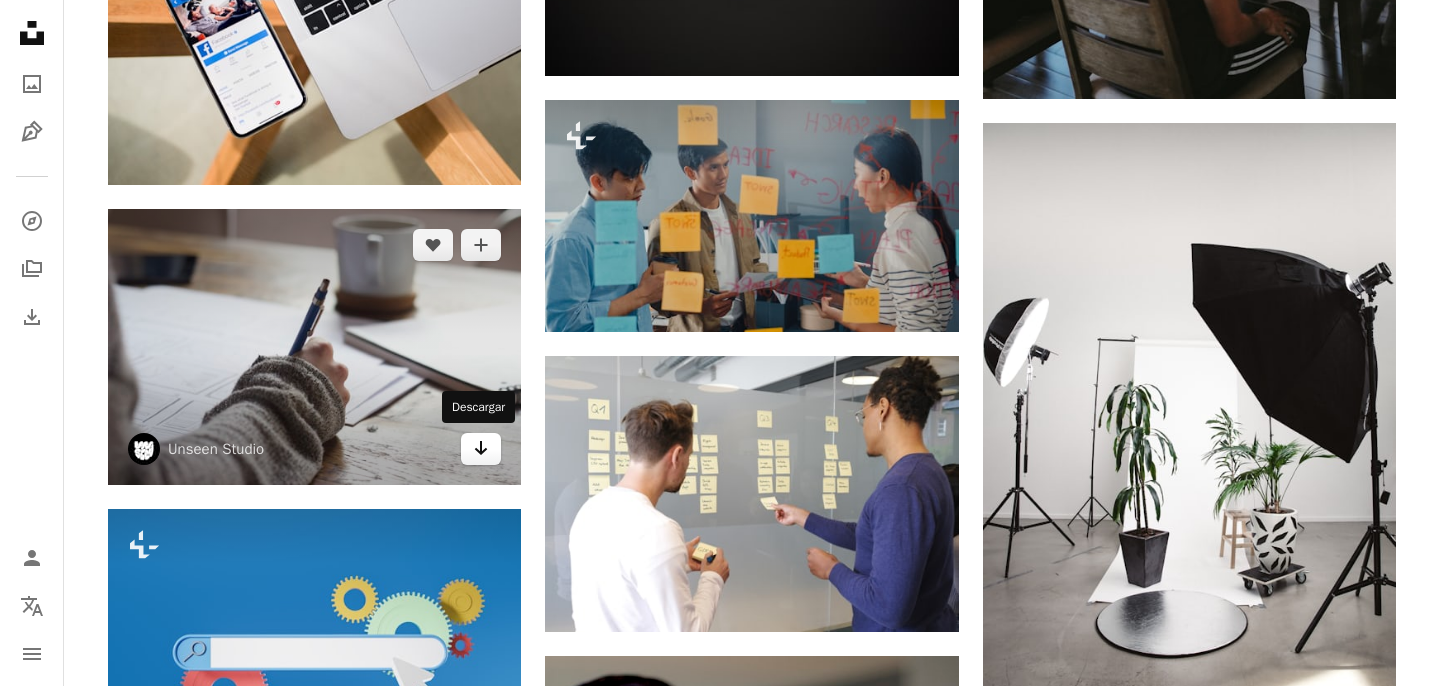 click on "Arrow pointing down" 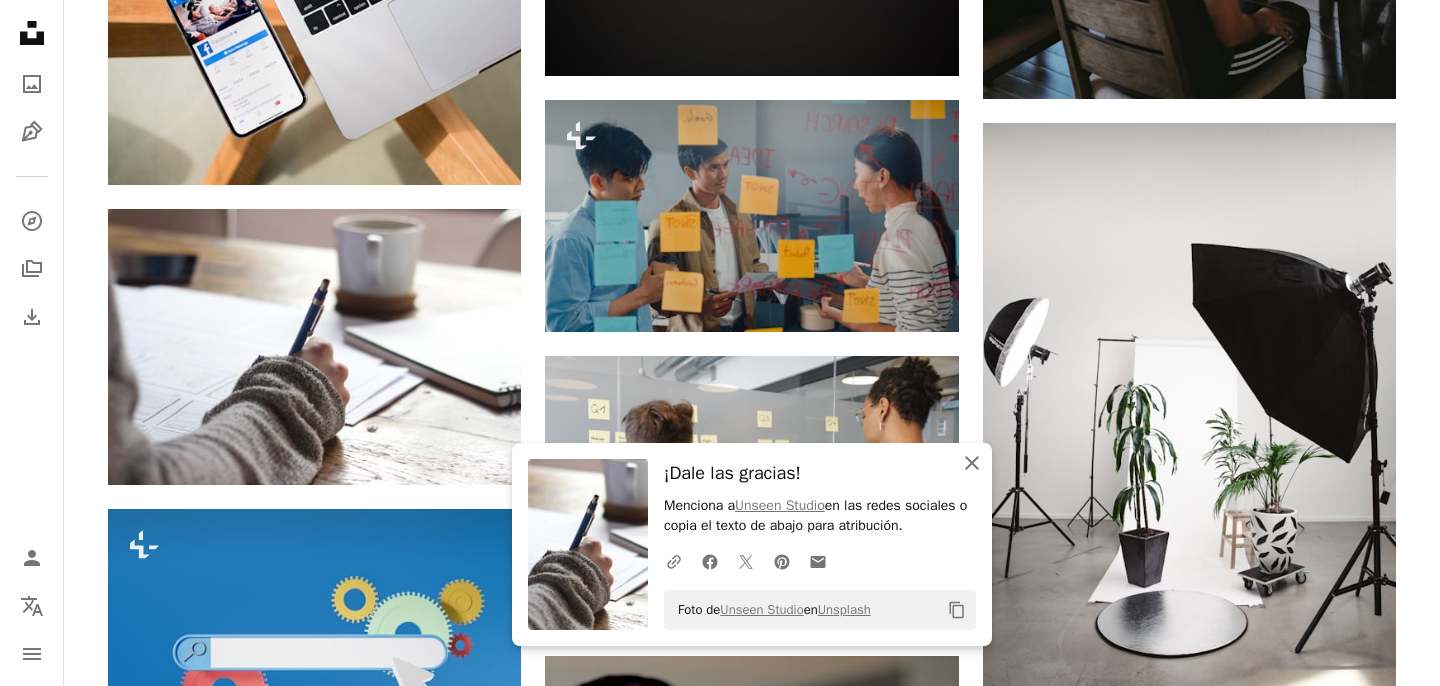 click 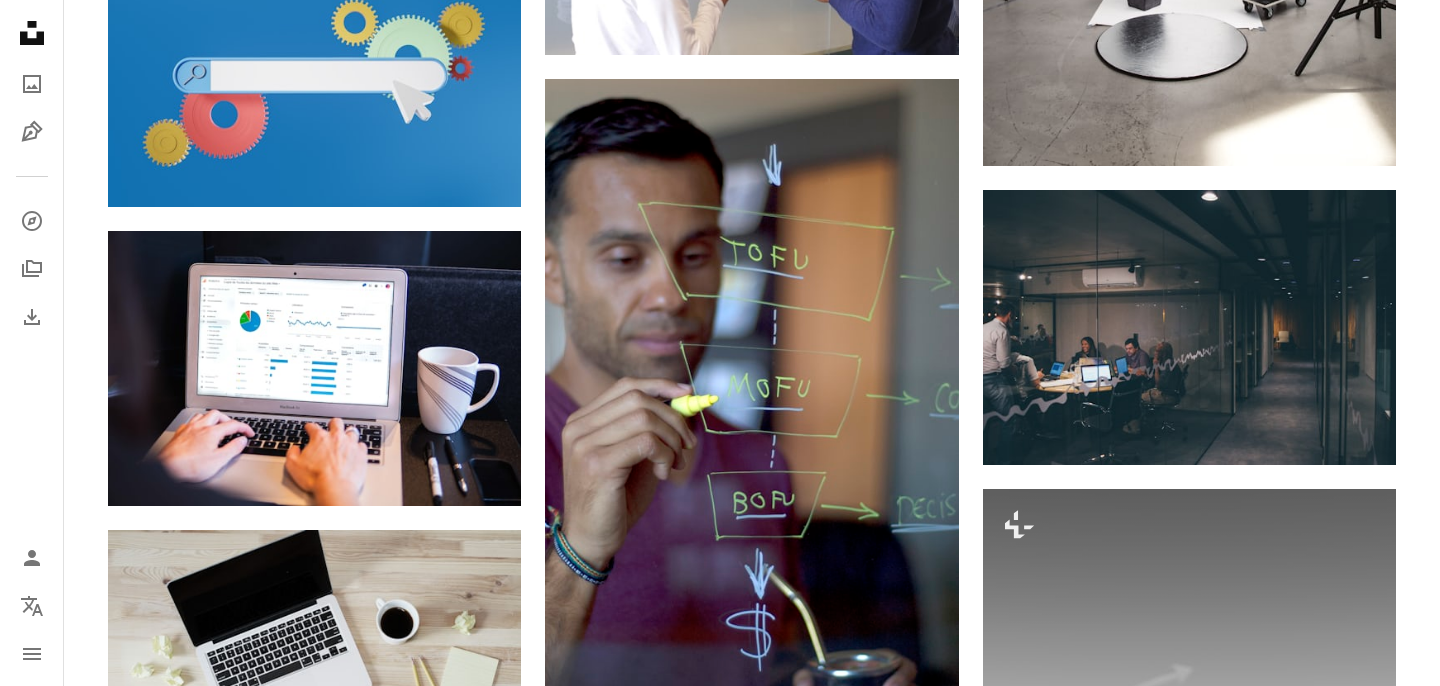 scroll, scrollTop: 14875, scrollLeft: 0, axis: vertical 